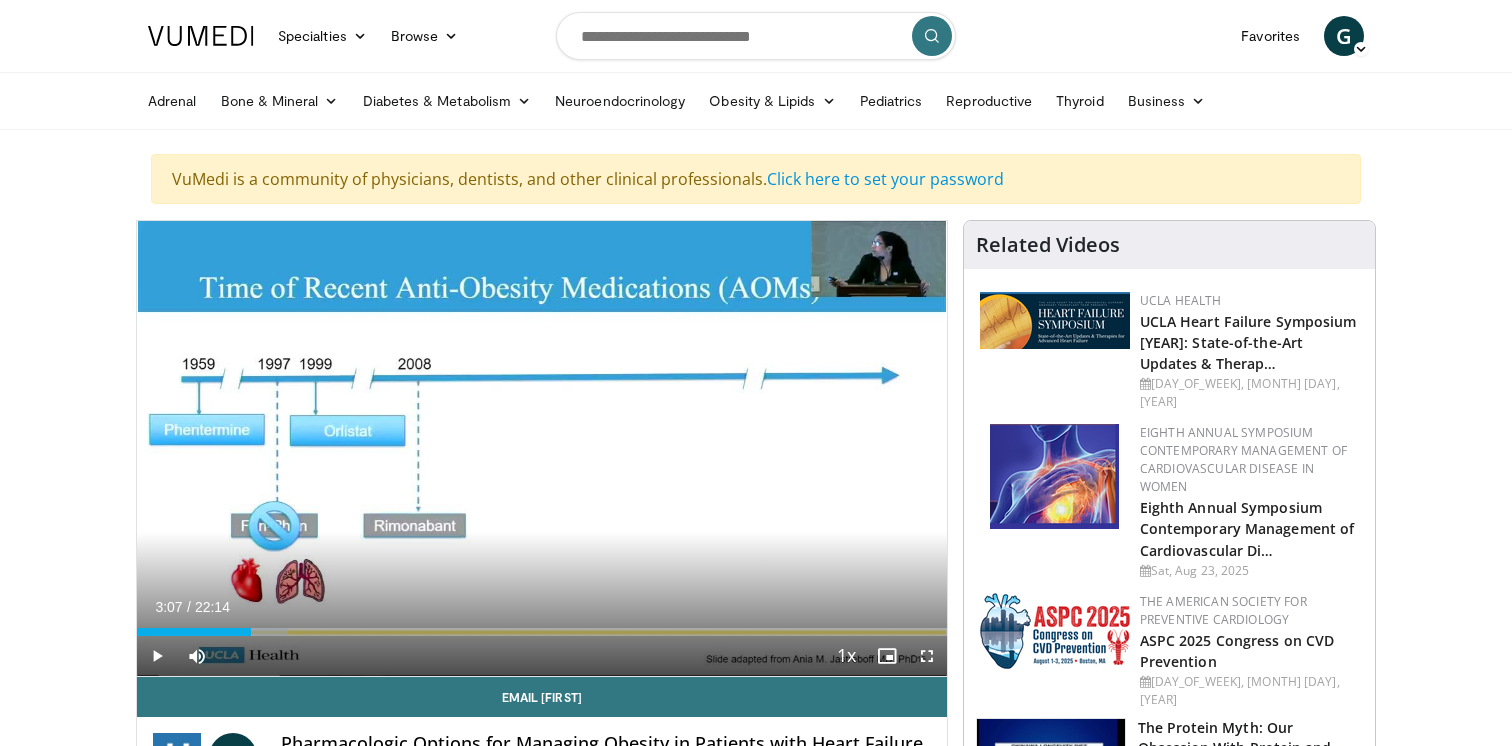 scroll, scrollTop: 0, scrollLeft: 0, axis: both 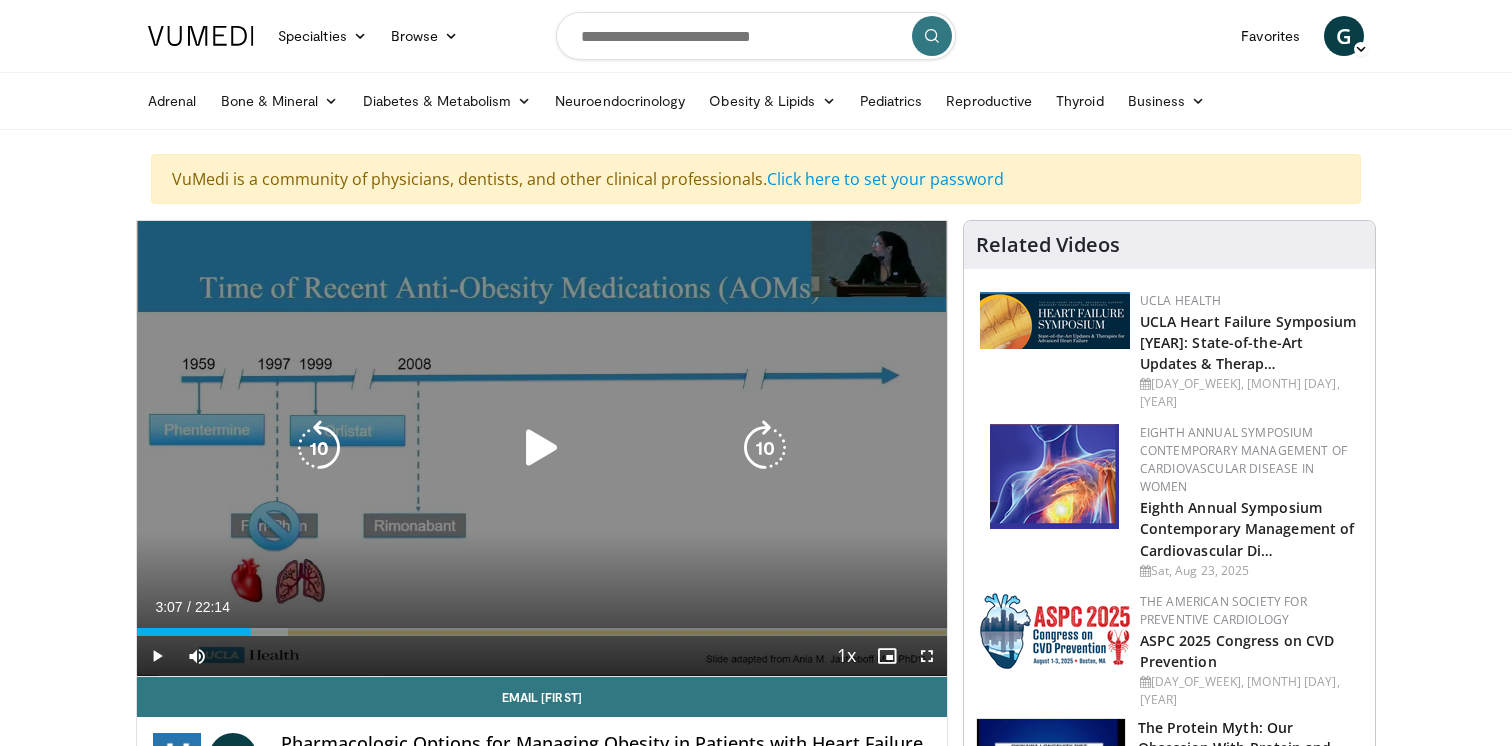 click at bounding box center [542, 448] 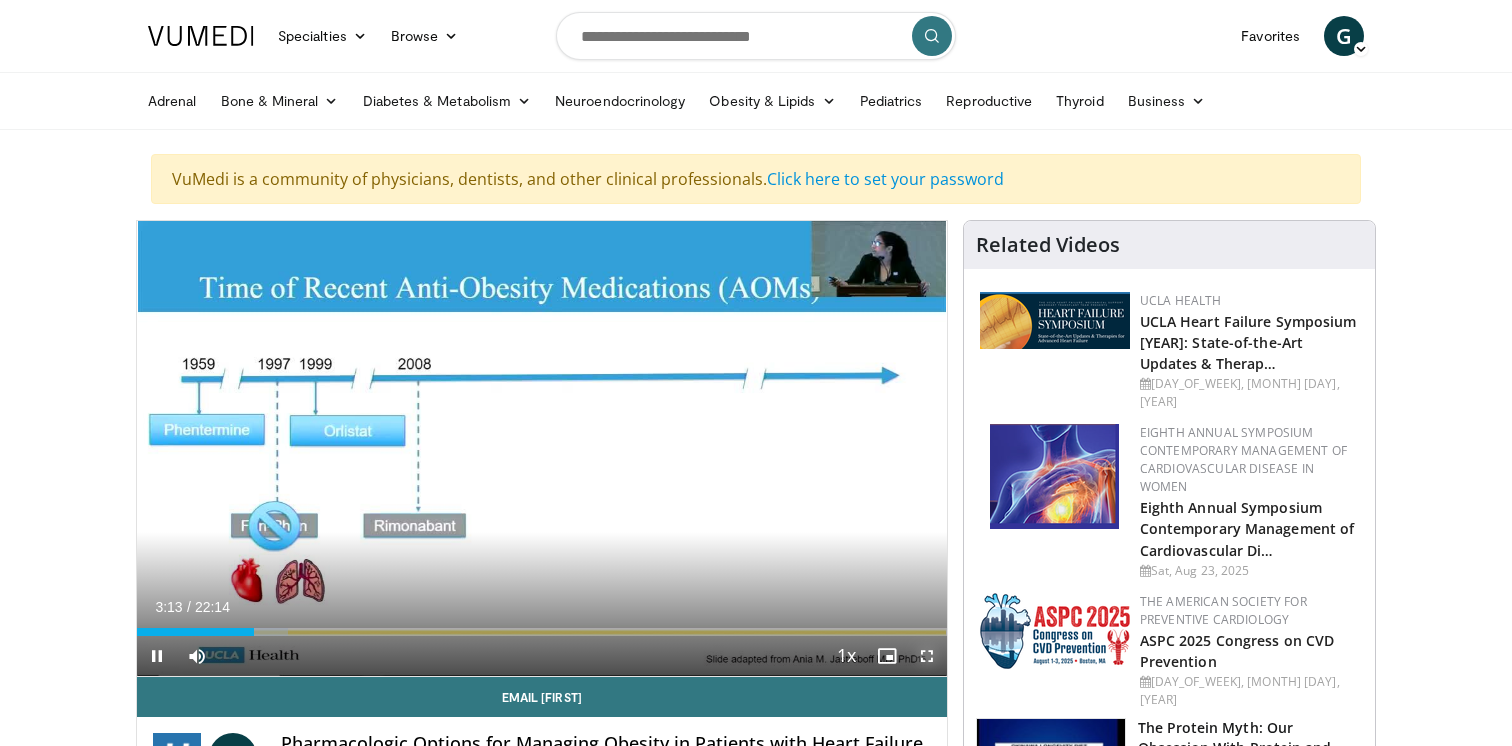 click at bounding box center [927, 656] 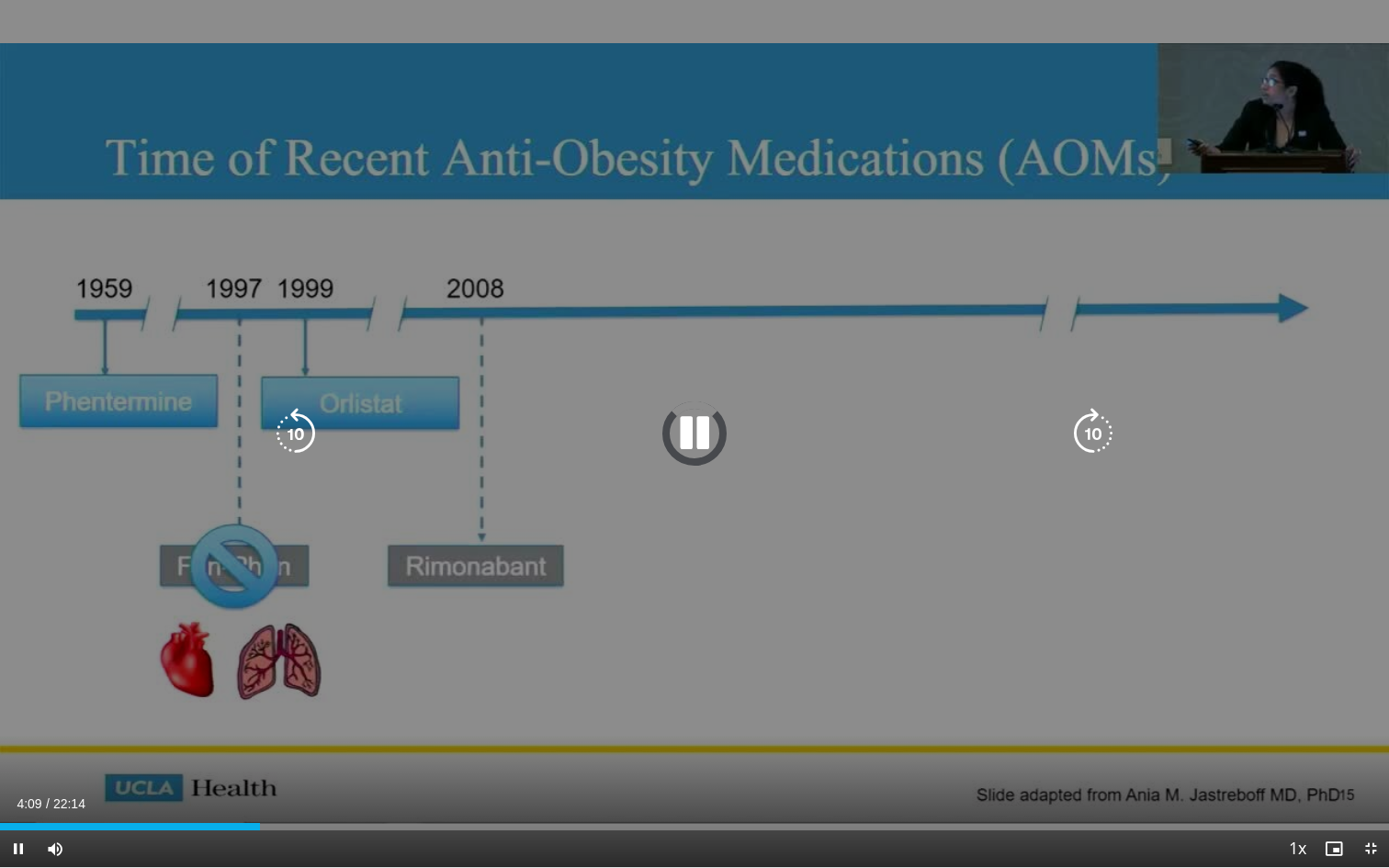 click on "10 seconds
Tap to unmute" at bounding box center [694, 434] 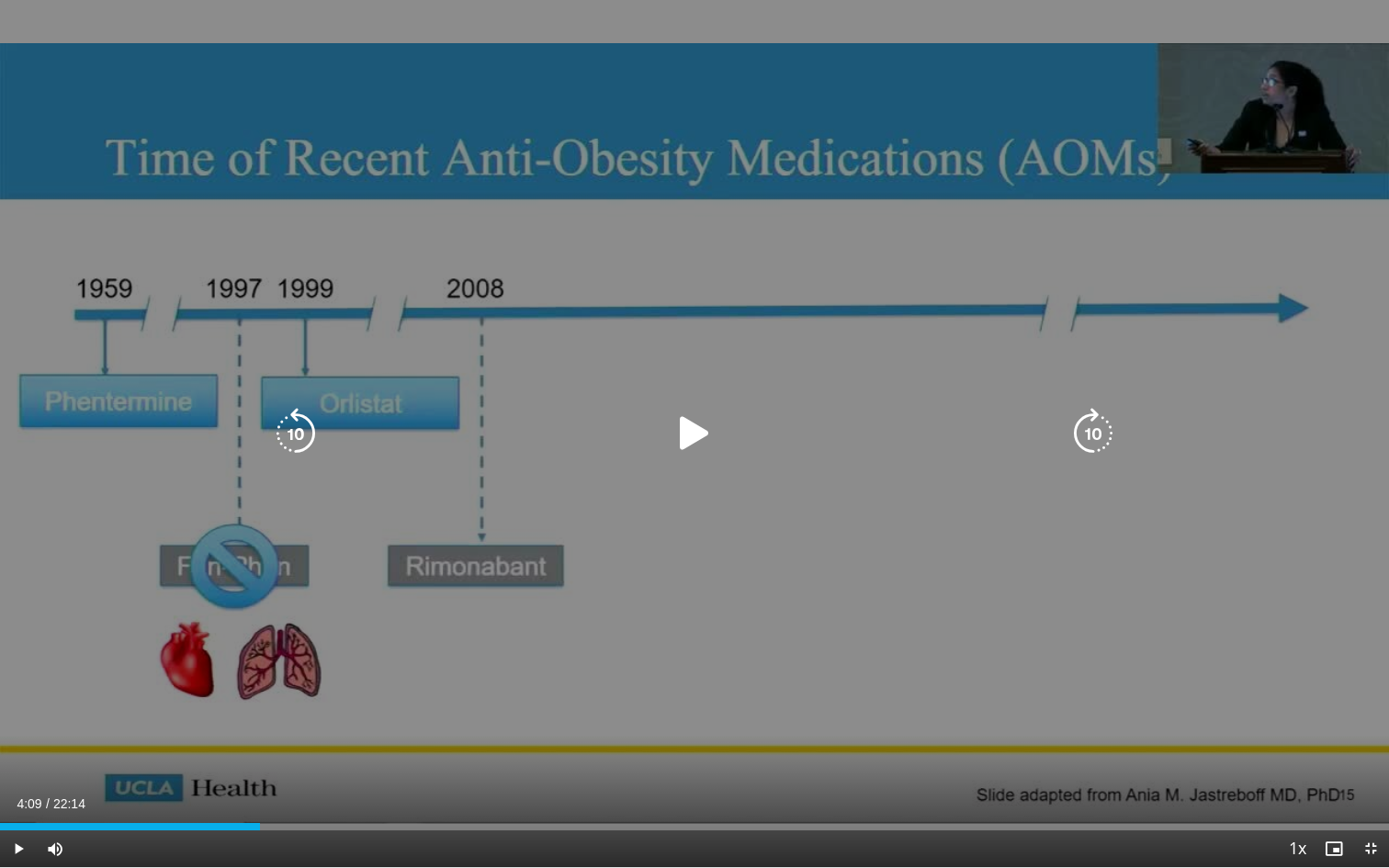 click at bounding box center [694, 434] 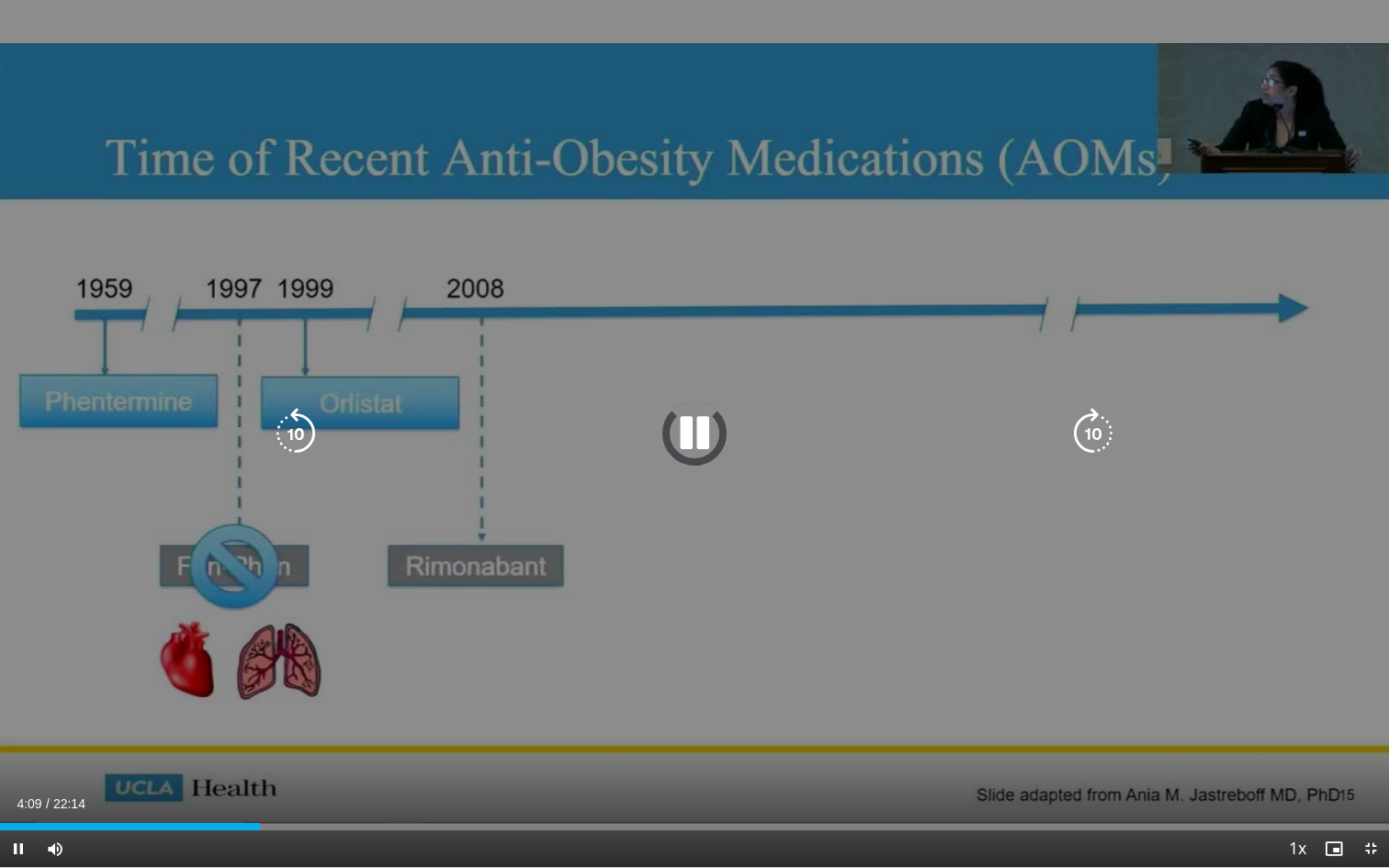 click at bounding box center [1093, 434] 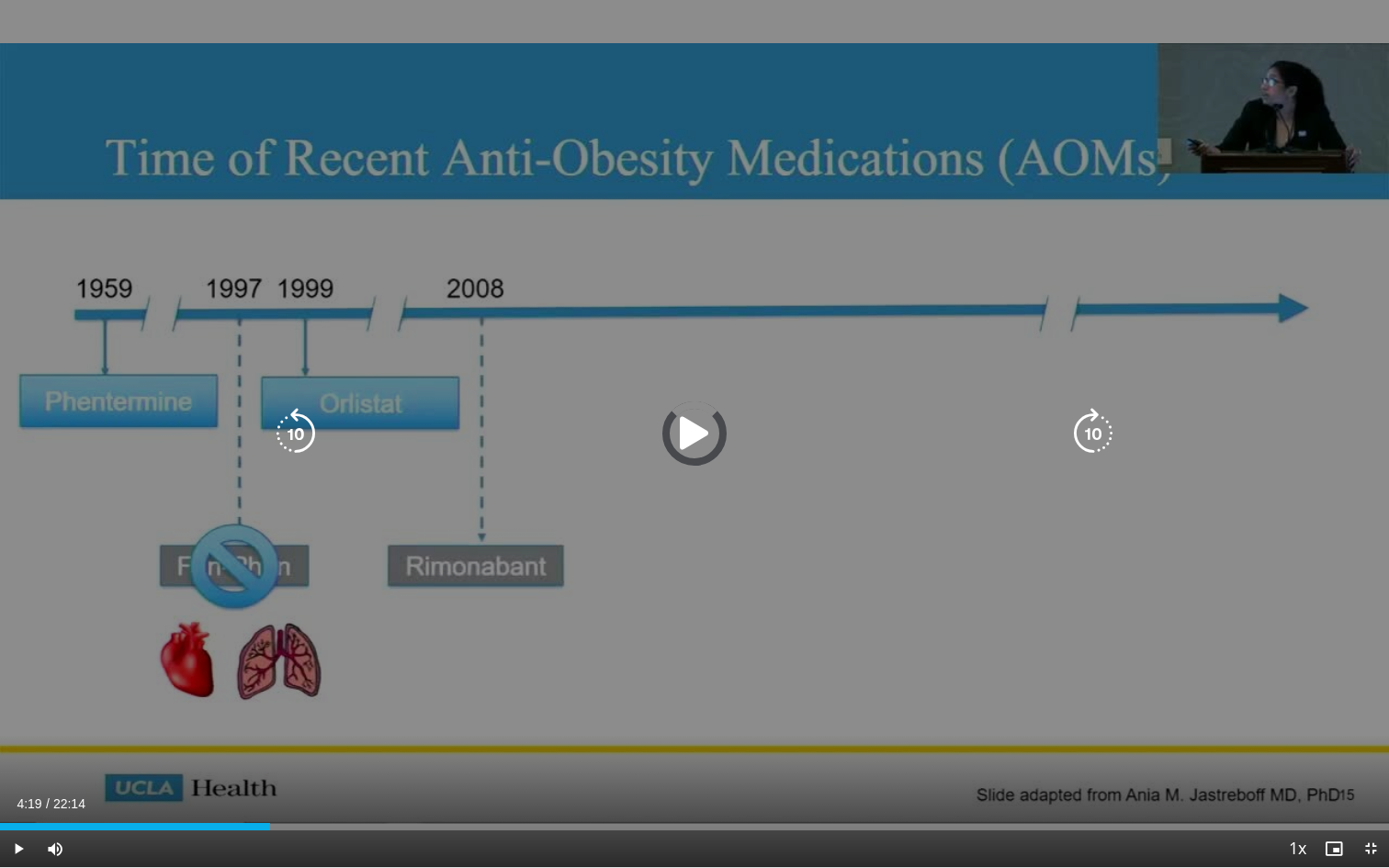 click at bounding box center (694, 434) 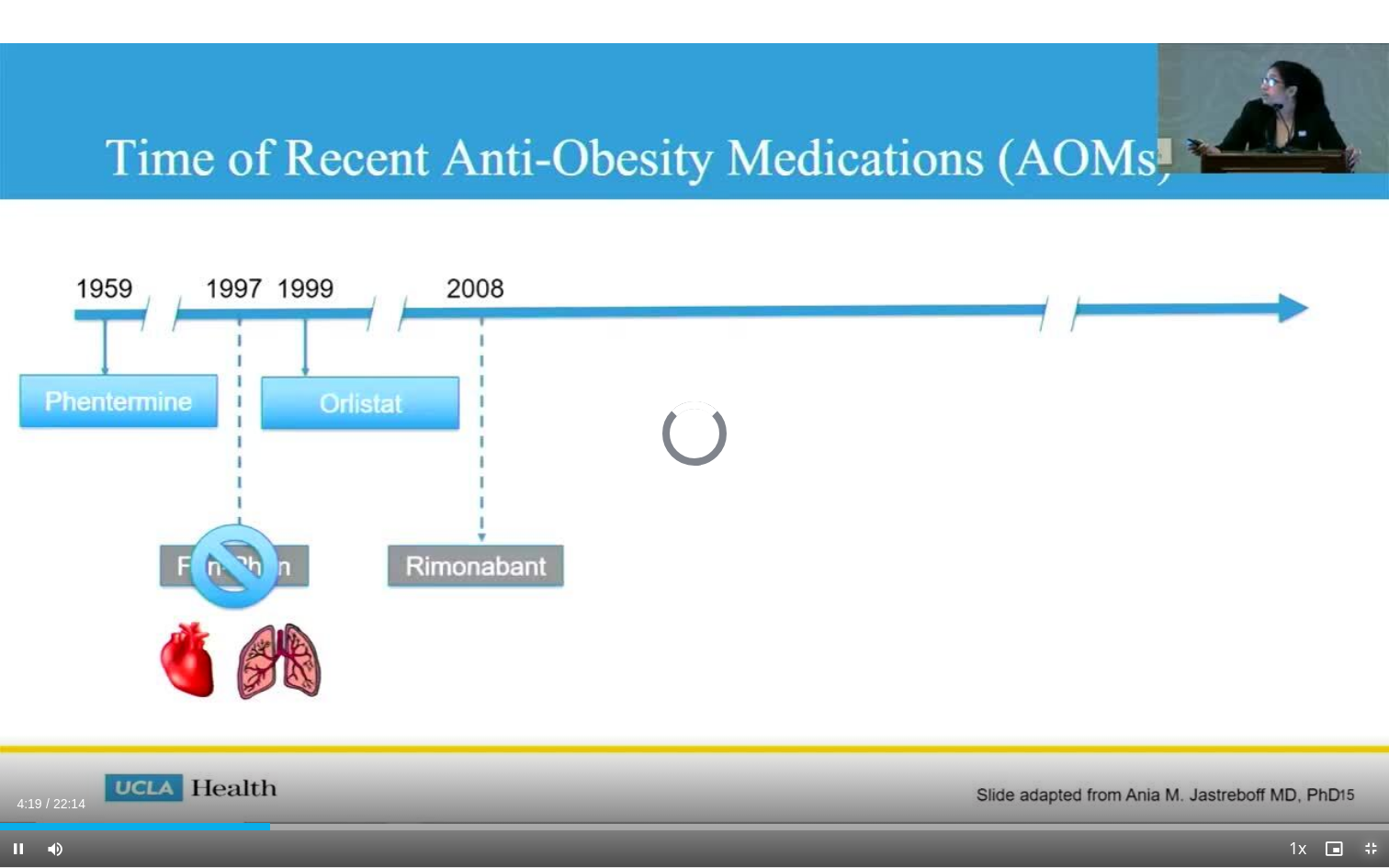 click at bounding box center (1371, 849) 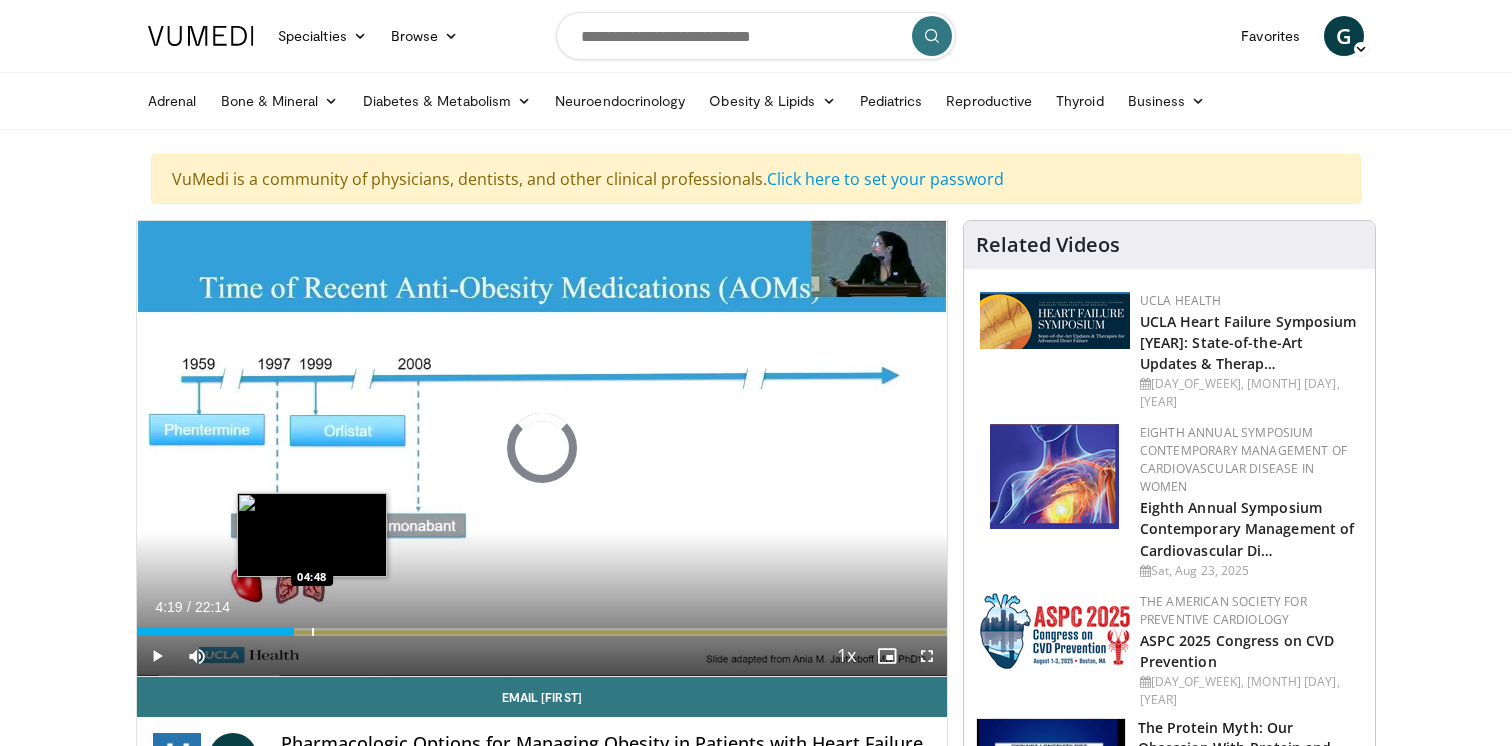 click on "Loaded :  0.00% 04:48 04:48" at bounding box center [542, 632] 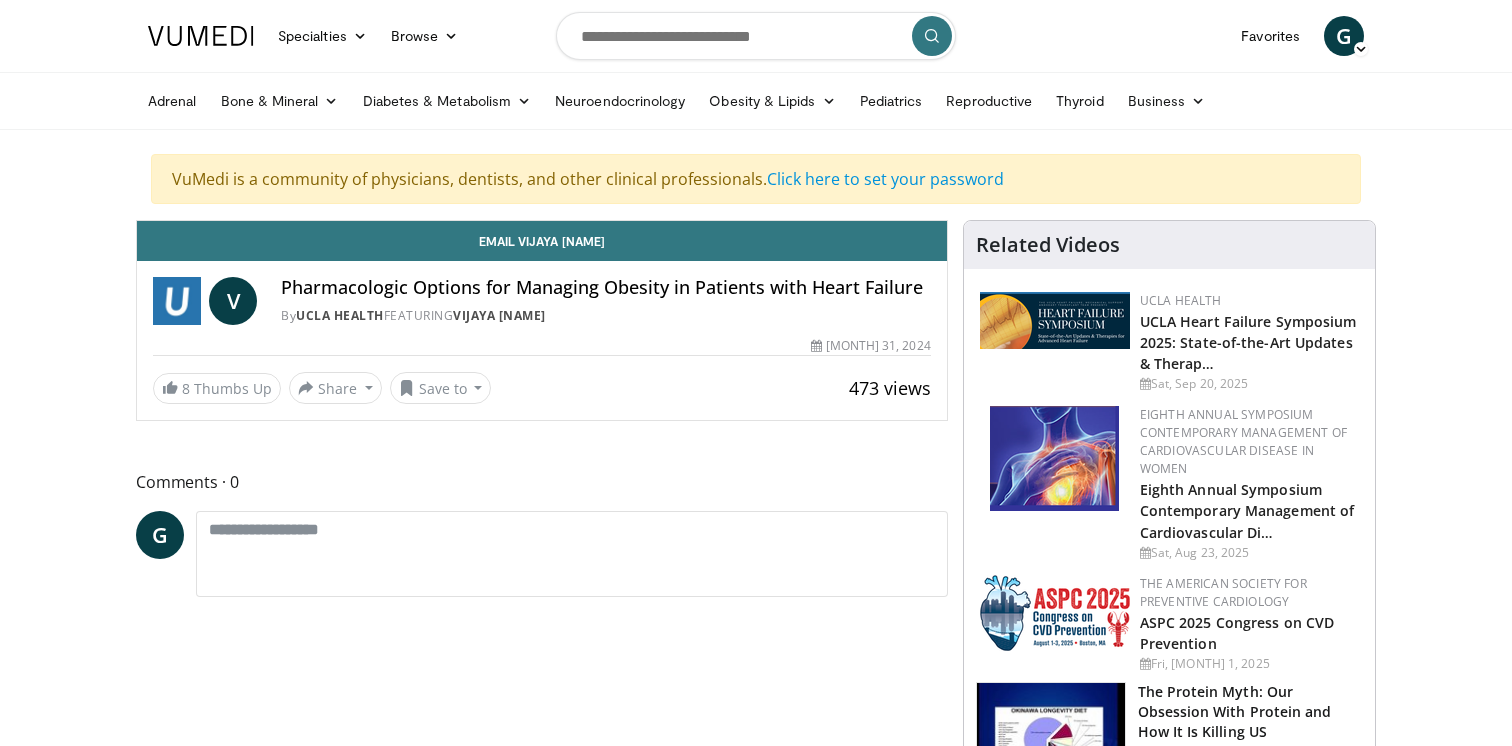 scroll, scrollTop: 0, scrollLeft: 0, axis: both 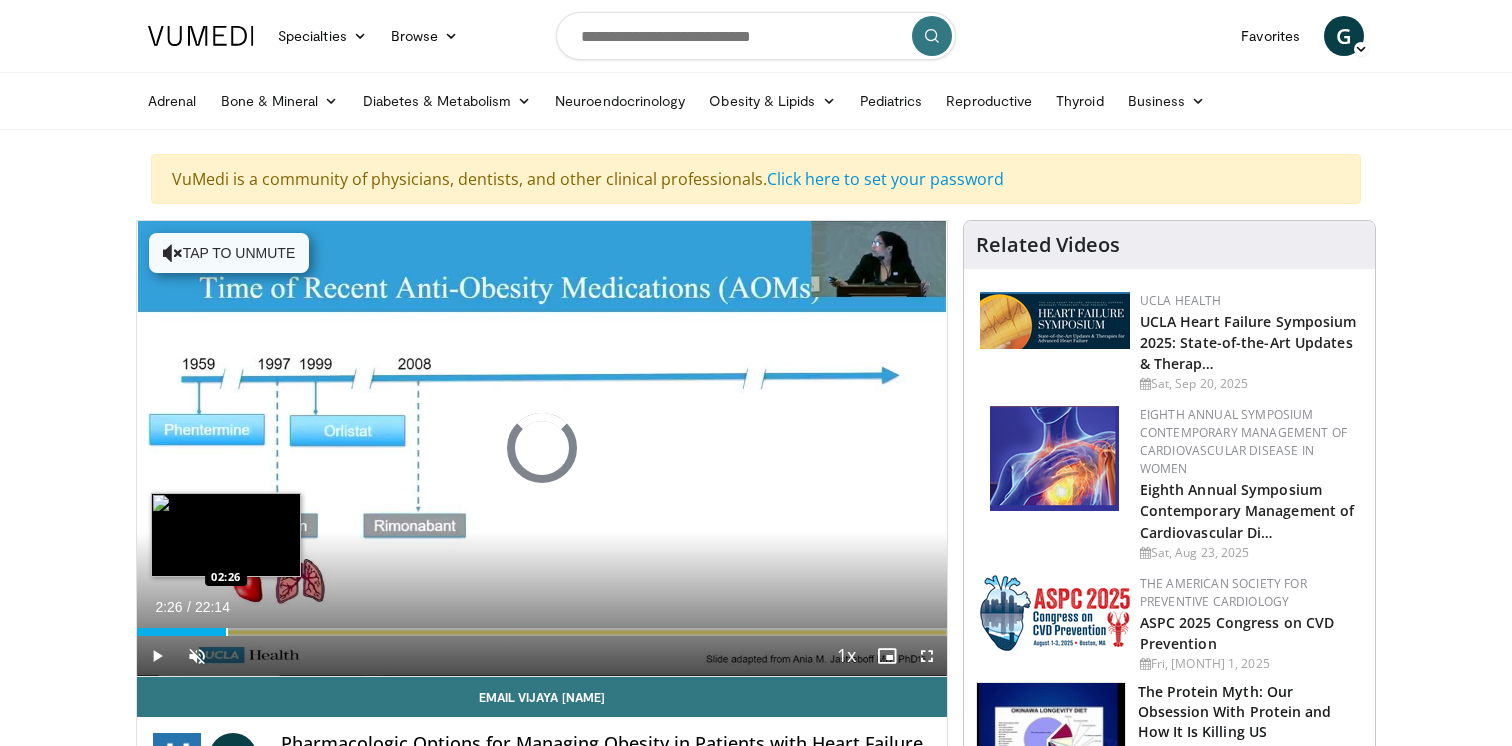 click at bounding box center (227, 632) 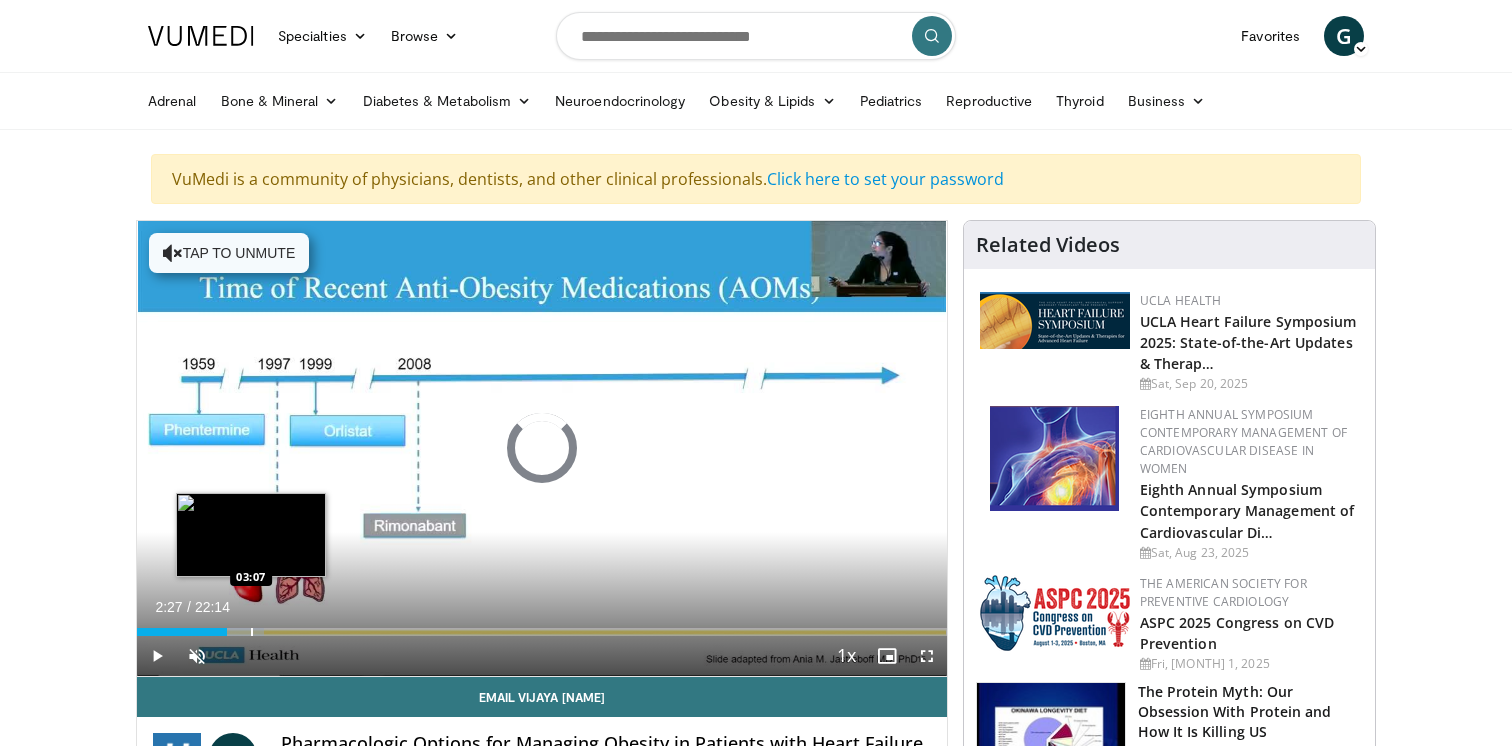 click at bounding box center [252, 632] 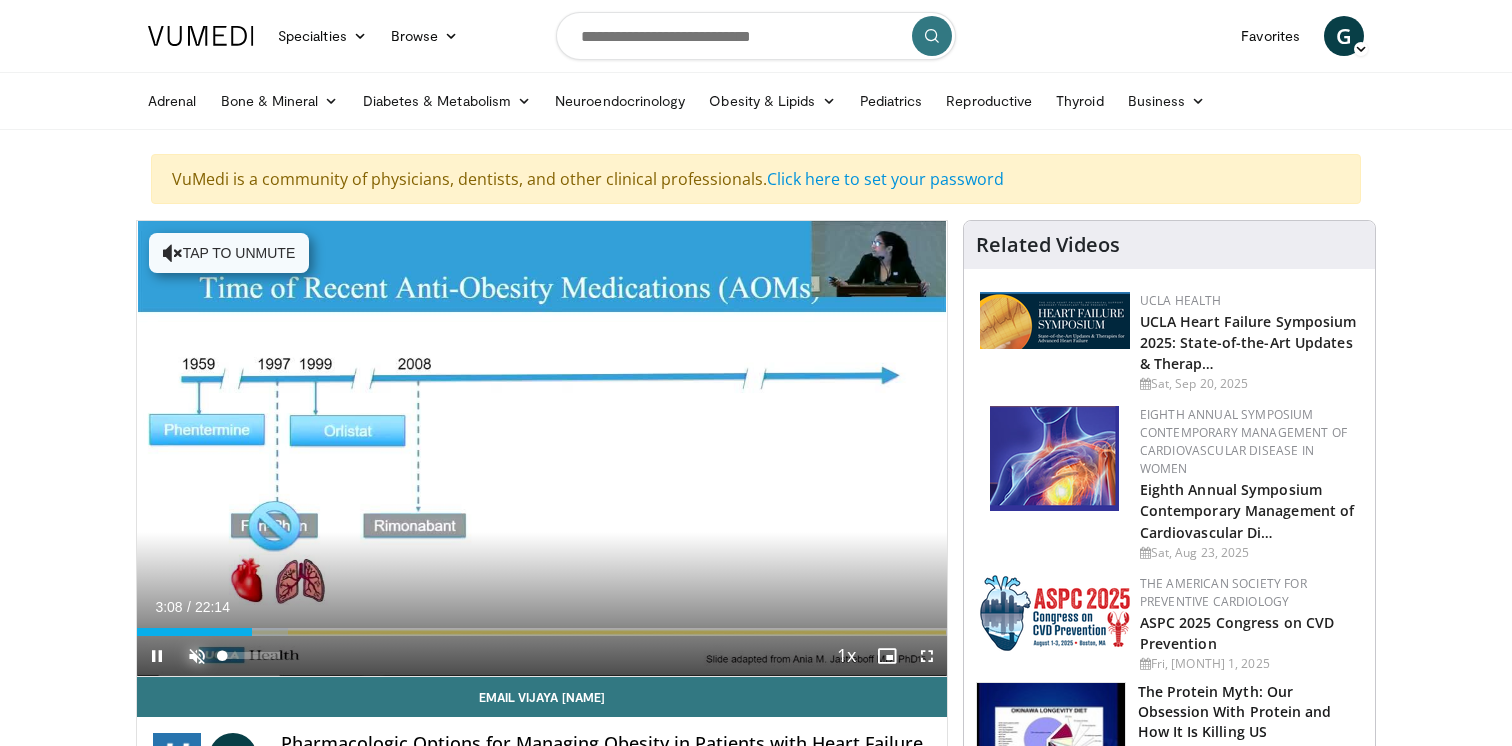 click at bounding box center [197, 656] 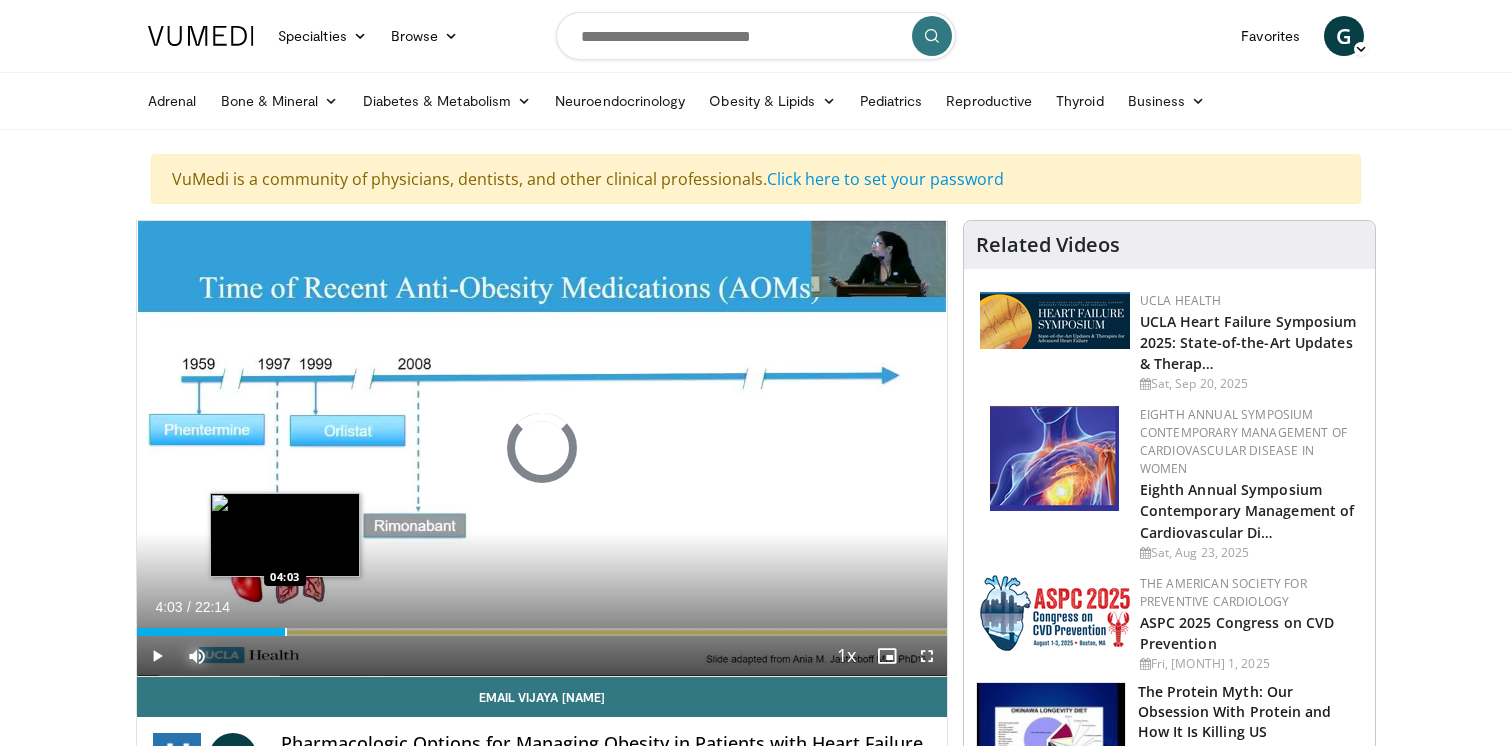 click at bounding box center [286, 632] 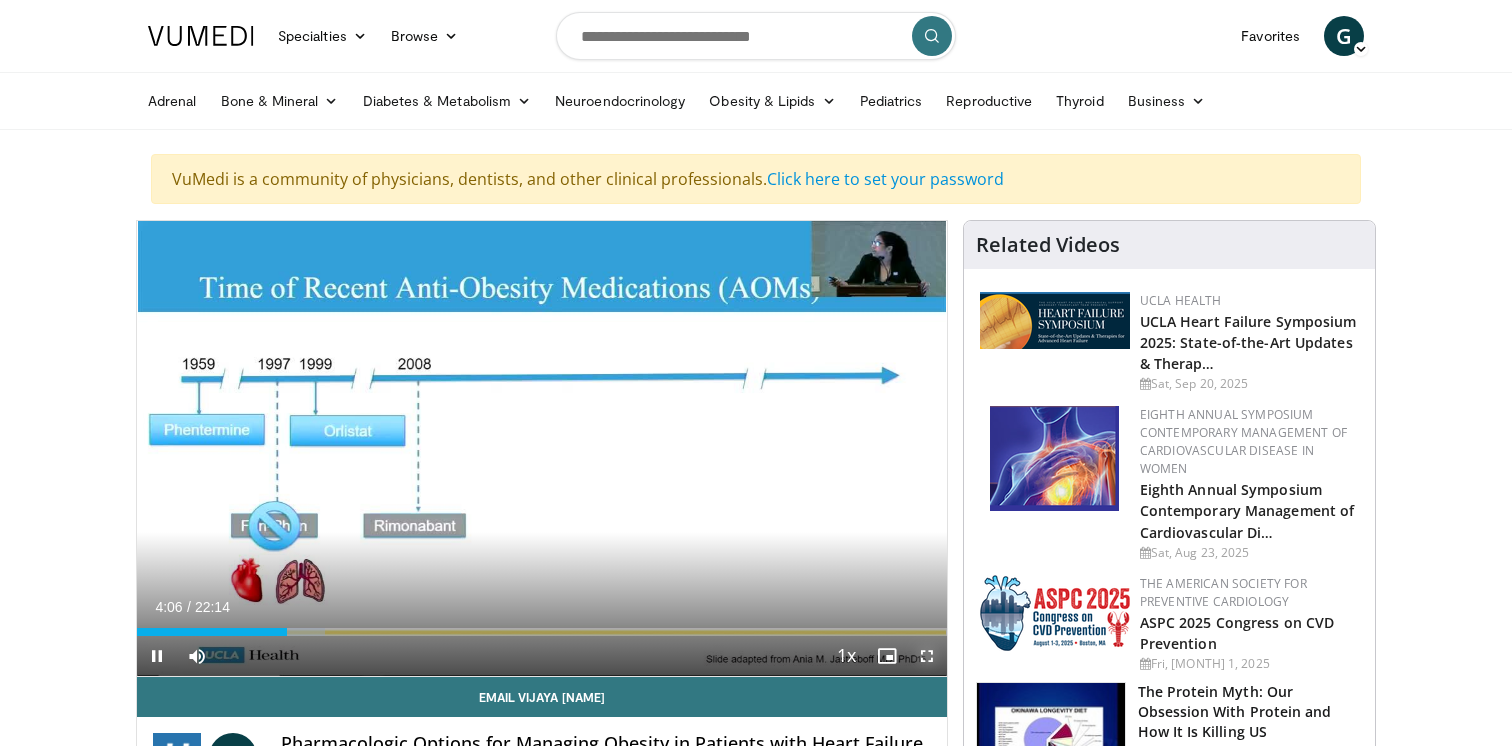click at bounding box center (927, 656) 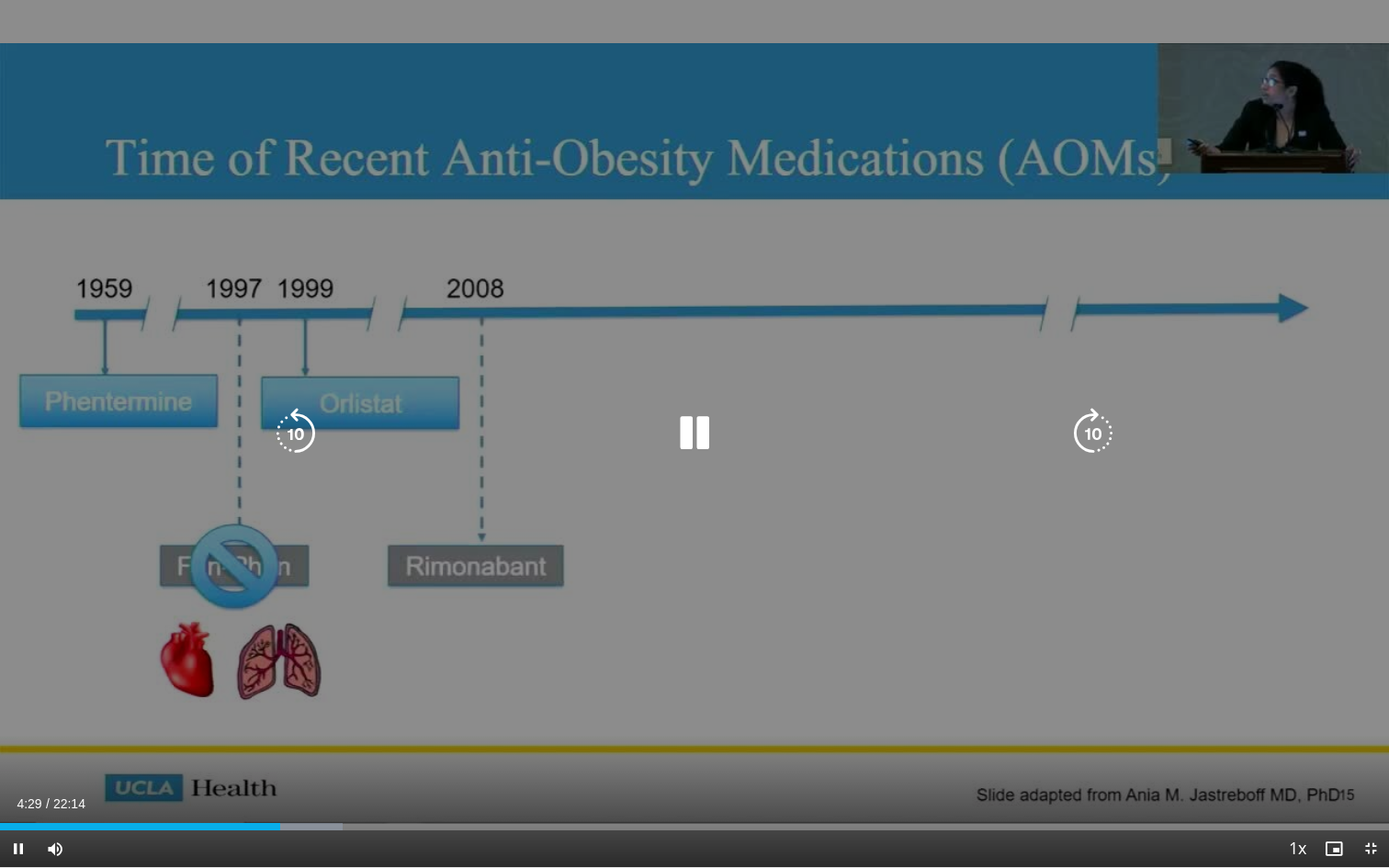 click at bounding box center [1093, 434] 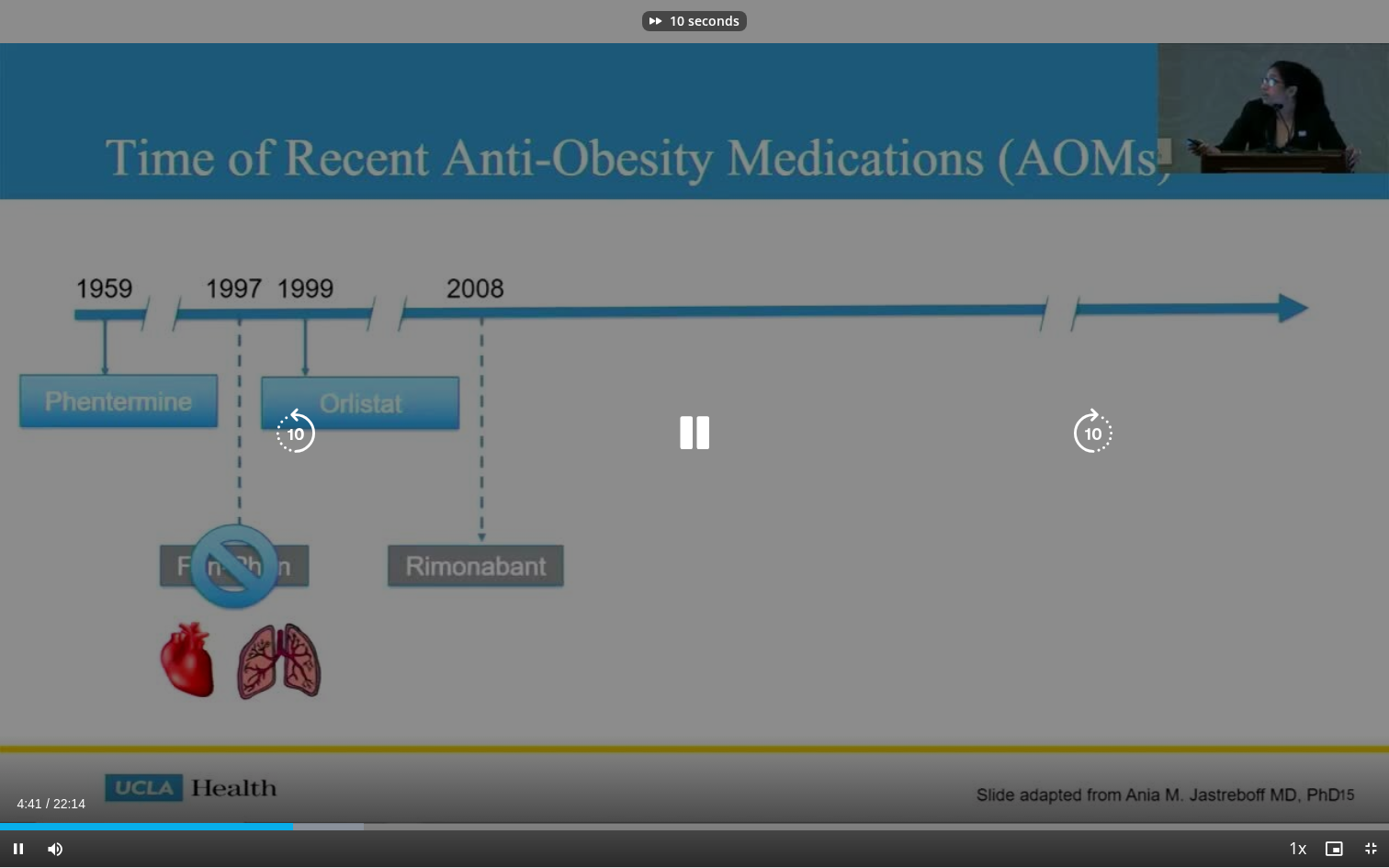 click at bounding box center (1093, 434) 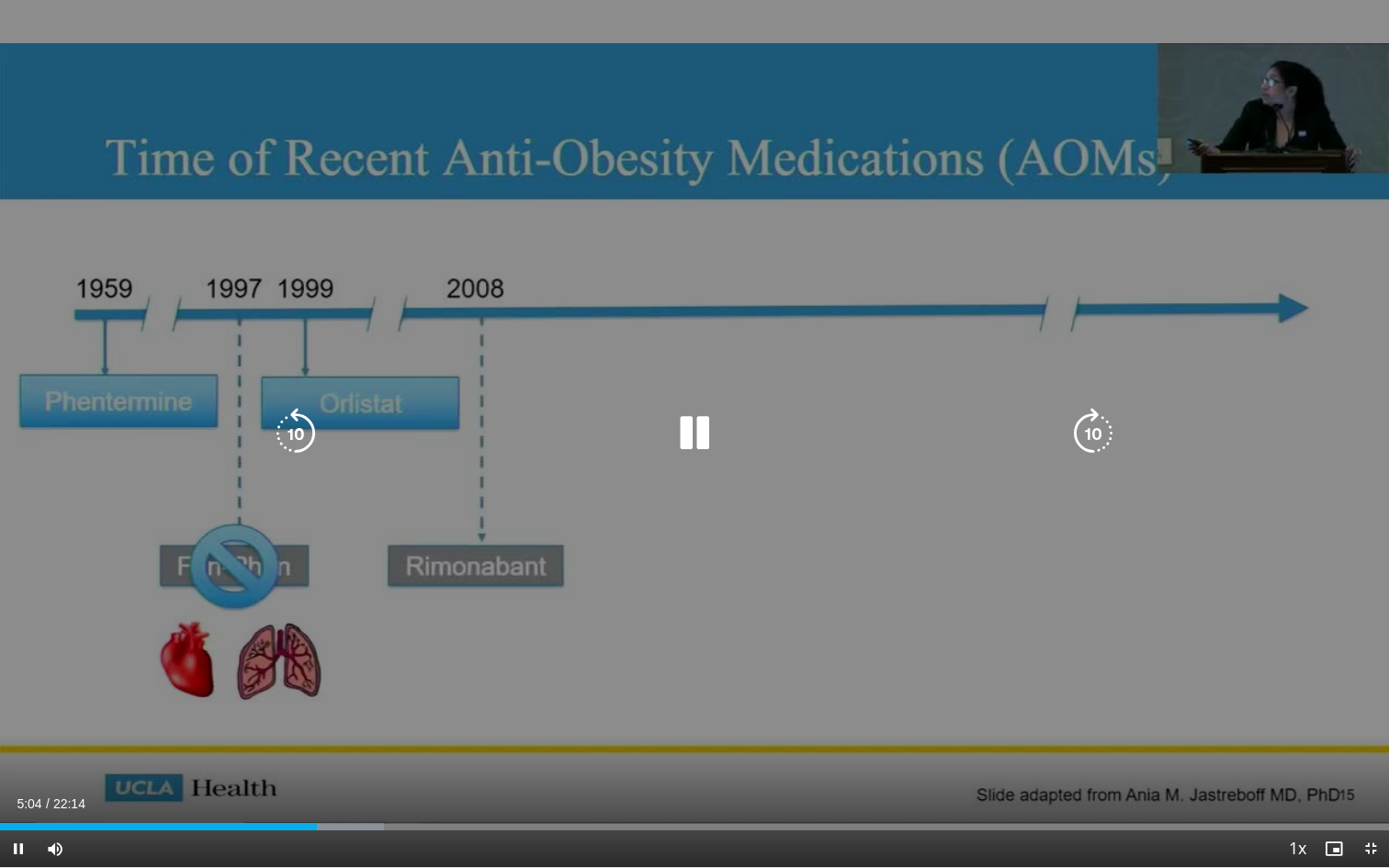 click at bounding box center (1093, 434) 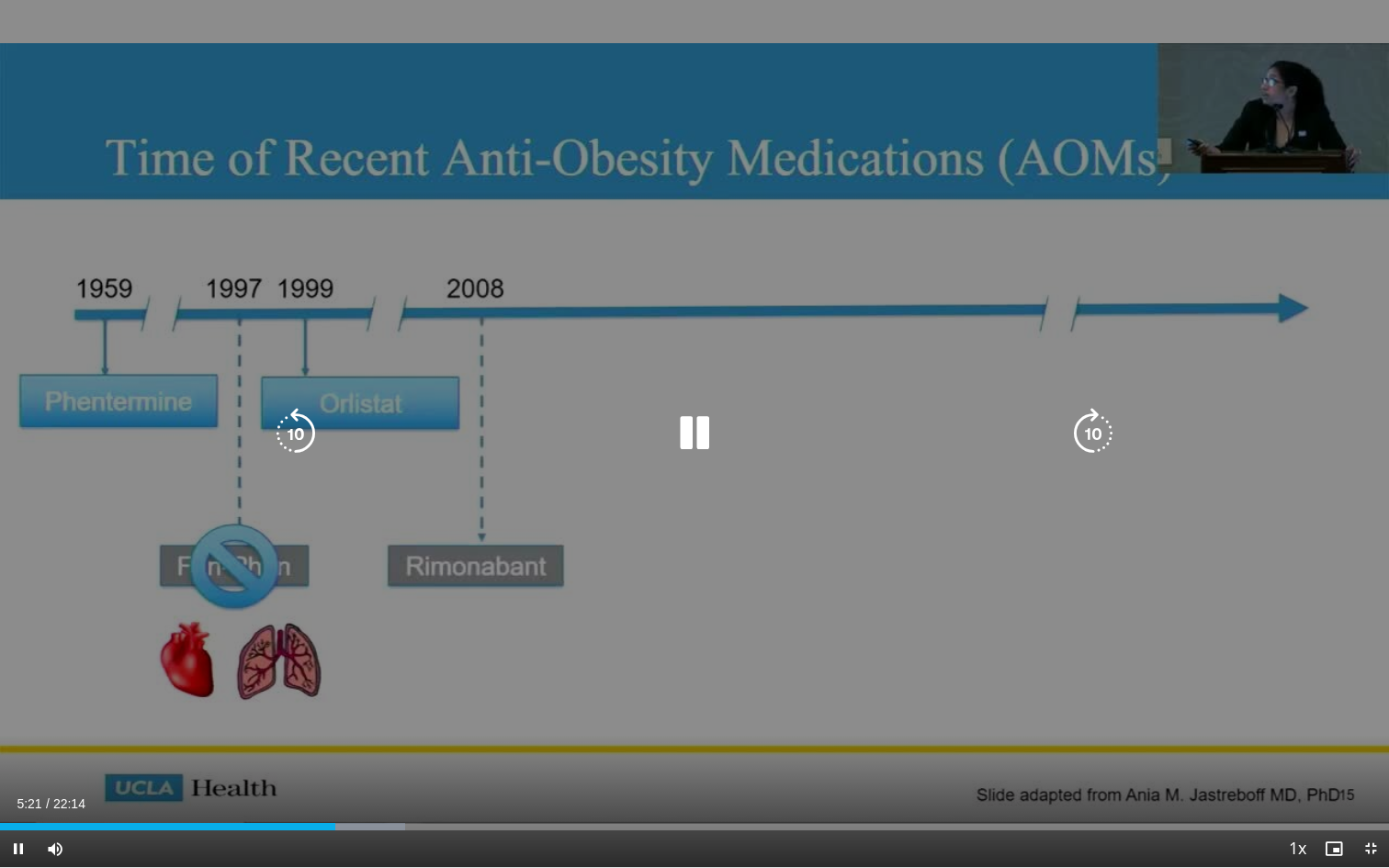 click at bounding box center (1093, 434) 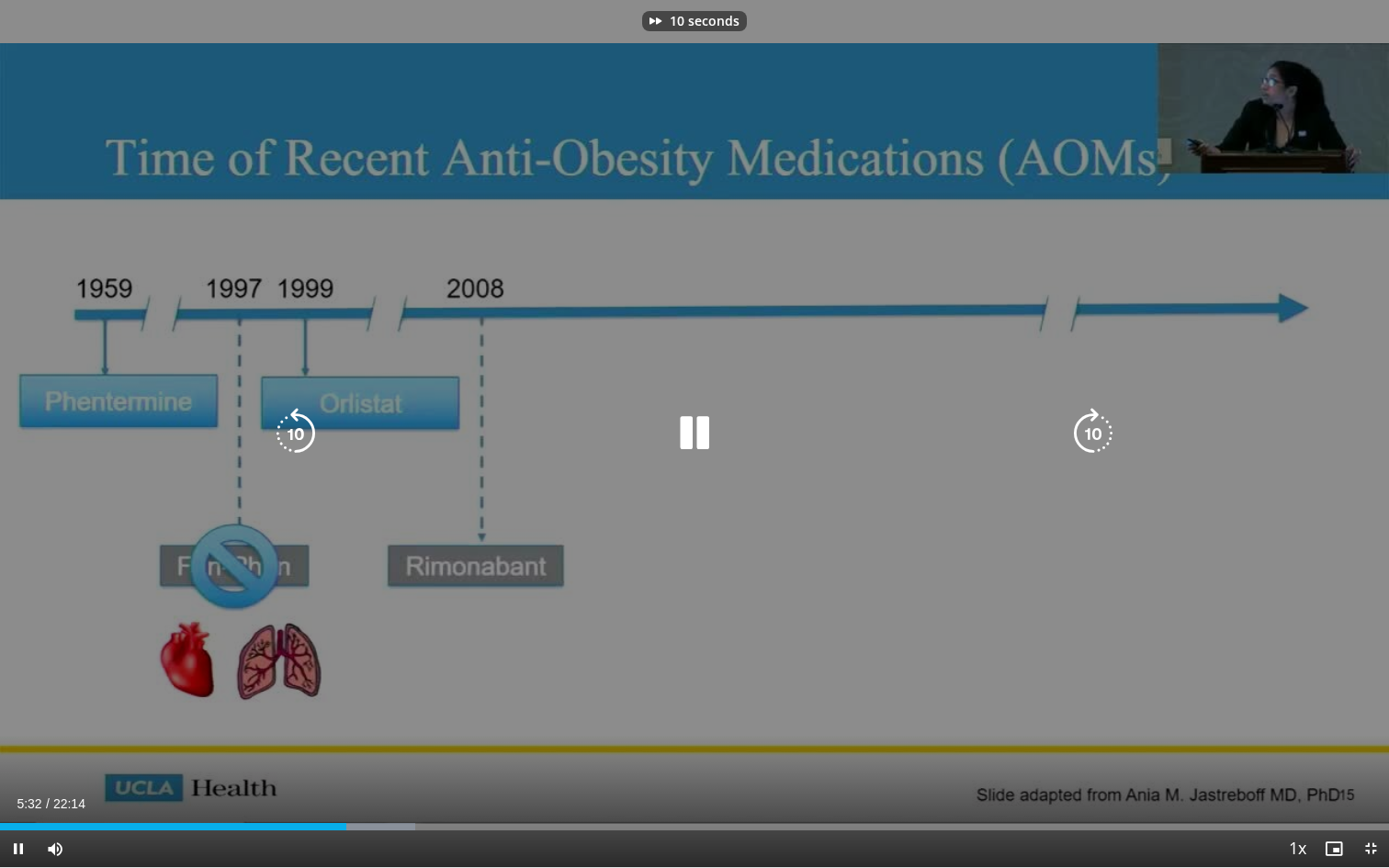 click at bounding box center (1093, 434) 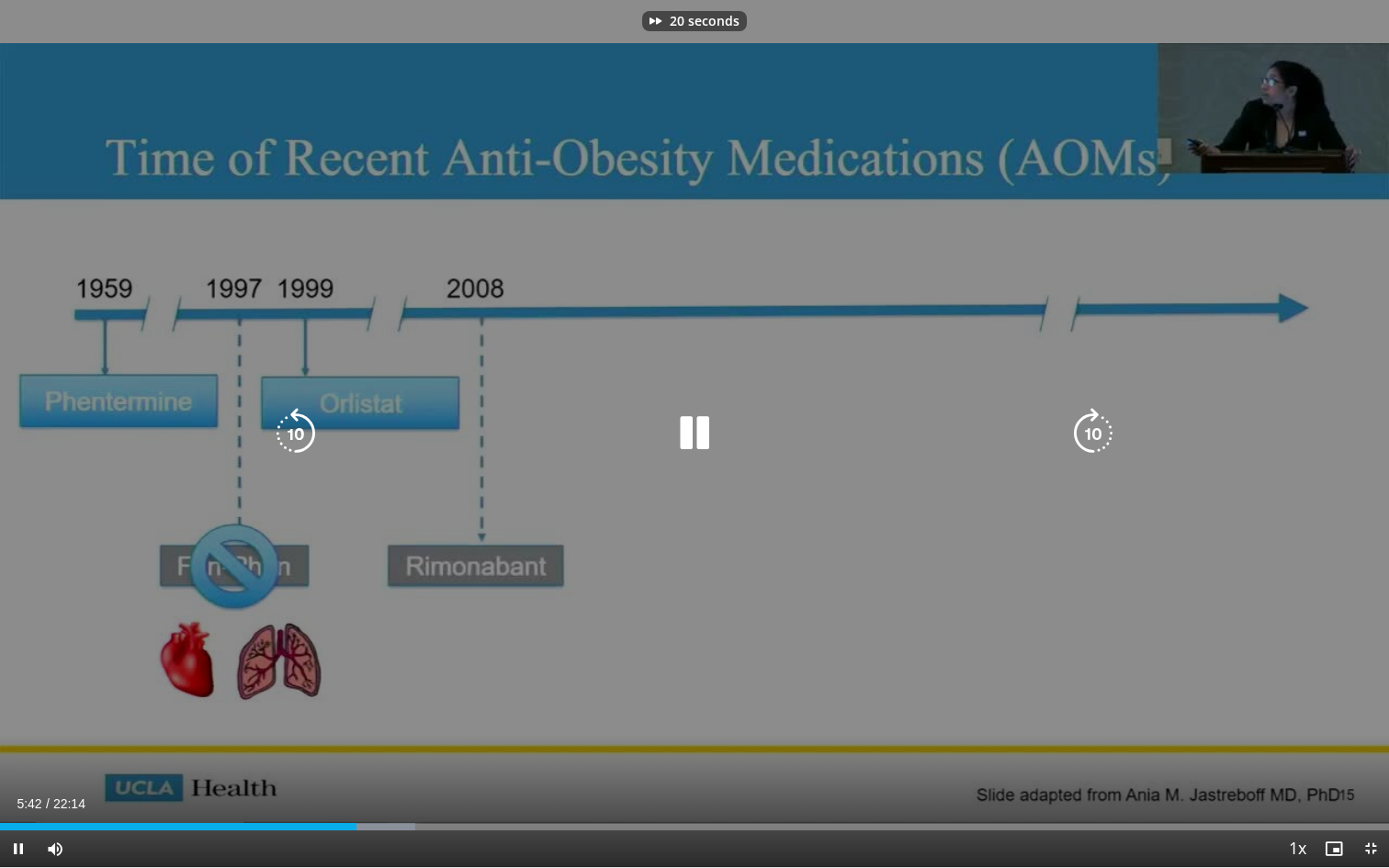click at bounding box center [1093, 434] 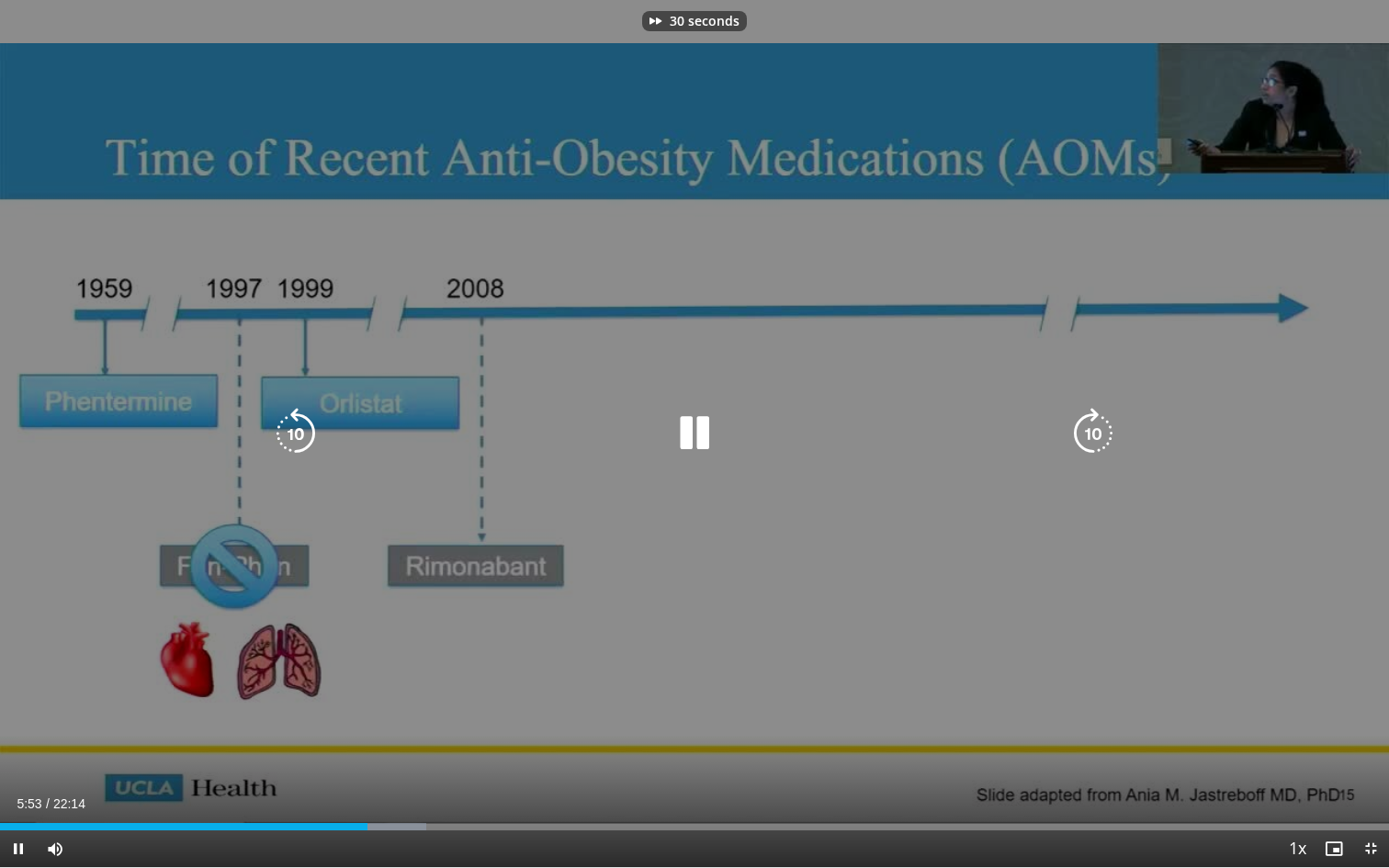 click at bounding box center [1093, 434] 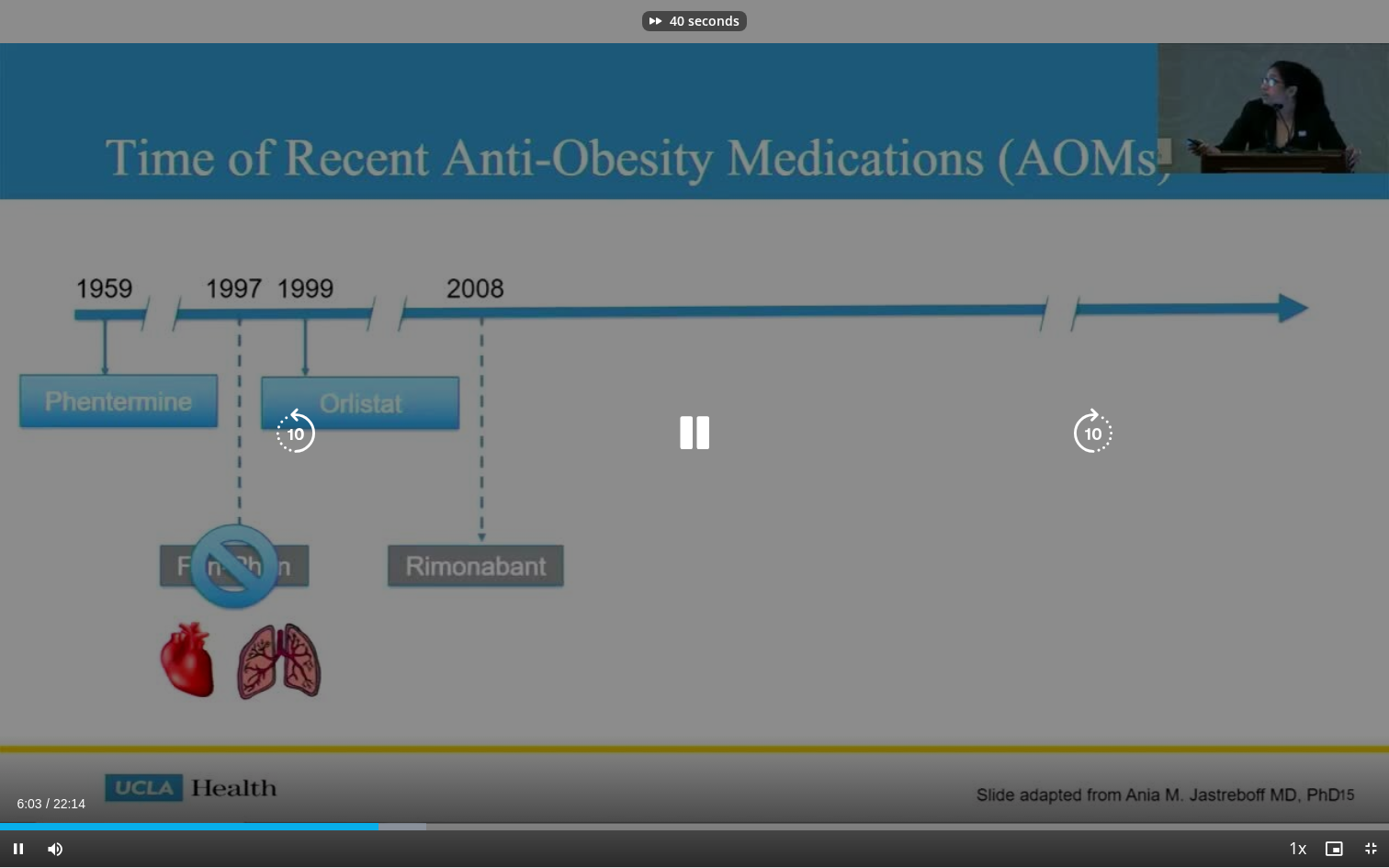 click at bounding box center [1093, 434] 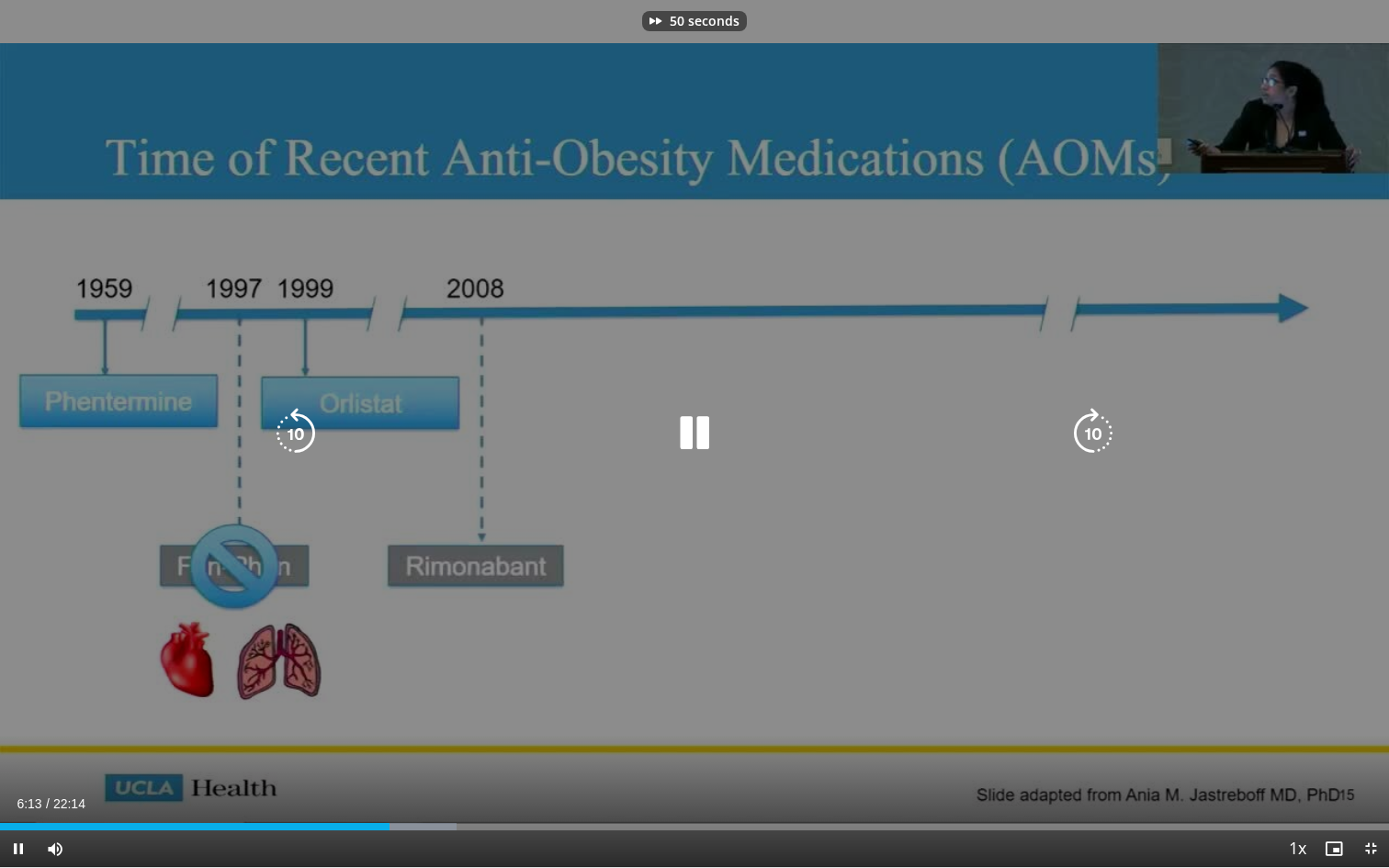 click at bounding box center [1093, 434] 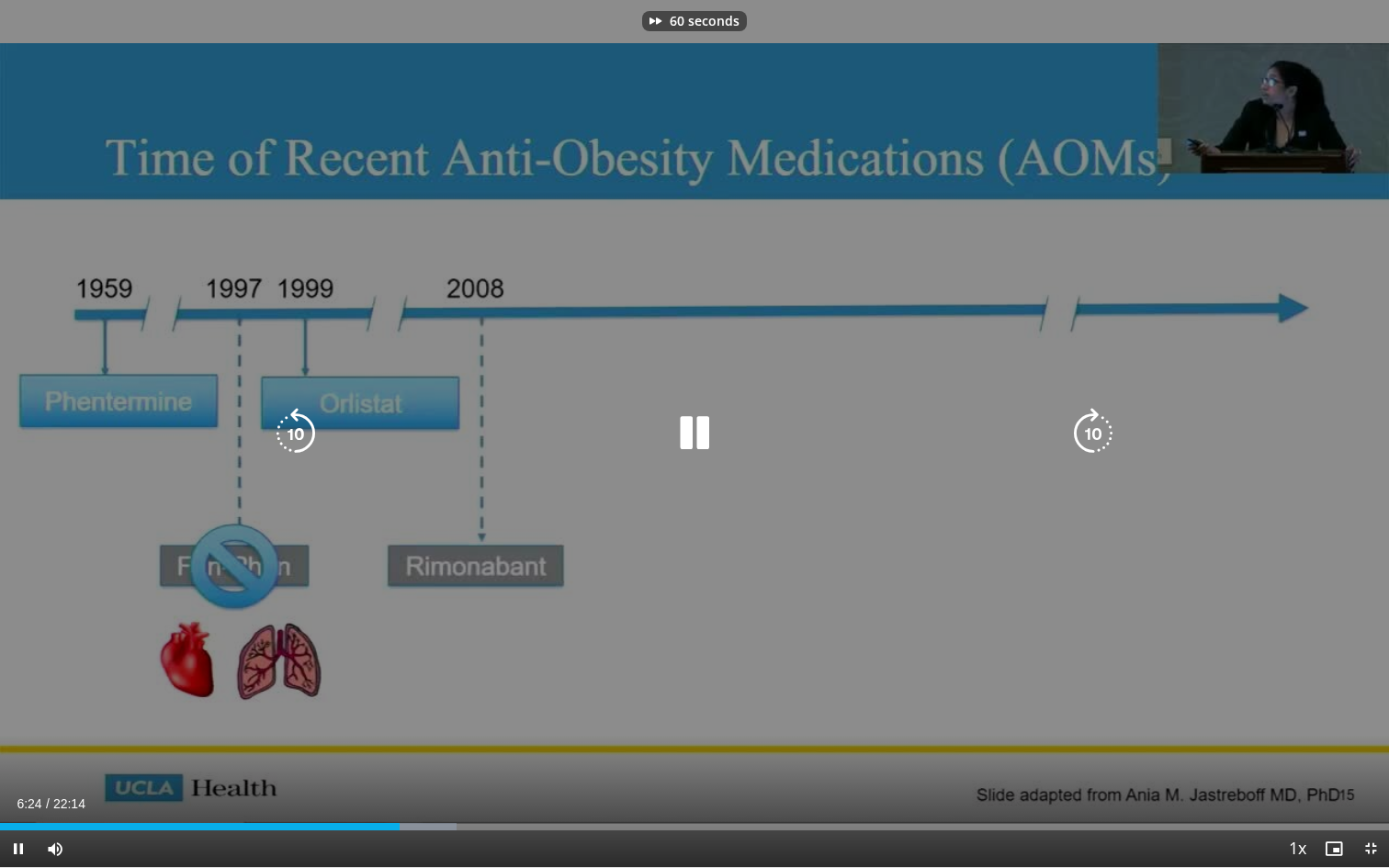 click at bounding box center (1093, 434) 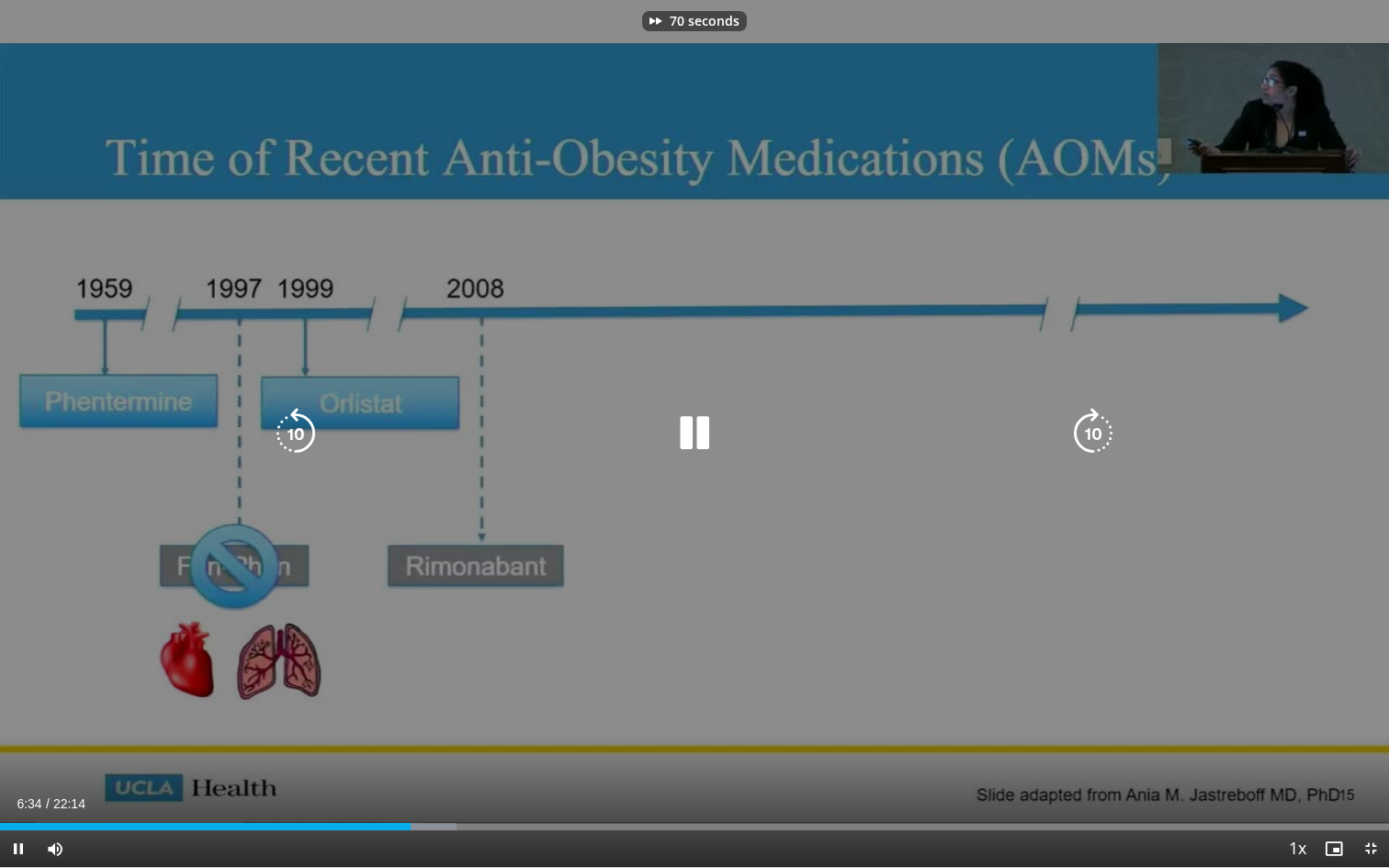 click at bounding box center [1093, 434] 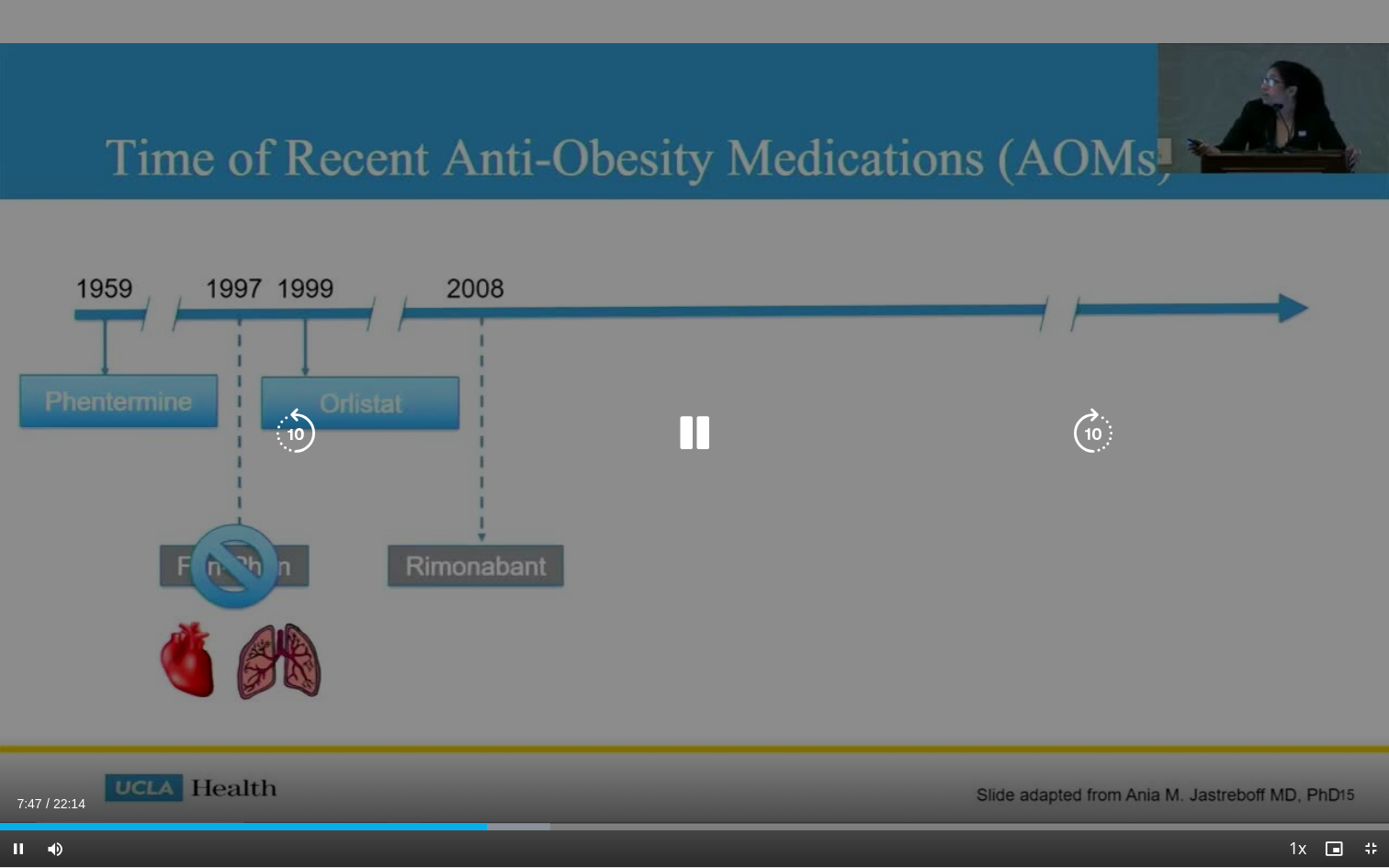 click at bounding box center [1093, 434] 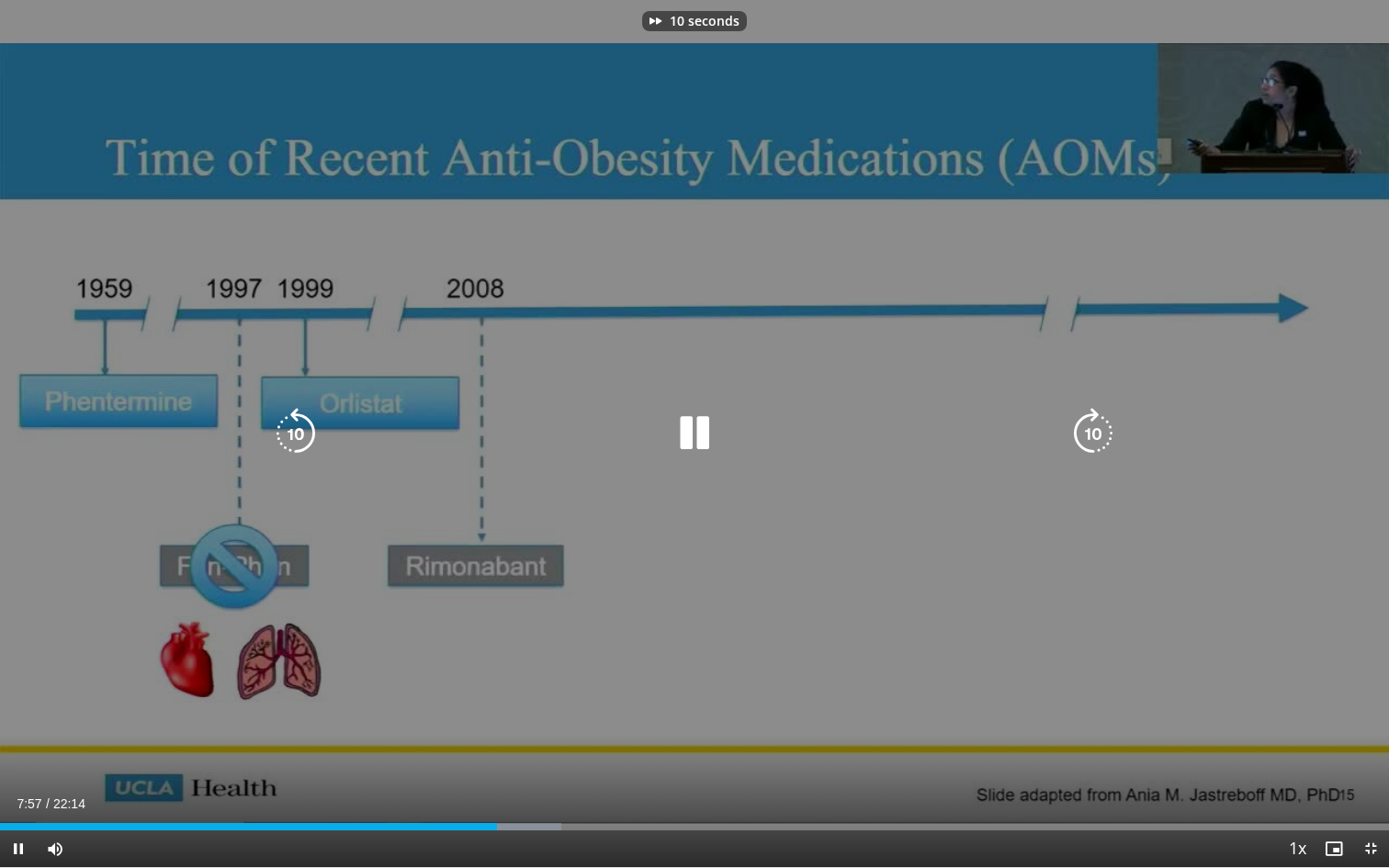 click at bounding box center (1093, 434) 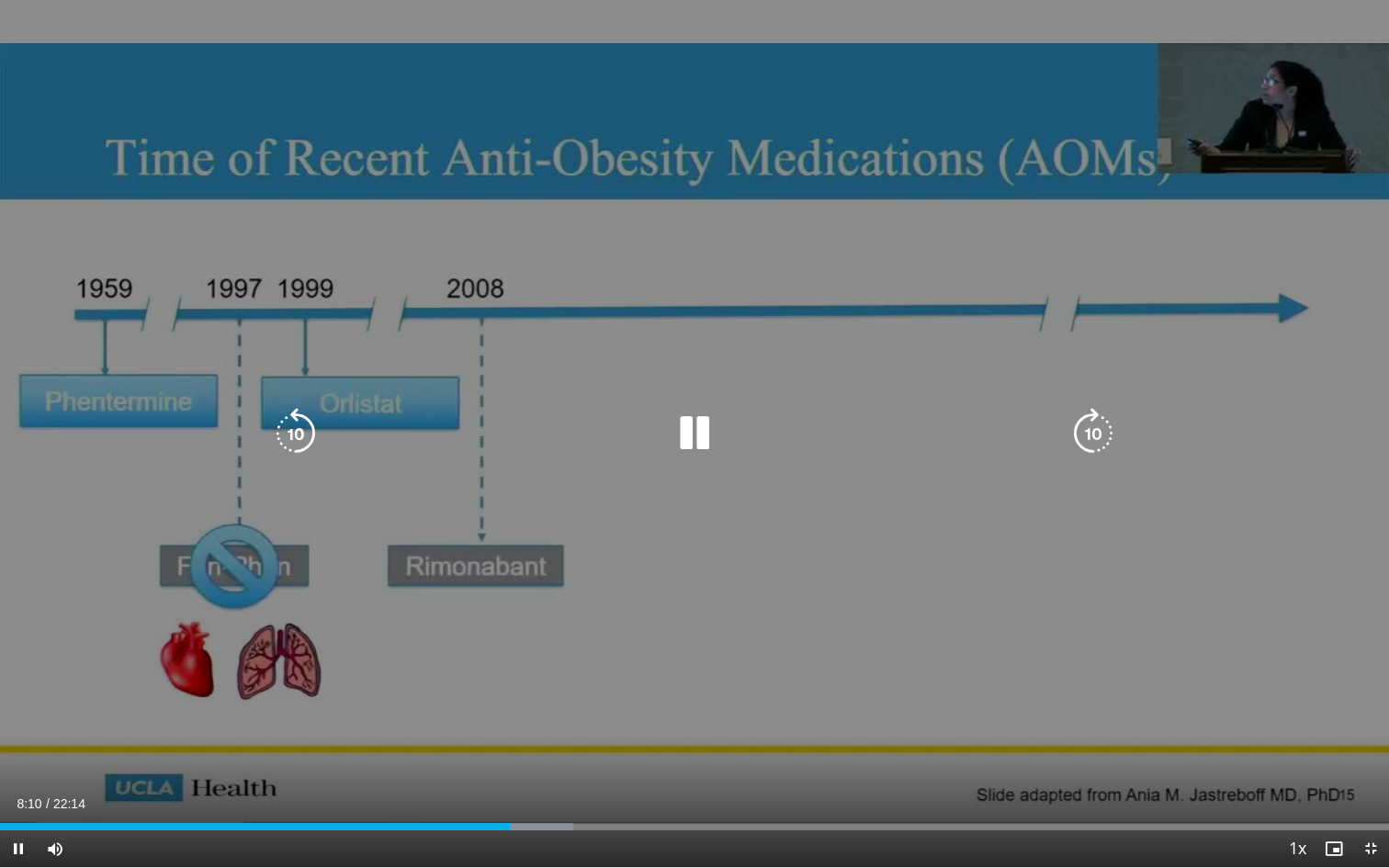 click at bounding box center [1093, 434] 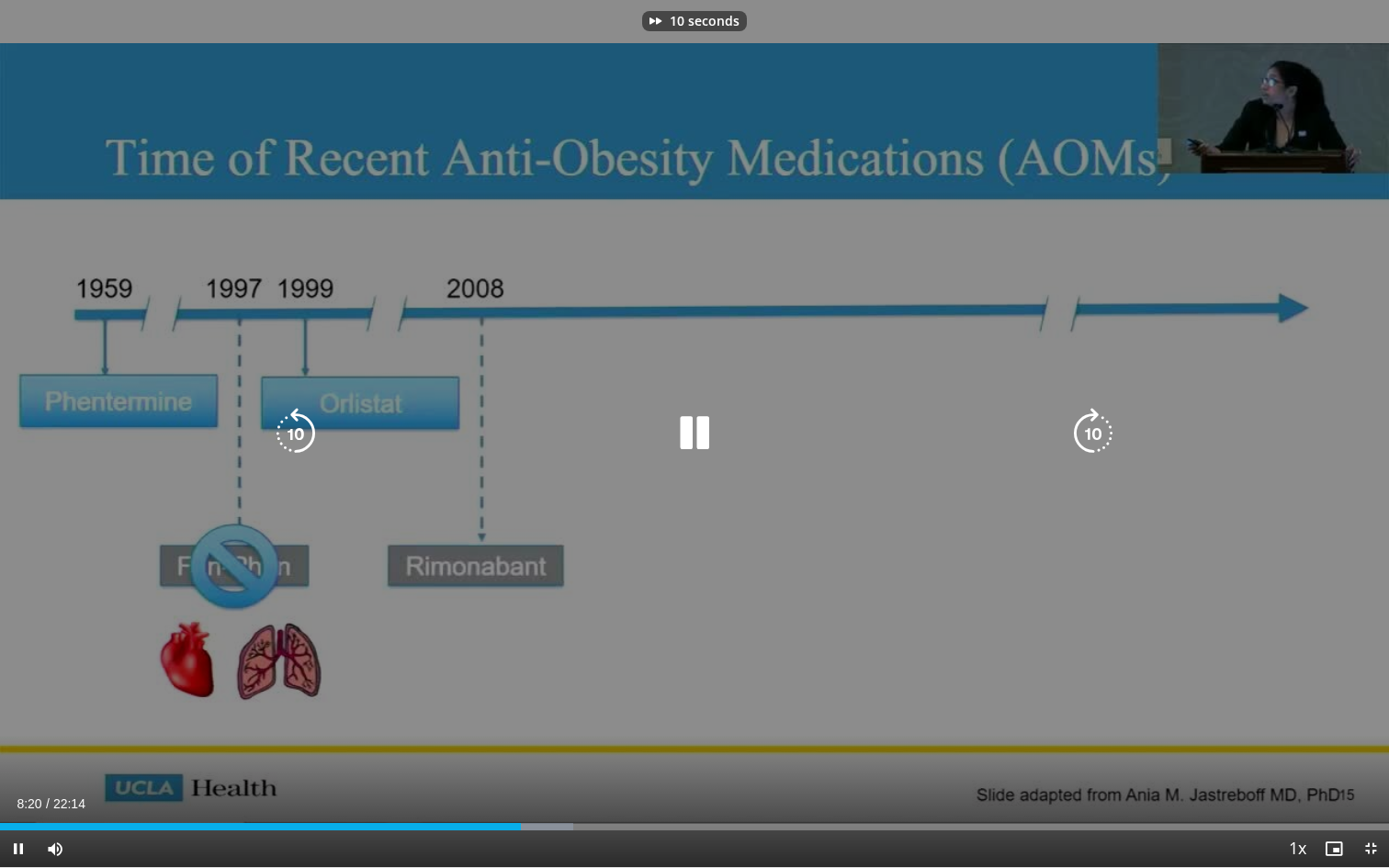 click at bounding box center (1093, 434) 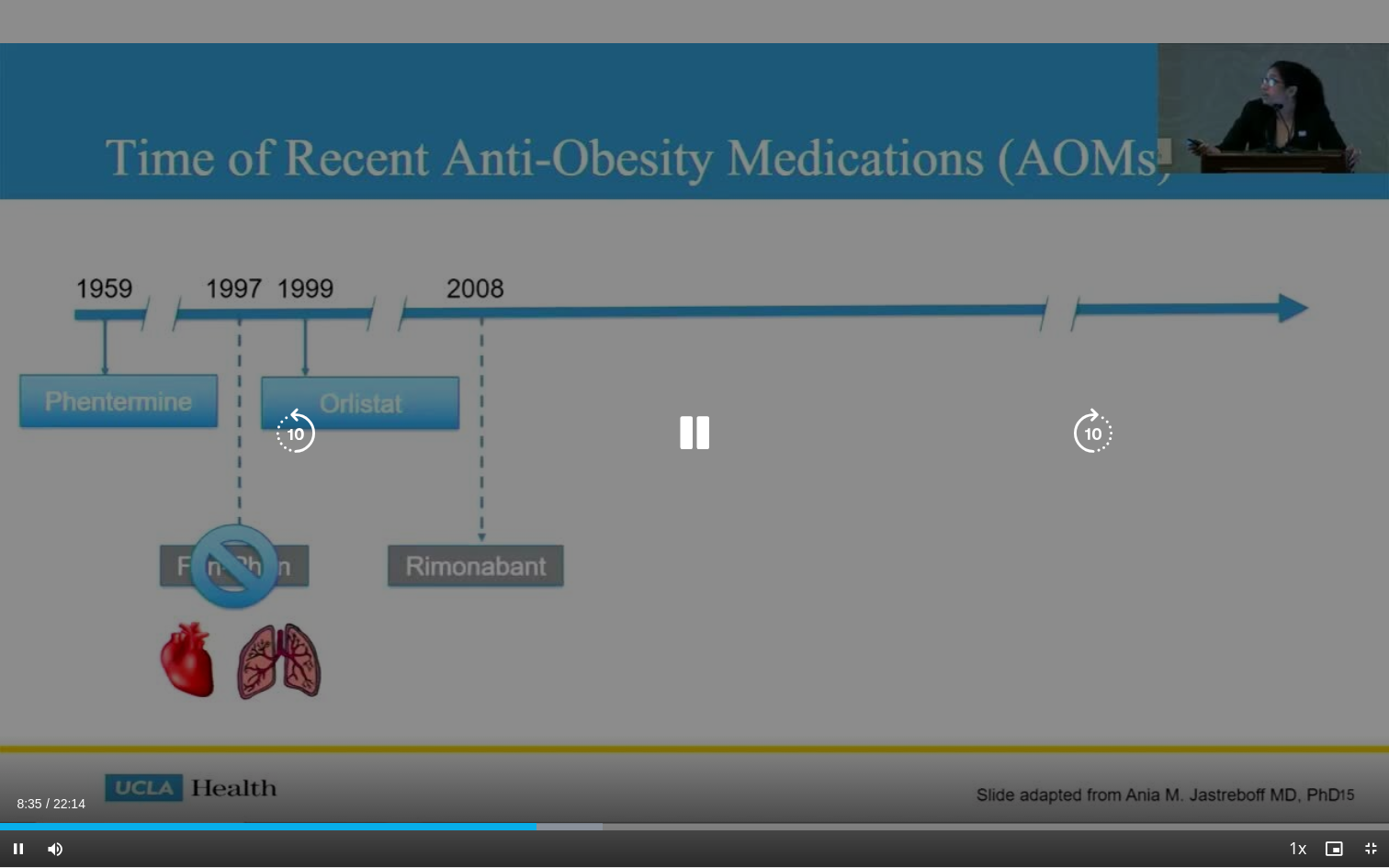 click at bounding box center [1093, 434] 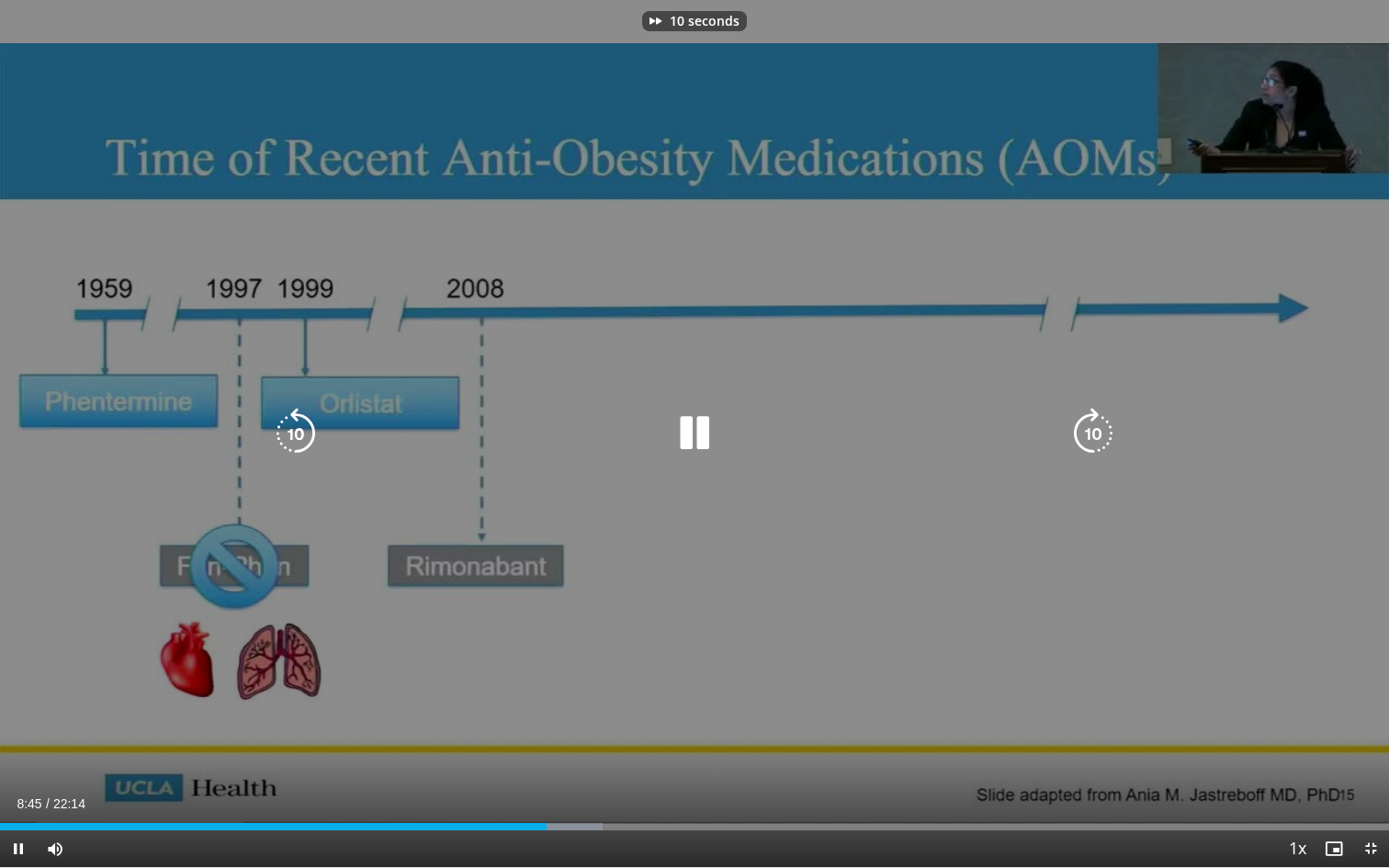 click at bounding box center (1093, 434) 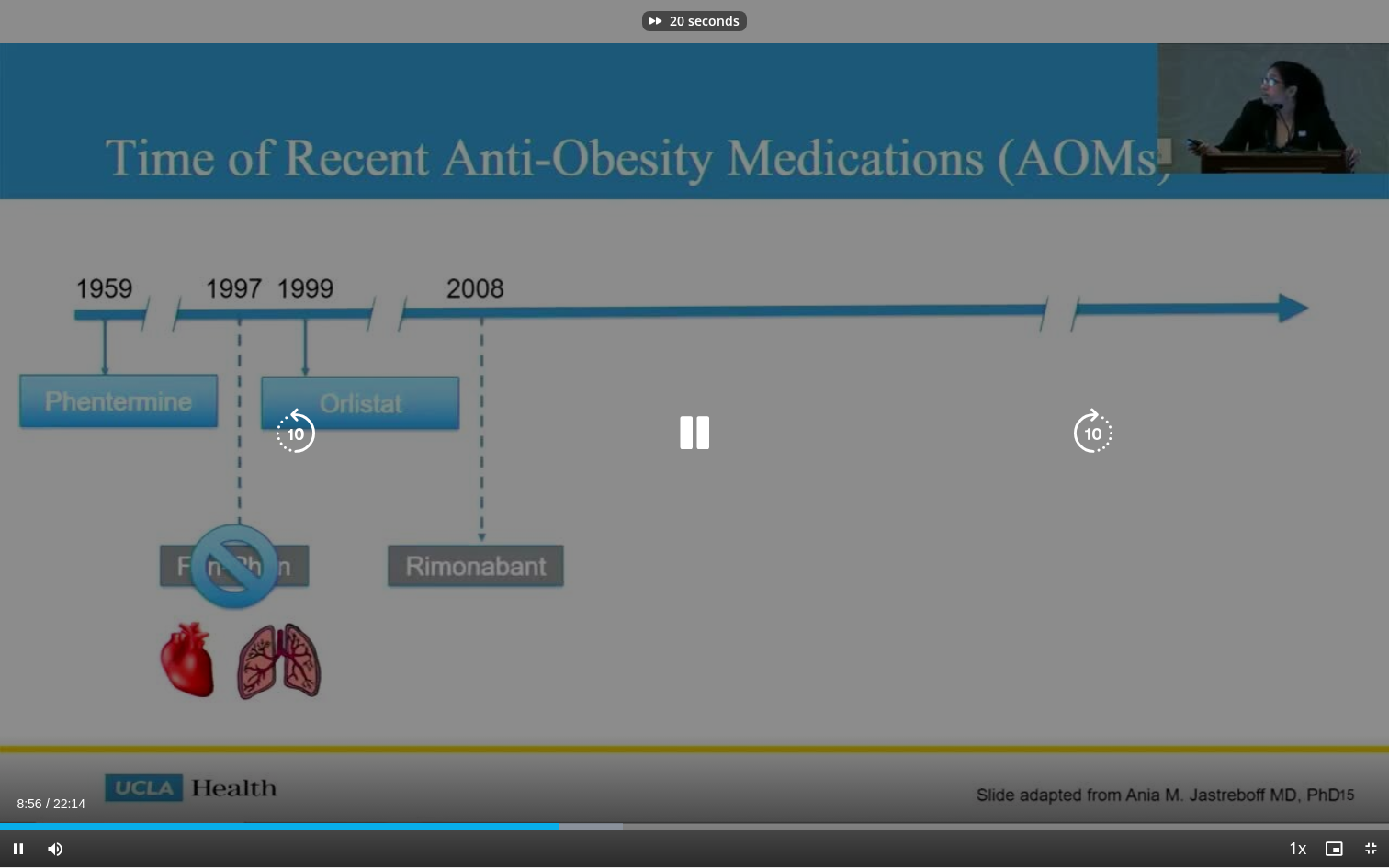 click at bounding box center (1093, 434) 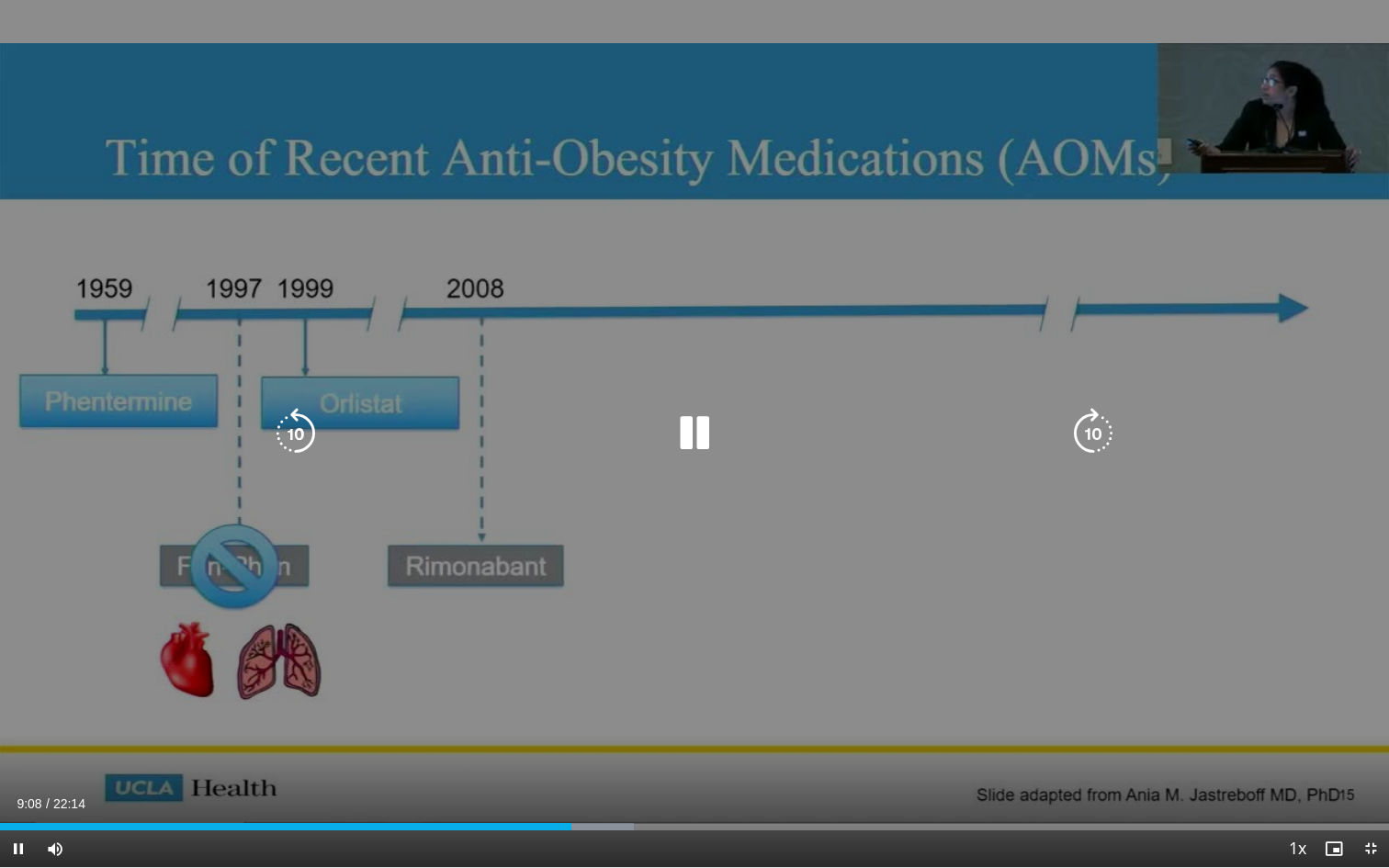click at bounding box center (1093, 434) 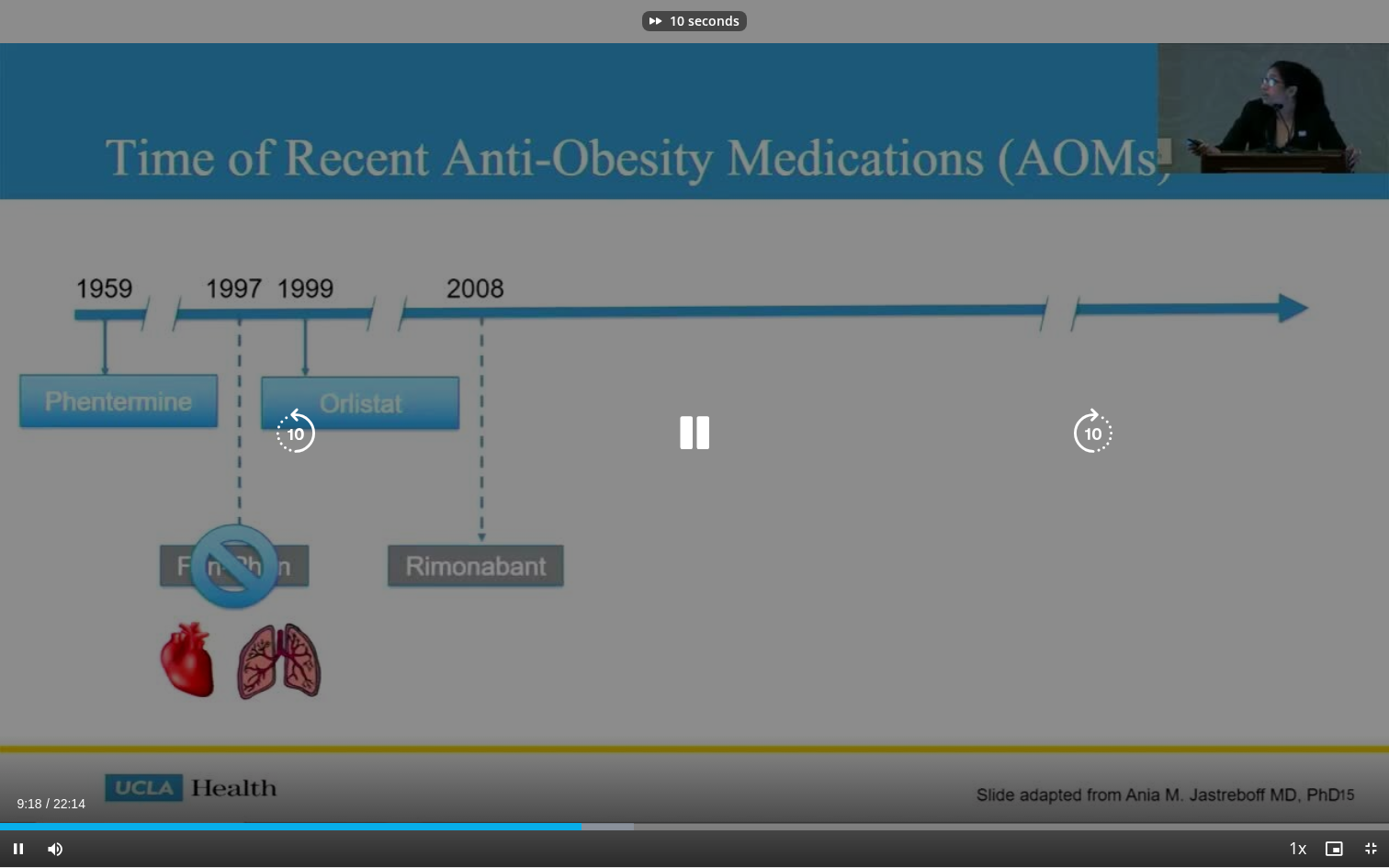 click at bounding box center (1093, 434) 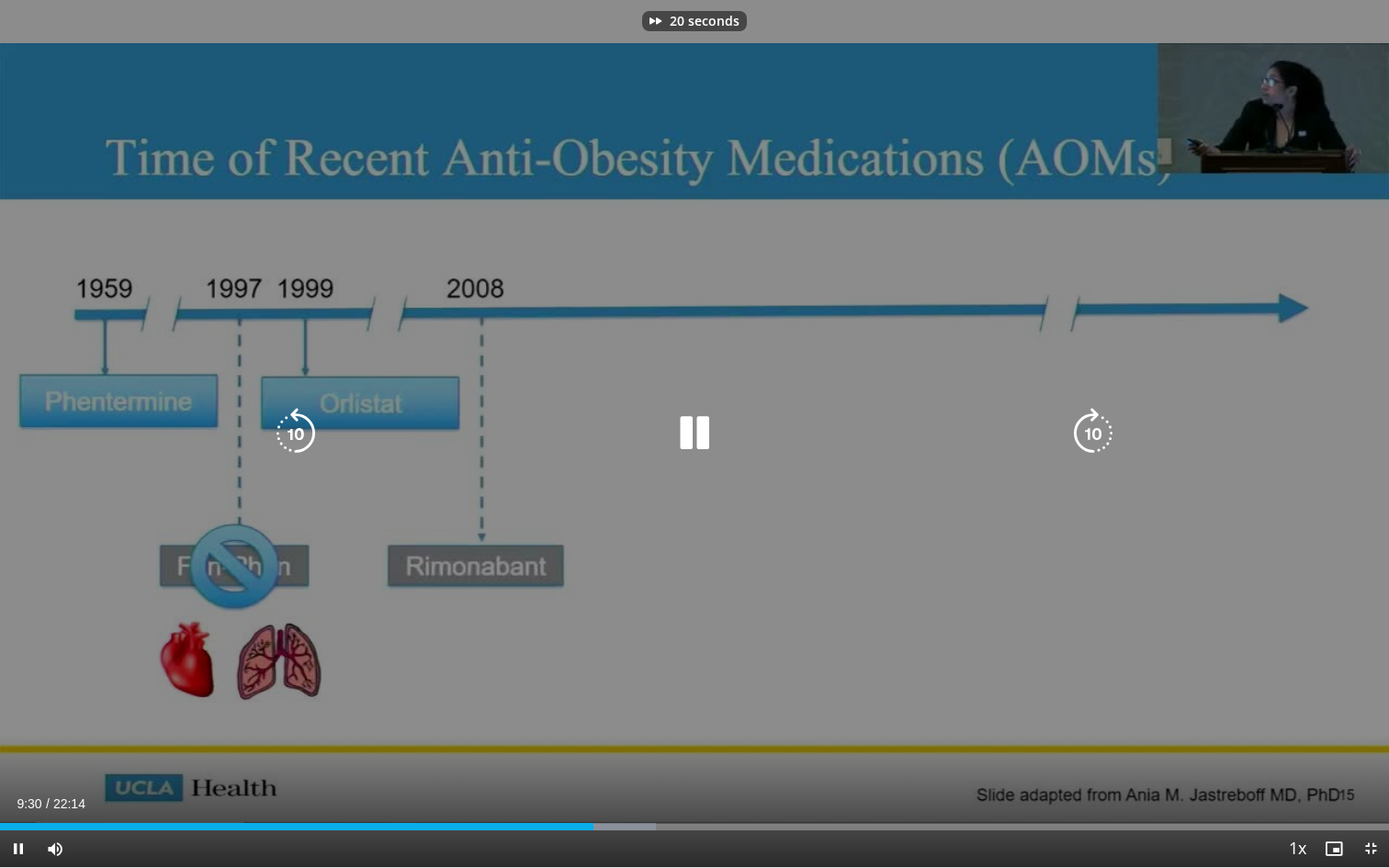 click at bounding box center (1093, 434) 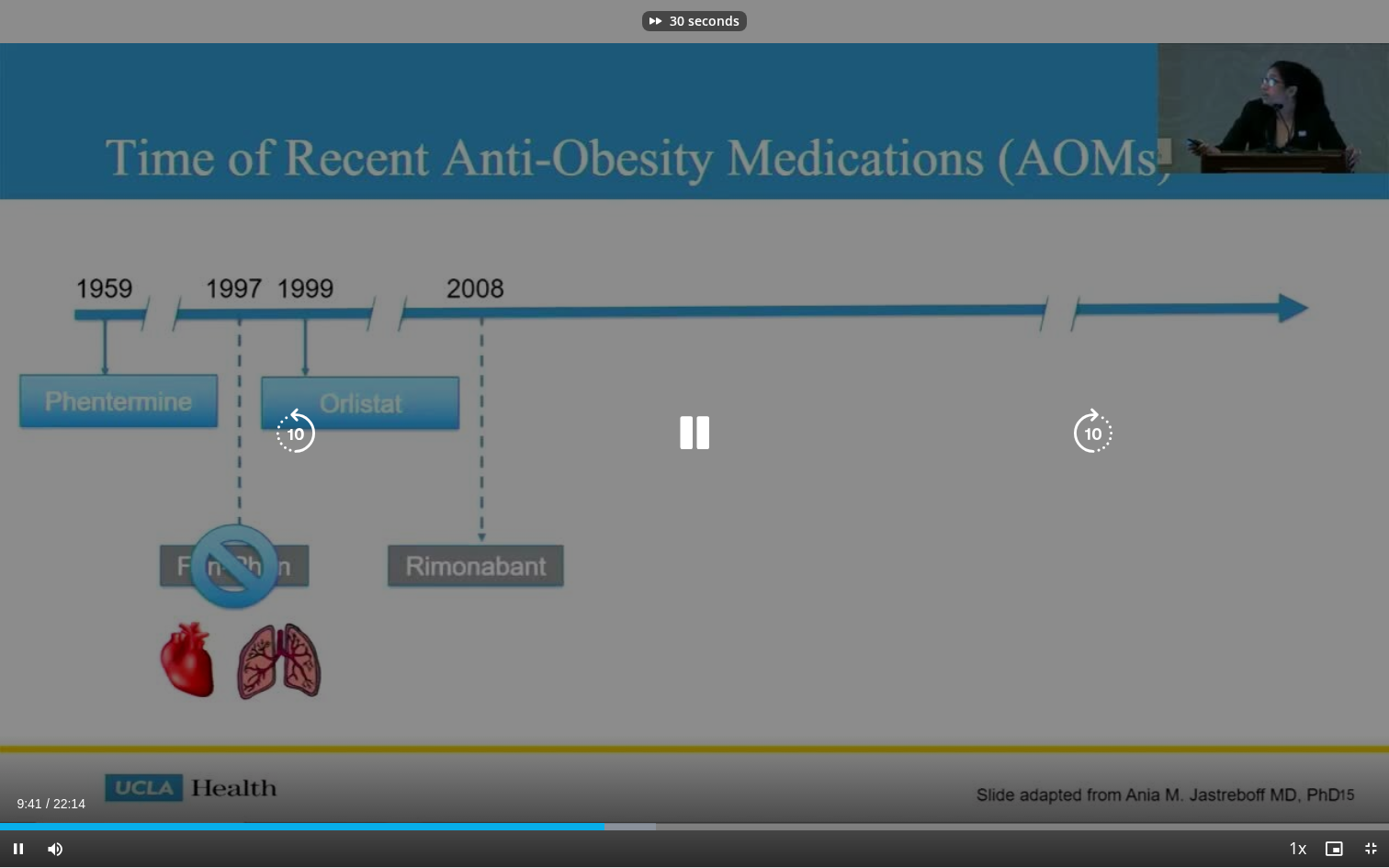 click at bounding box center (1093, 434) 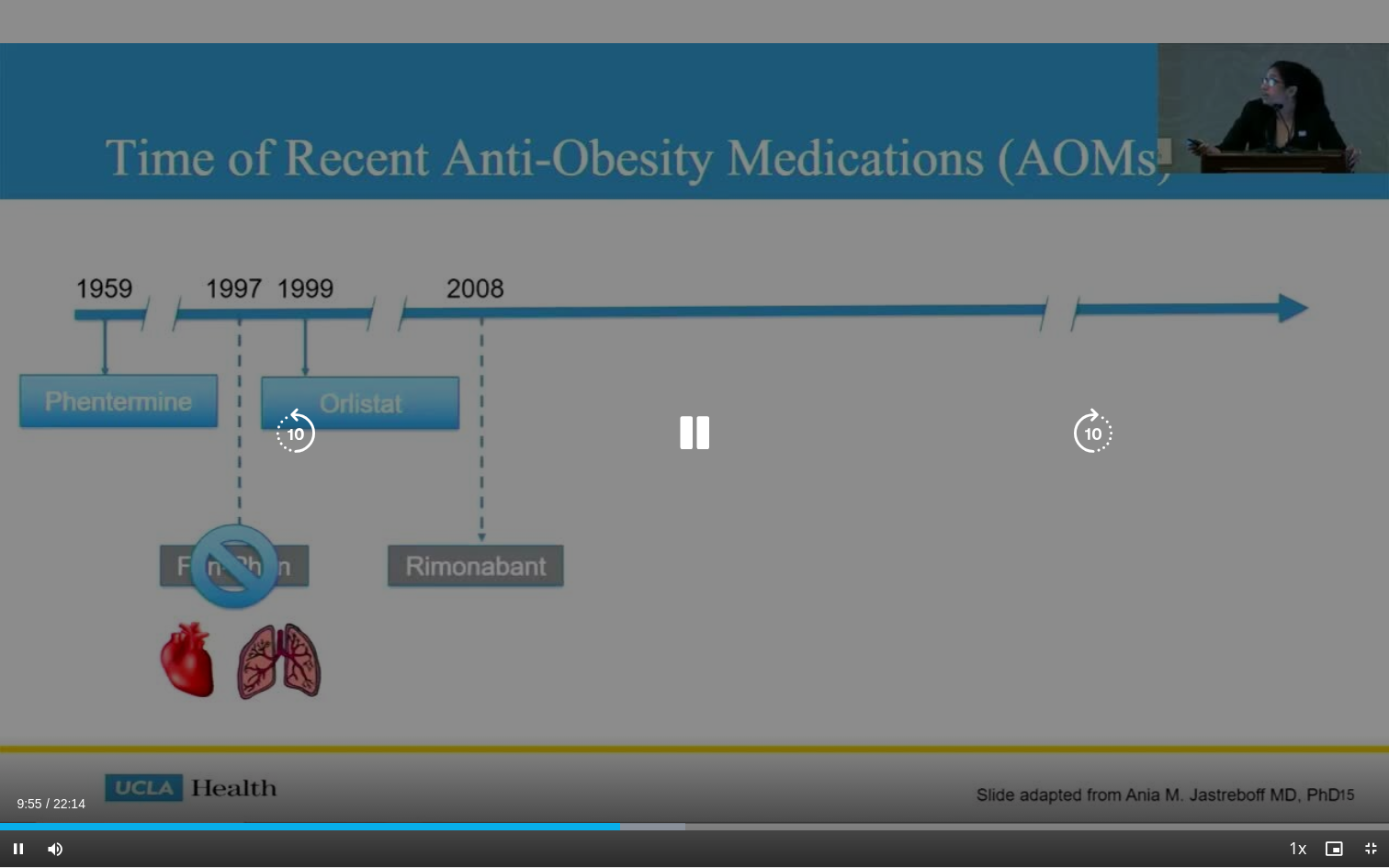 click at bounding box center (1093, 434) 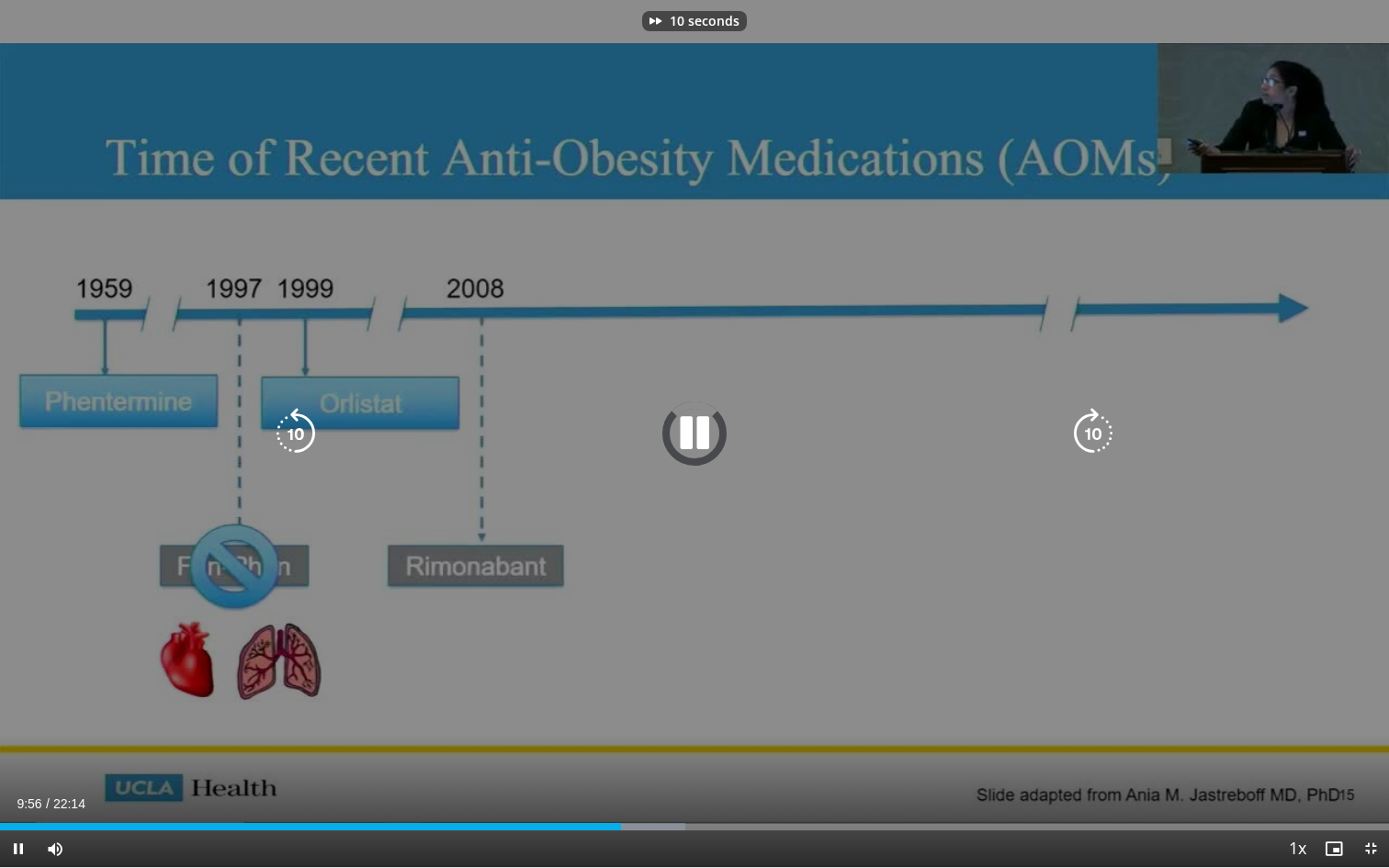 click at bounding box center [1093, 434] 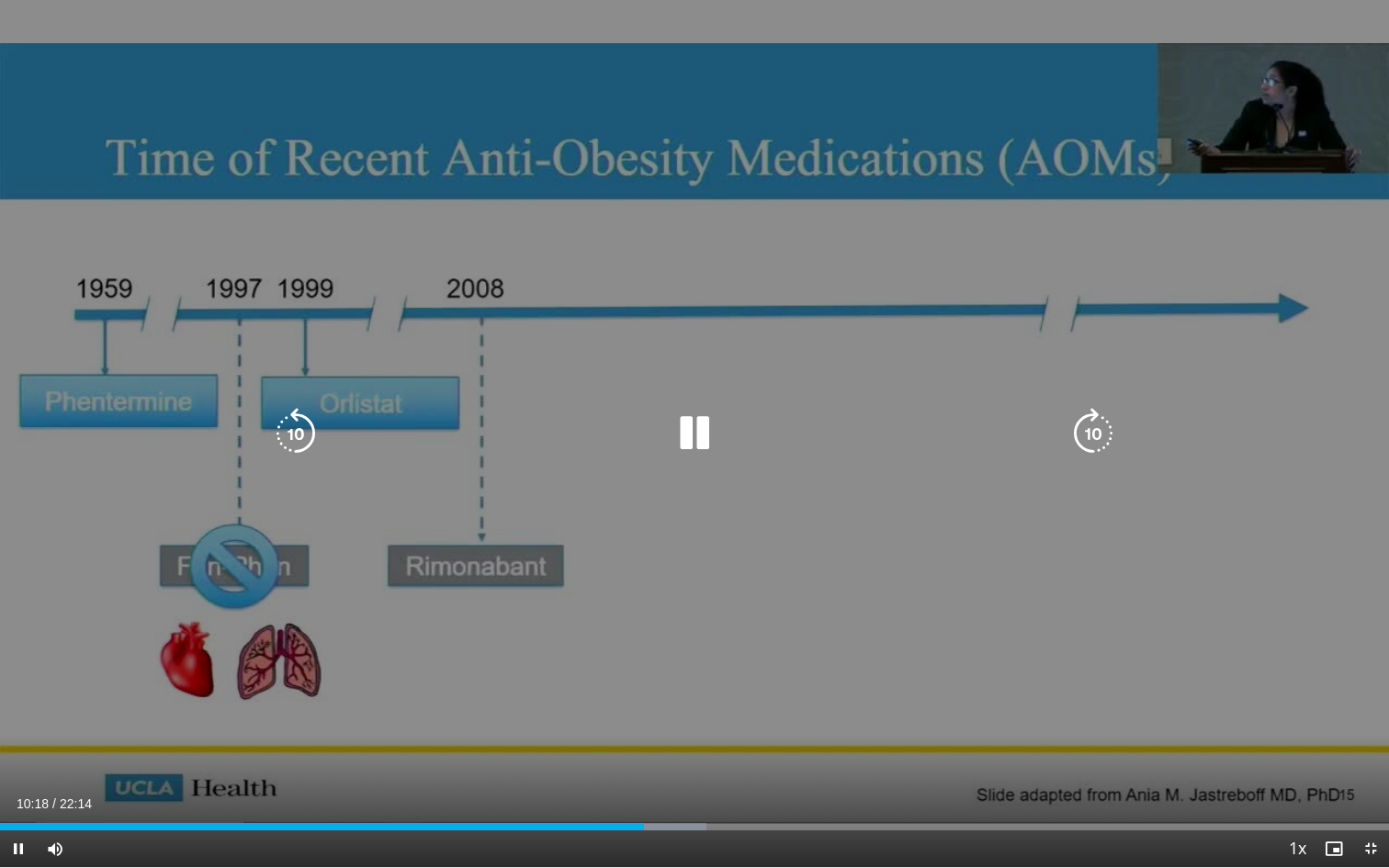 click at bounding box center [1093, 434] 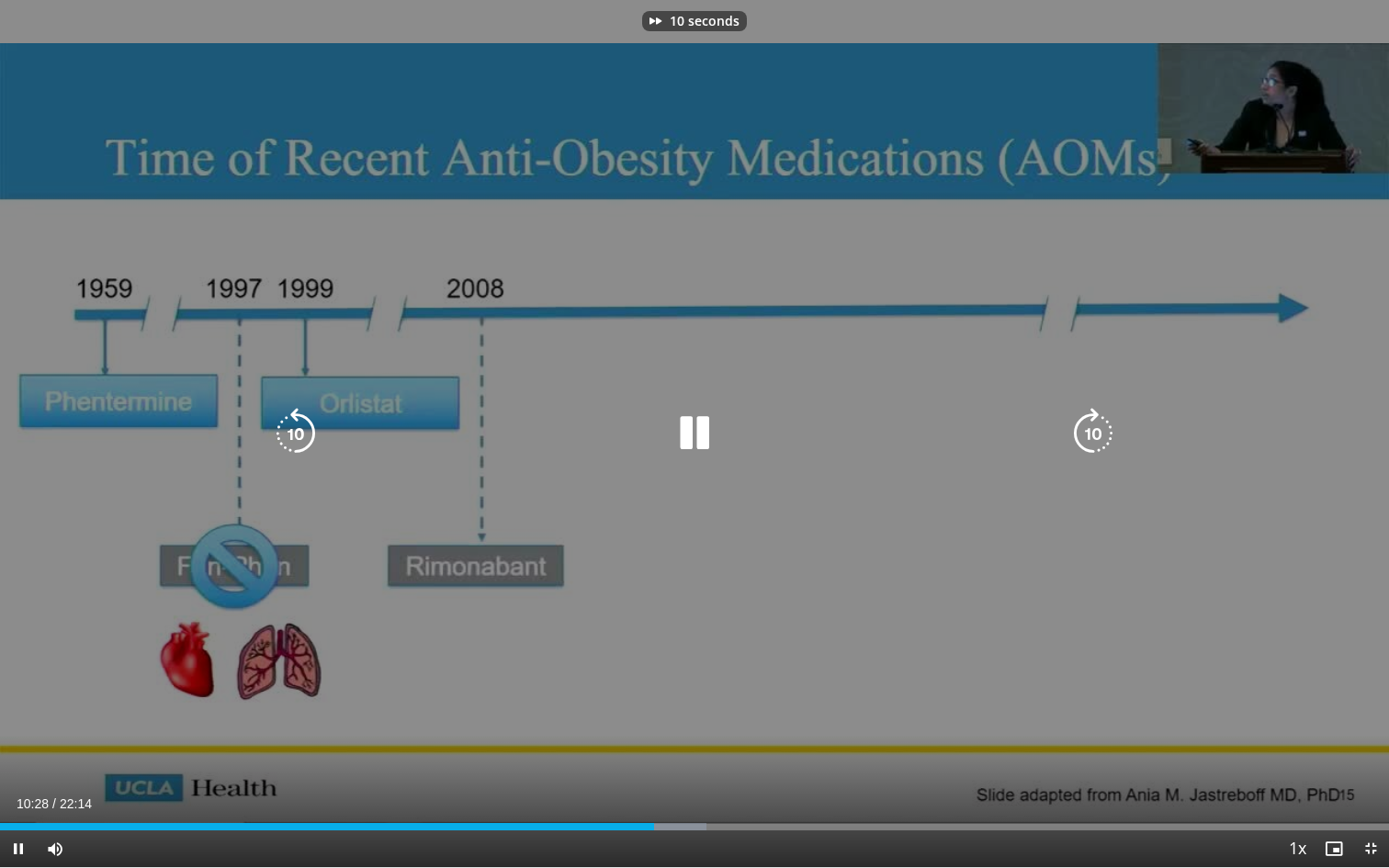 click at bounding box center (1093, 434) 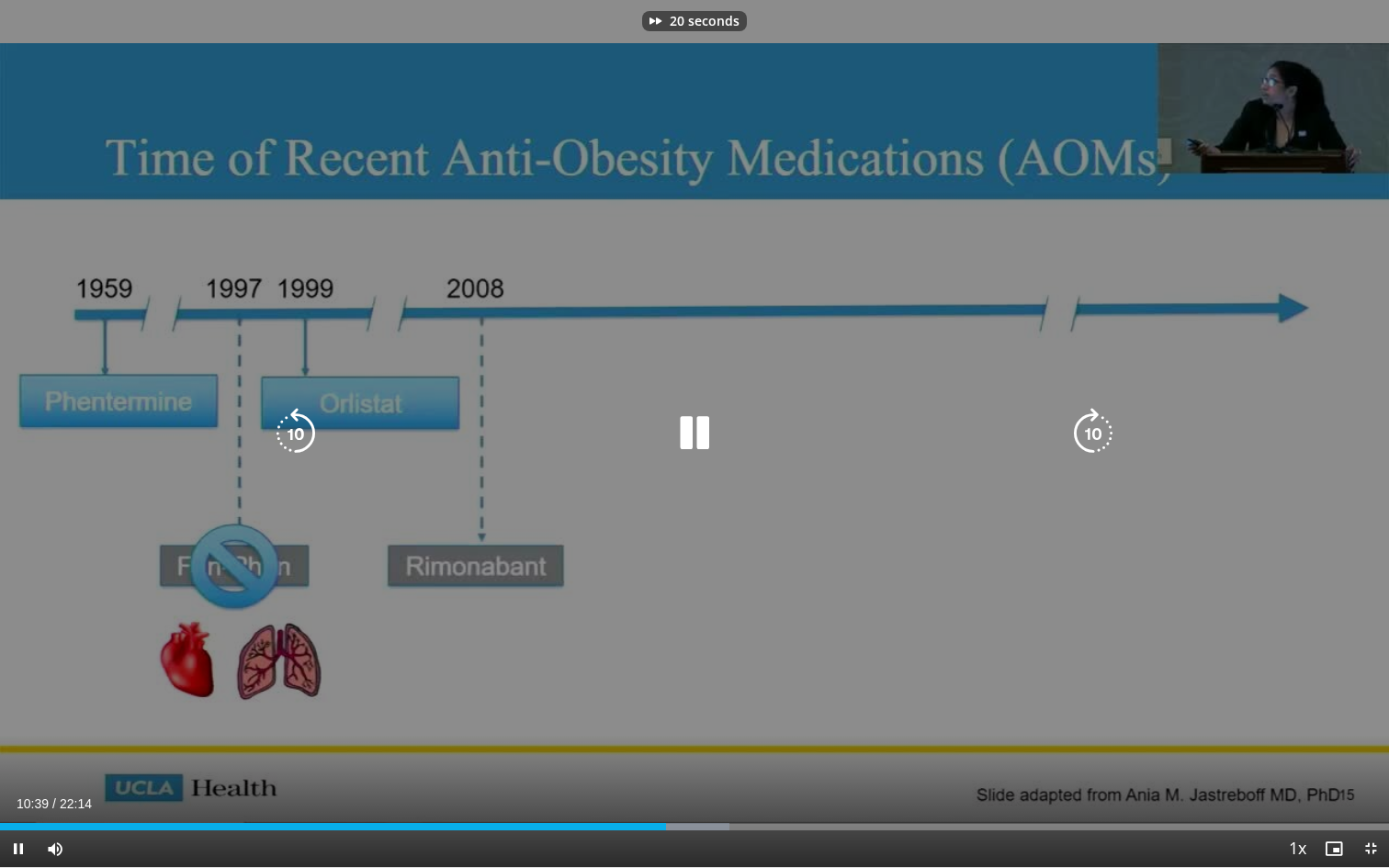 click at bounding box center (1093, 434) 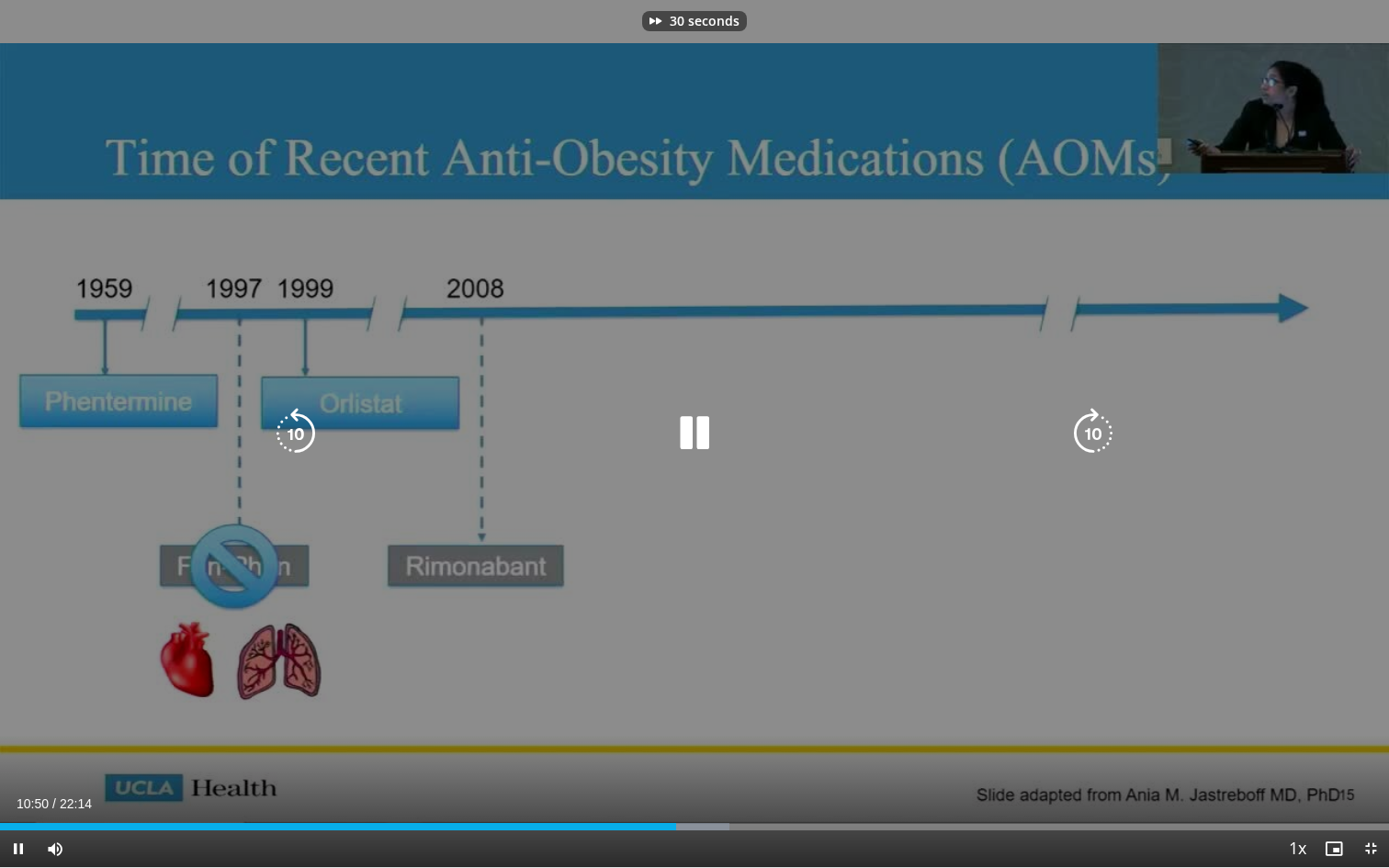 click at bounding box center (1093, 434) 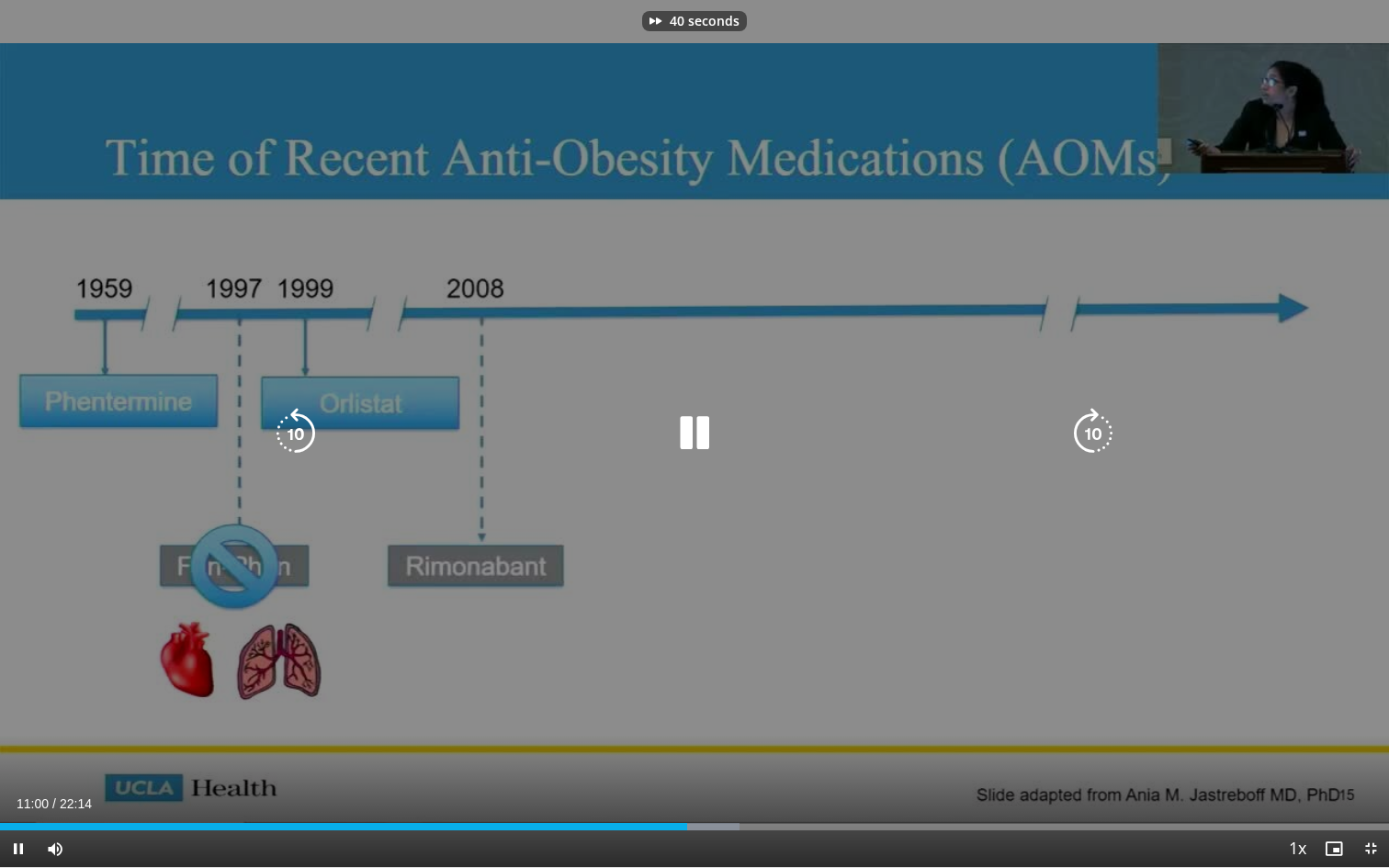 click at bounding box center [1093, 434] 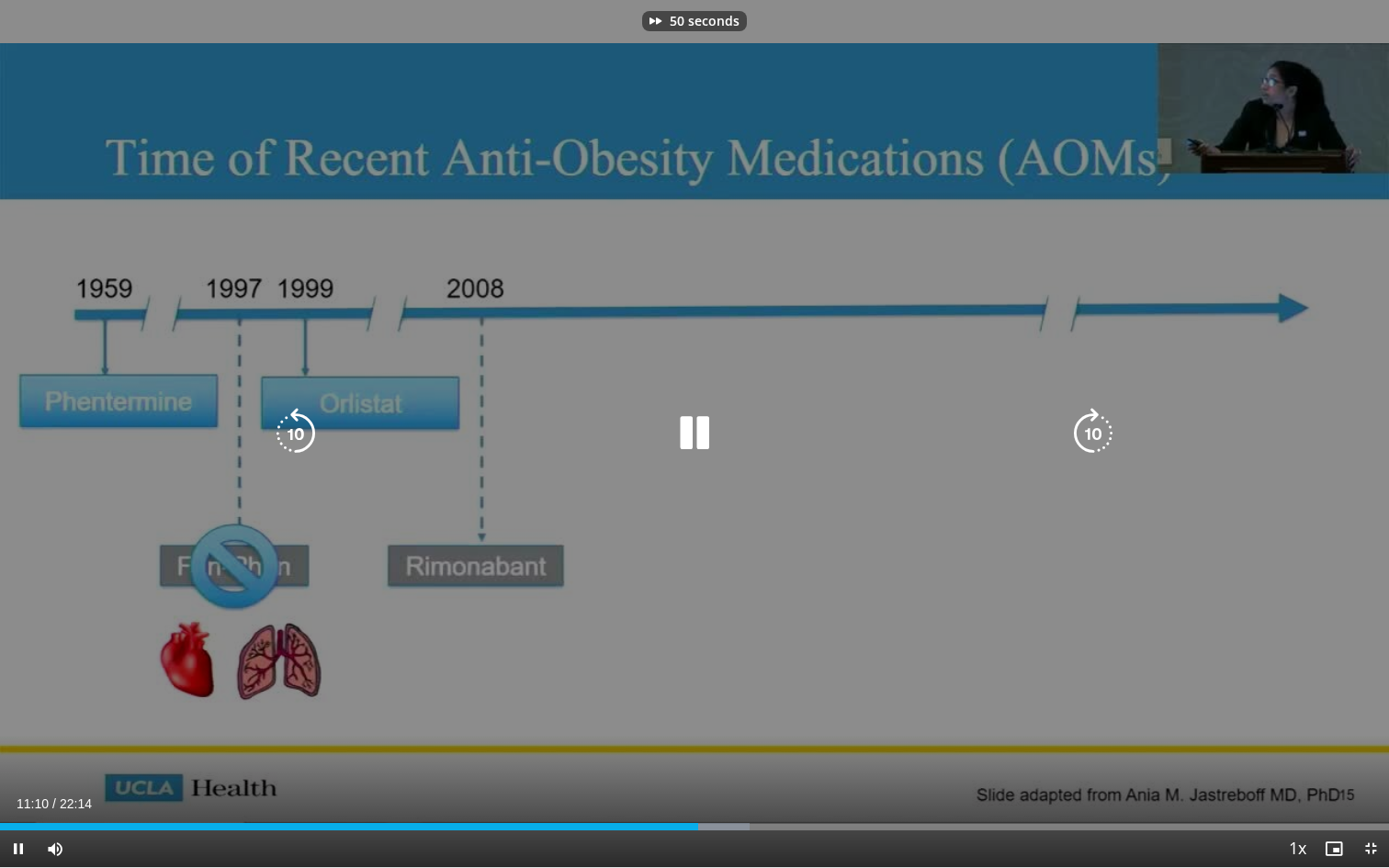 click at bounding box center (1093, 434) 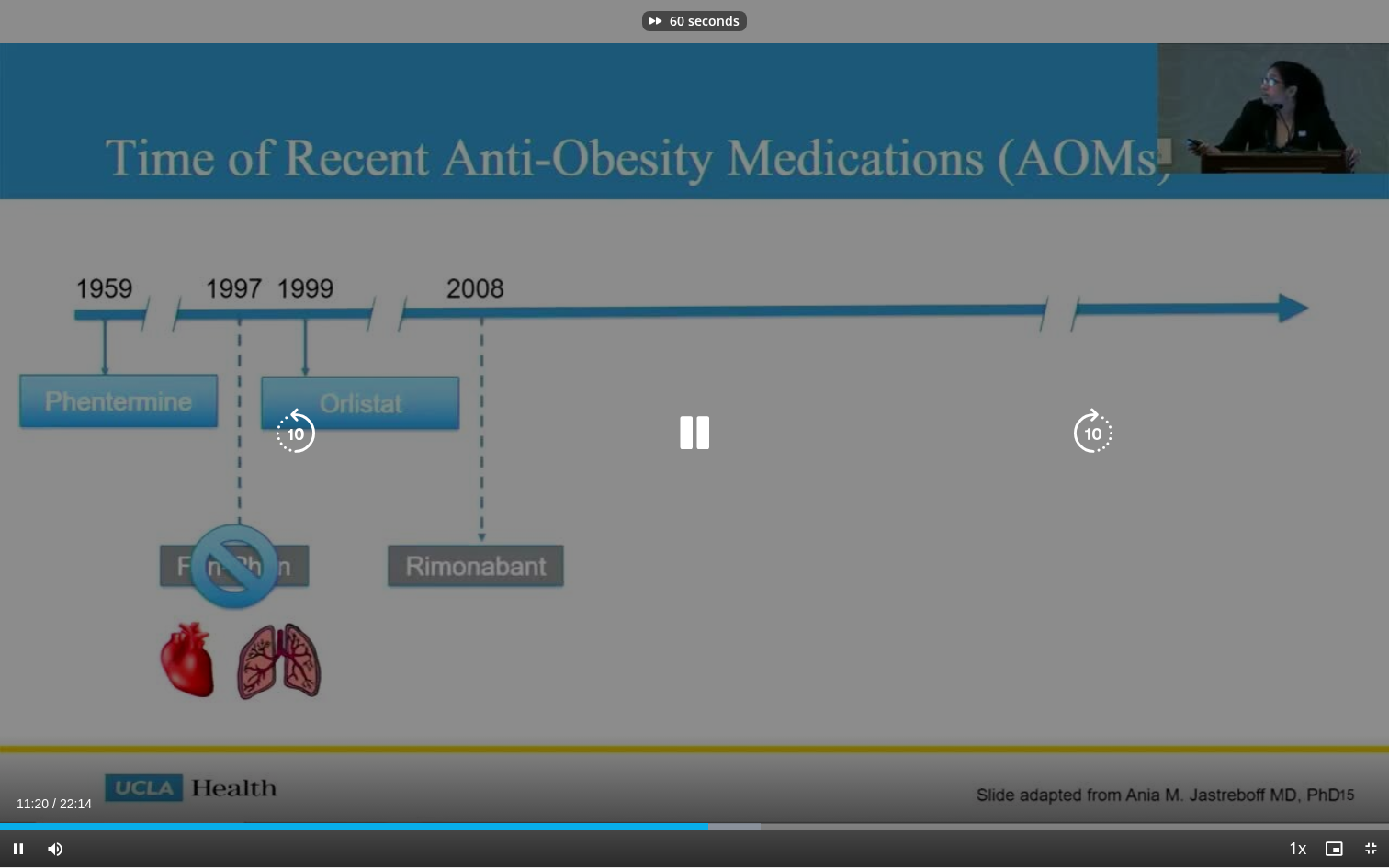 click at bounding box center (1093, 434) 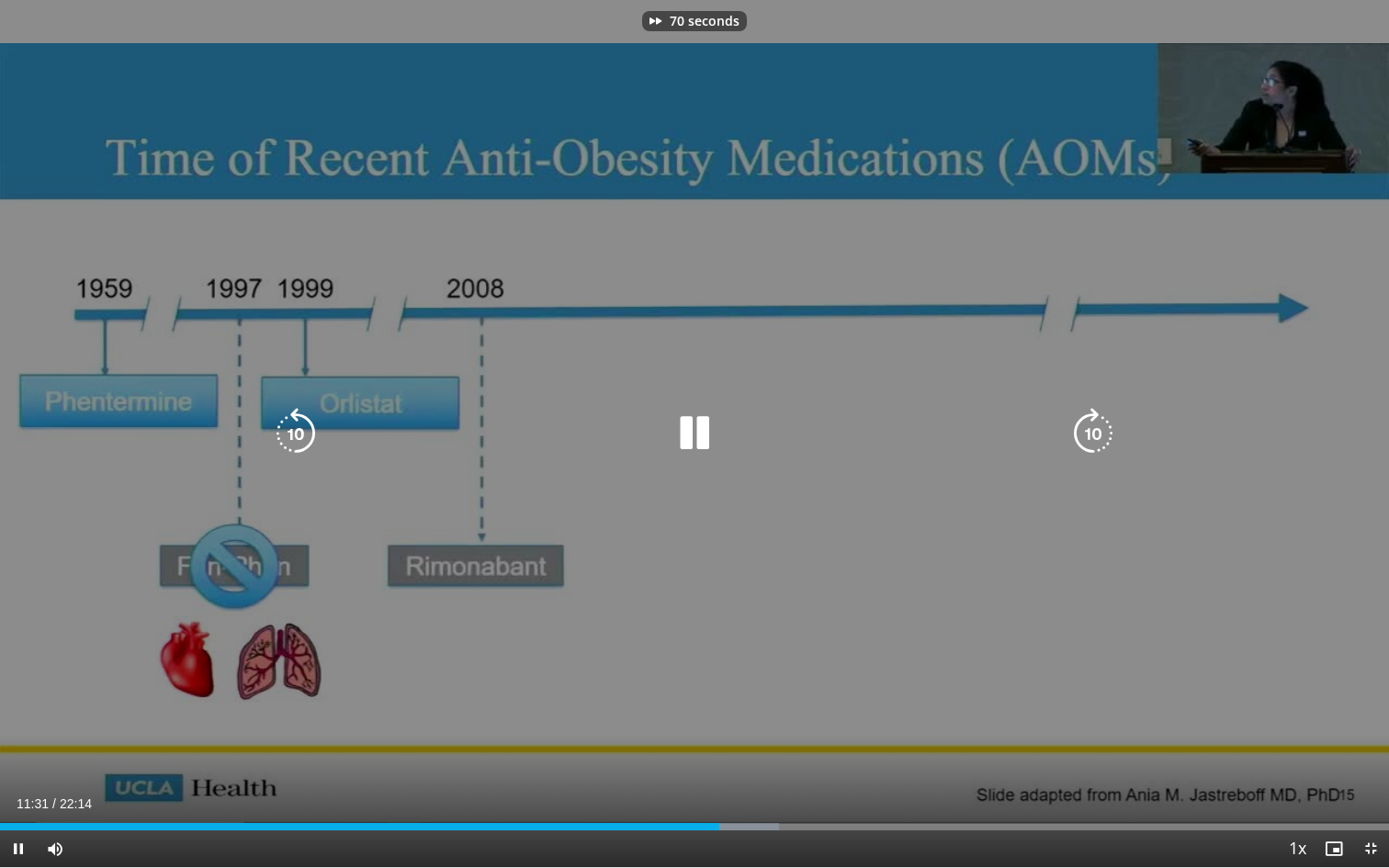 click at bounding box center (1093, 434) 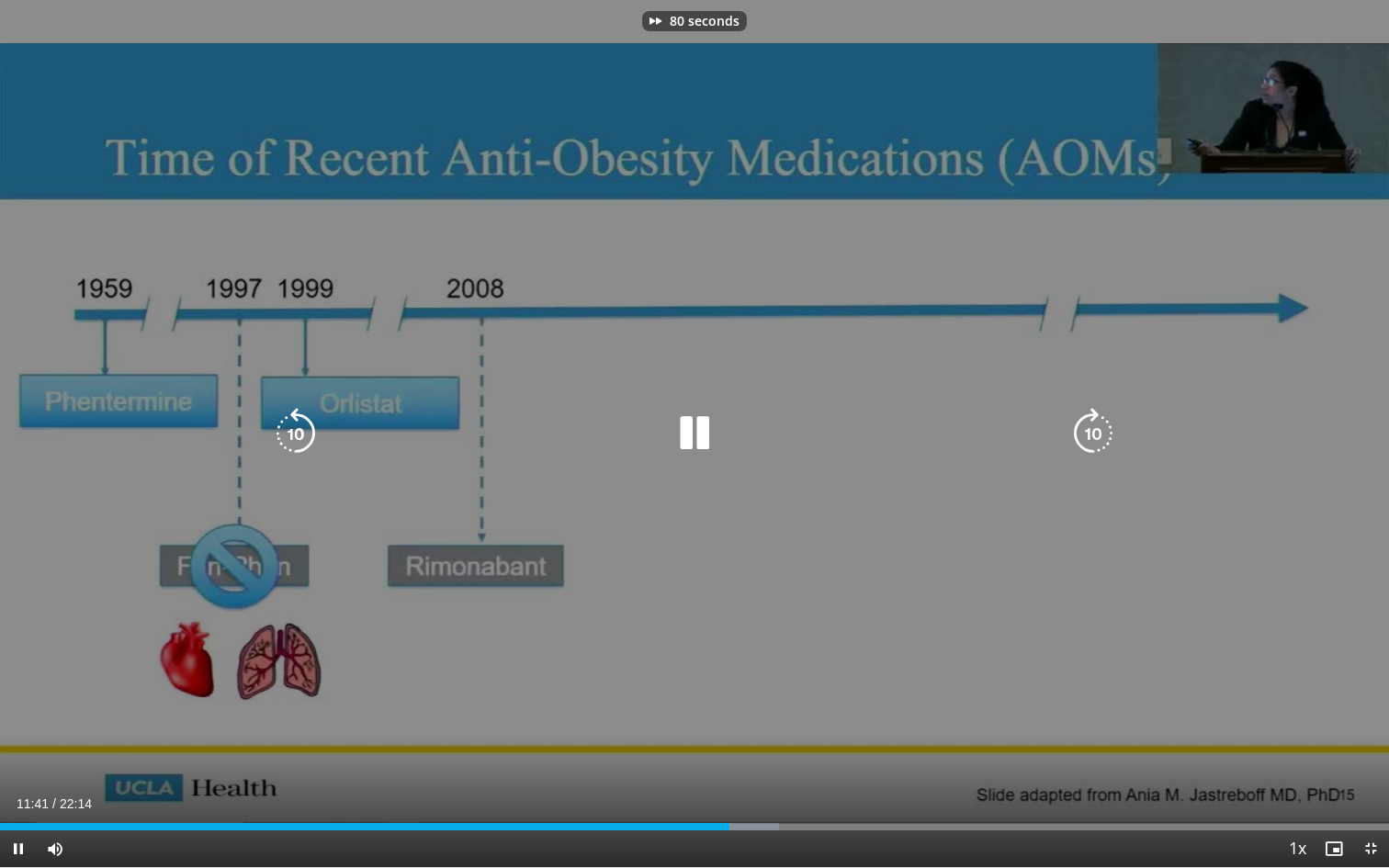 click at bounding box center [1093, 434] 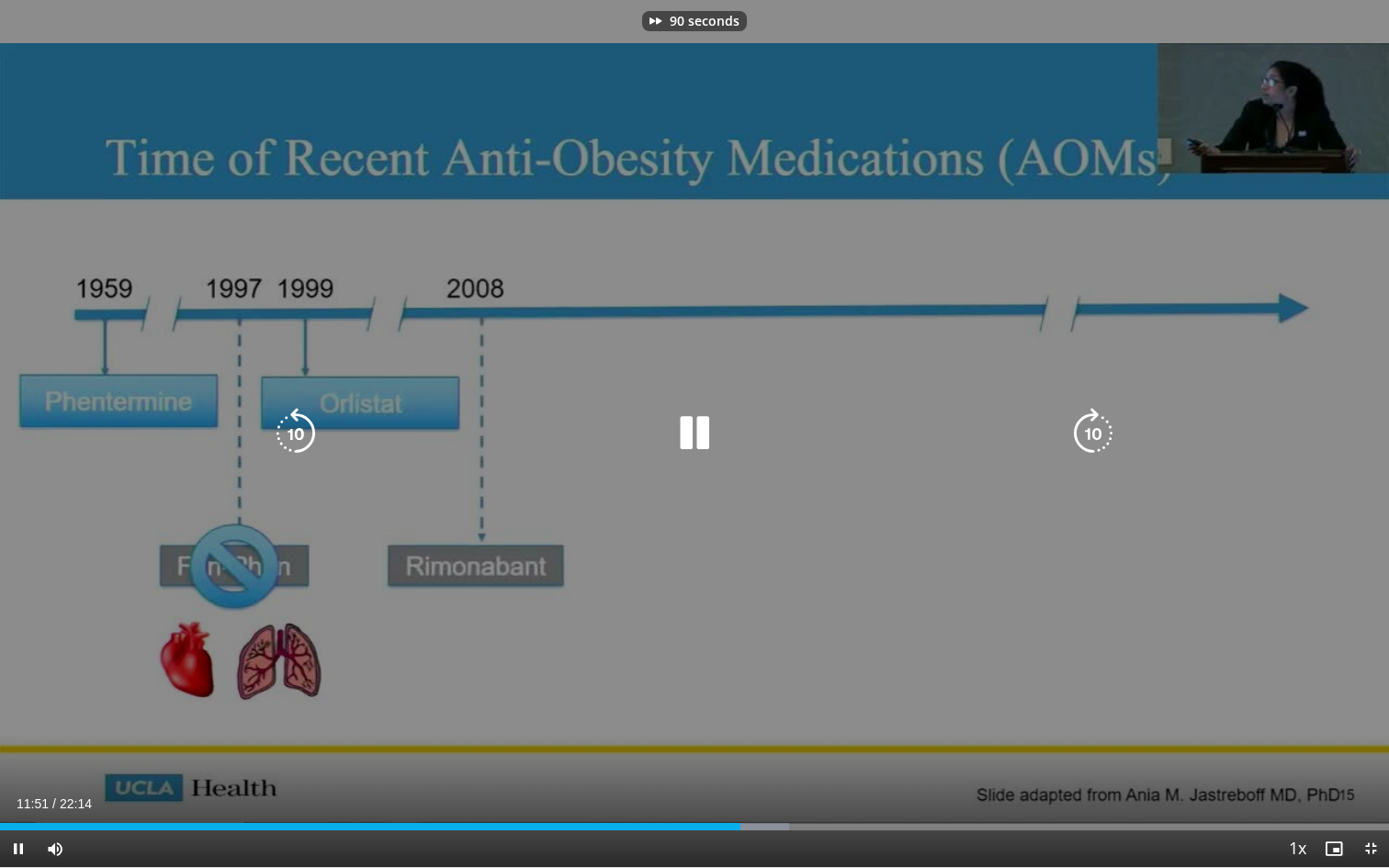 click at bounding box center (1093, 434) 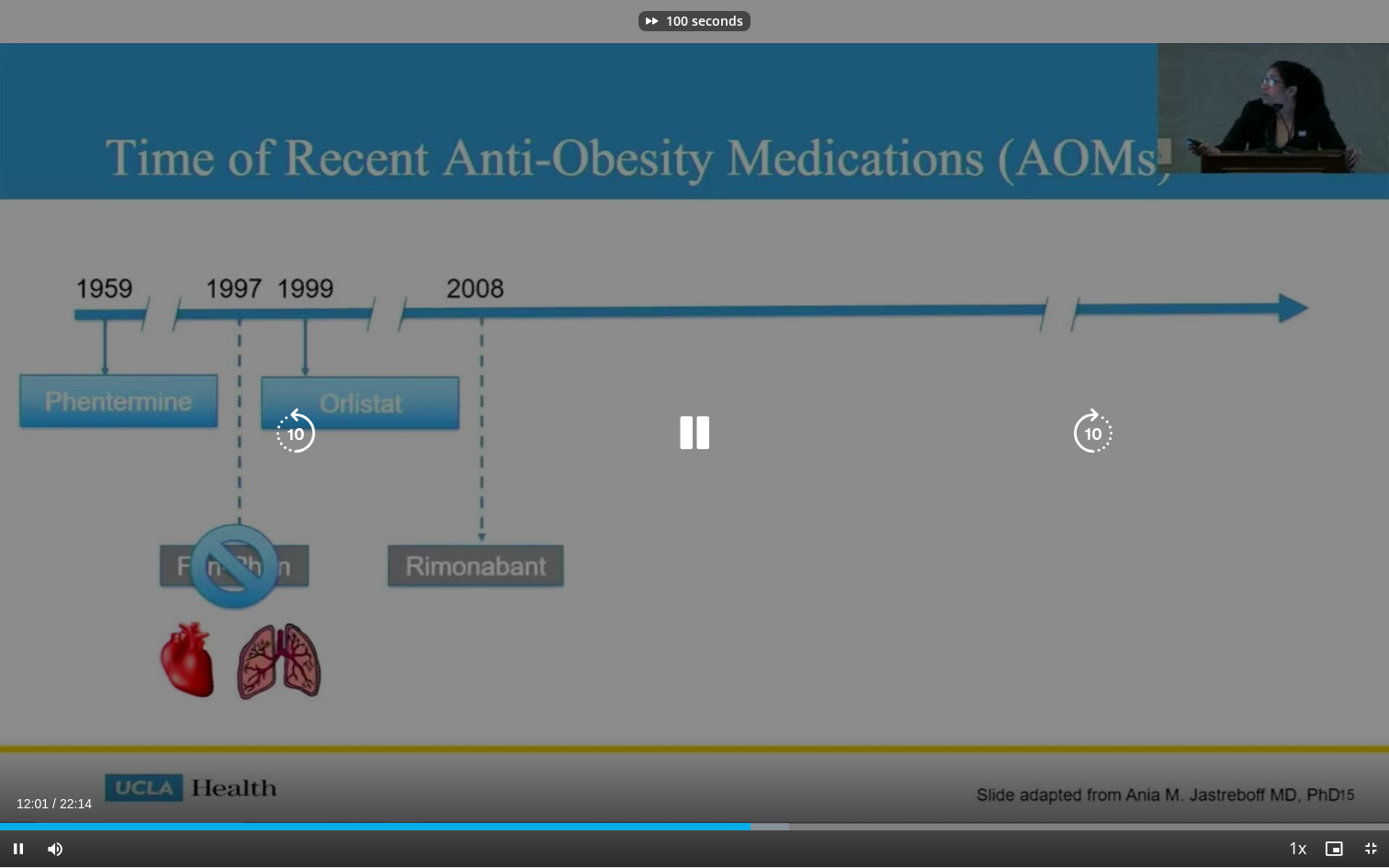click at bounding box center (1093, 434) 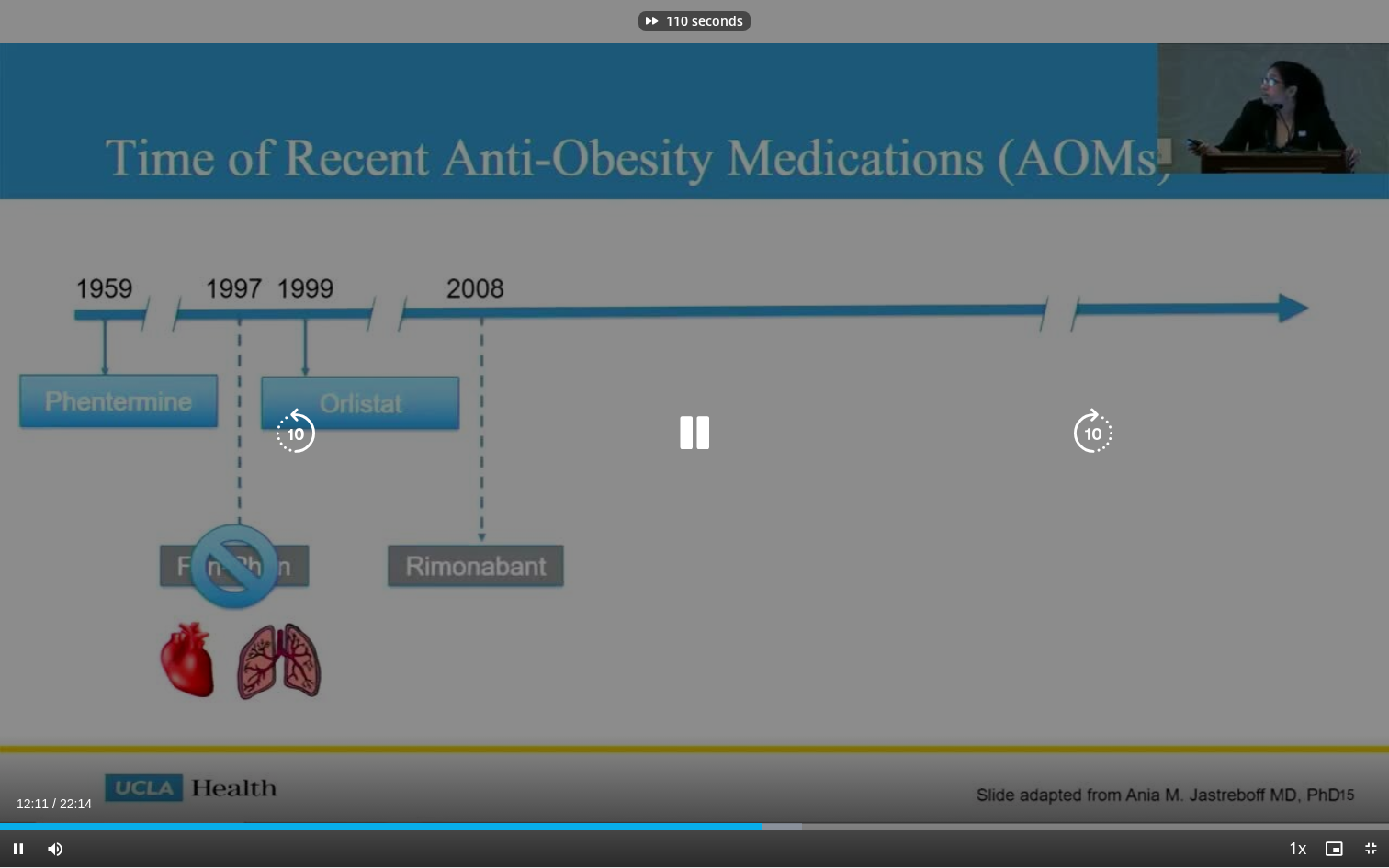 click at bounding box center (1093, 434) 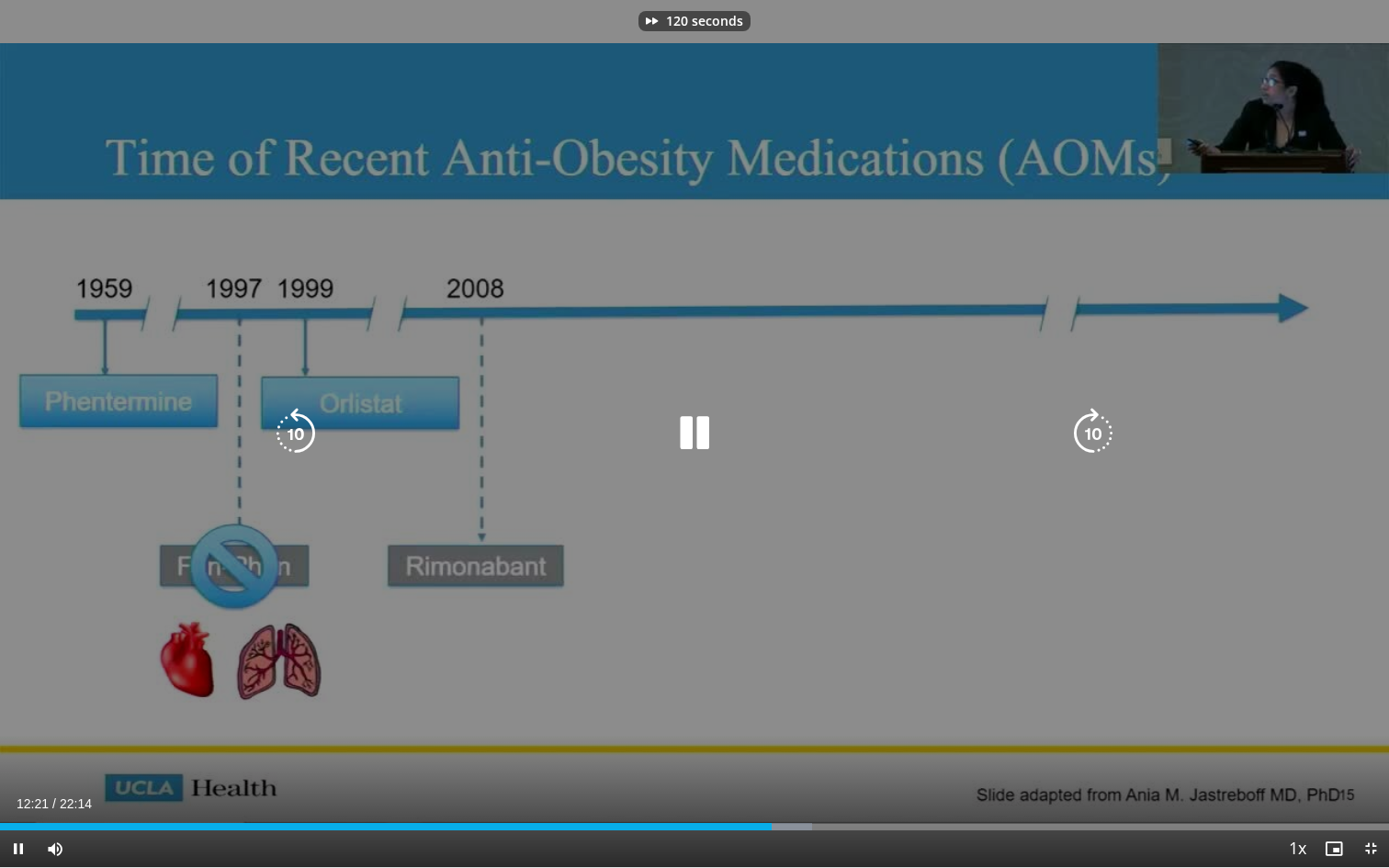 click at bounding box center [1093, 434] 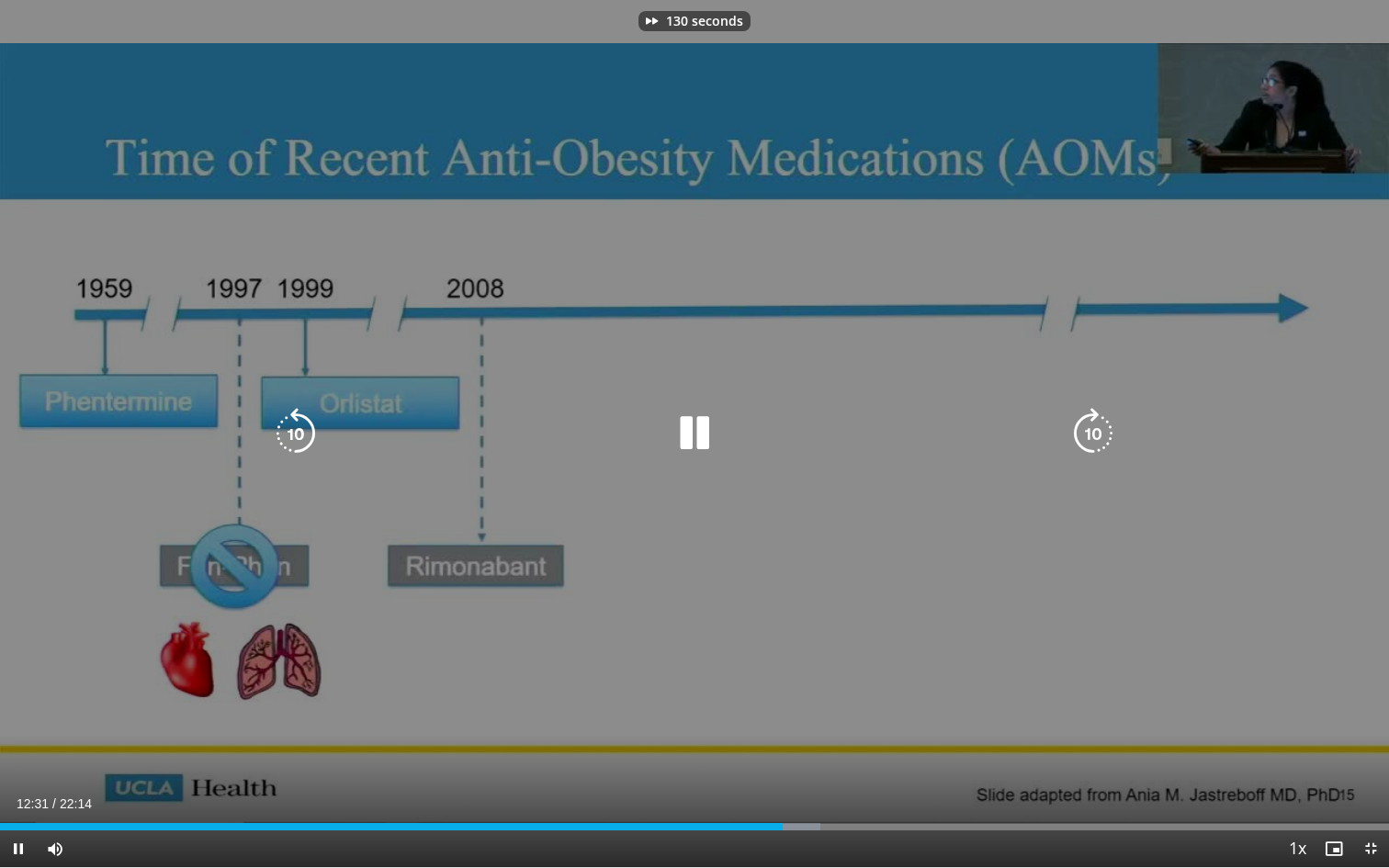 click at bounding box center (1093, 434) 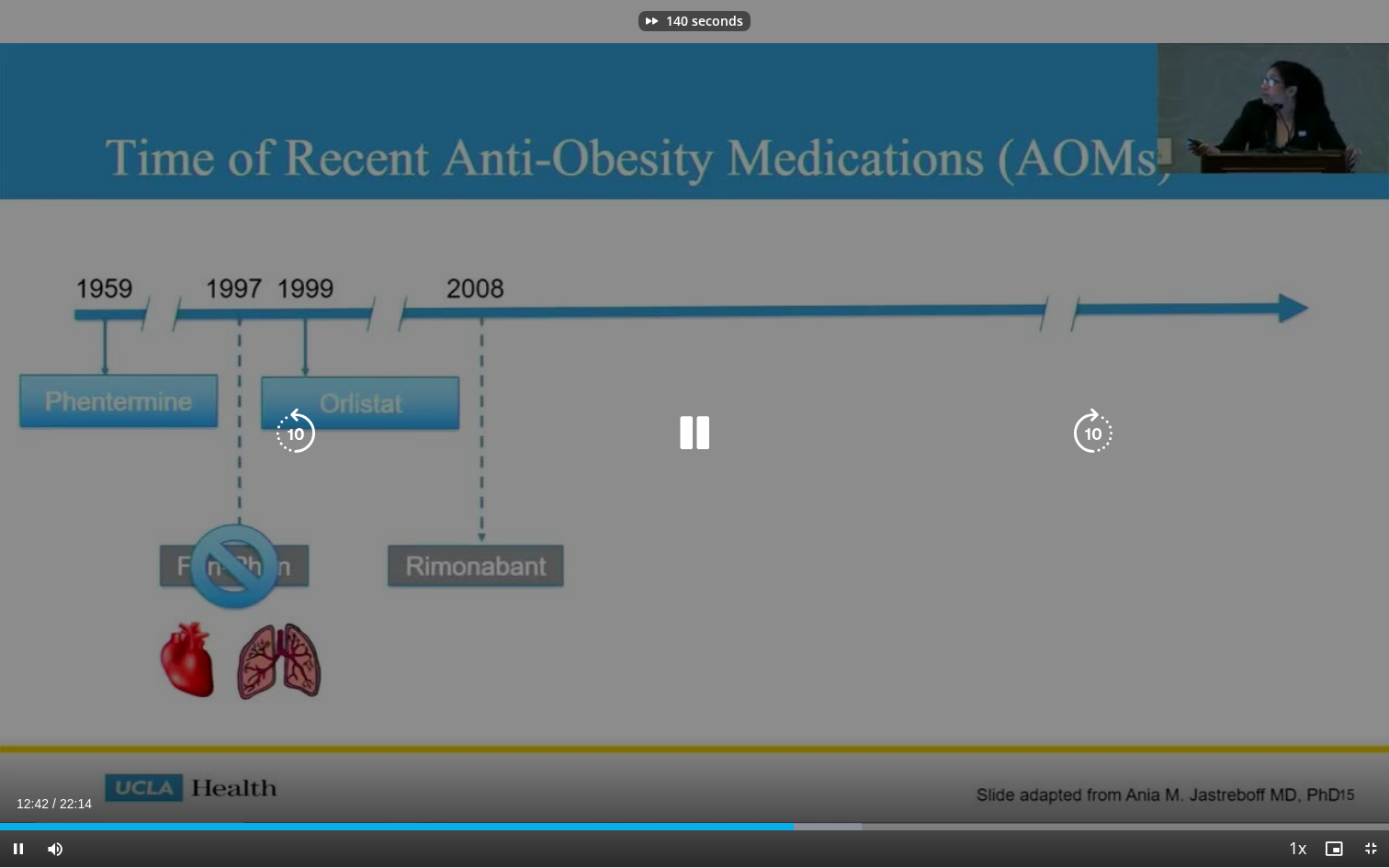 click at bounding box center [1093, 434] 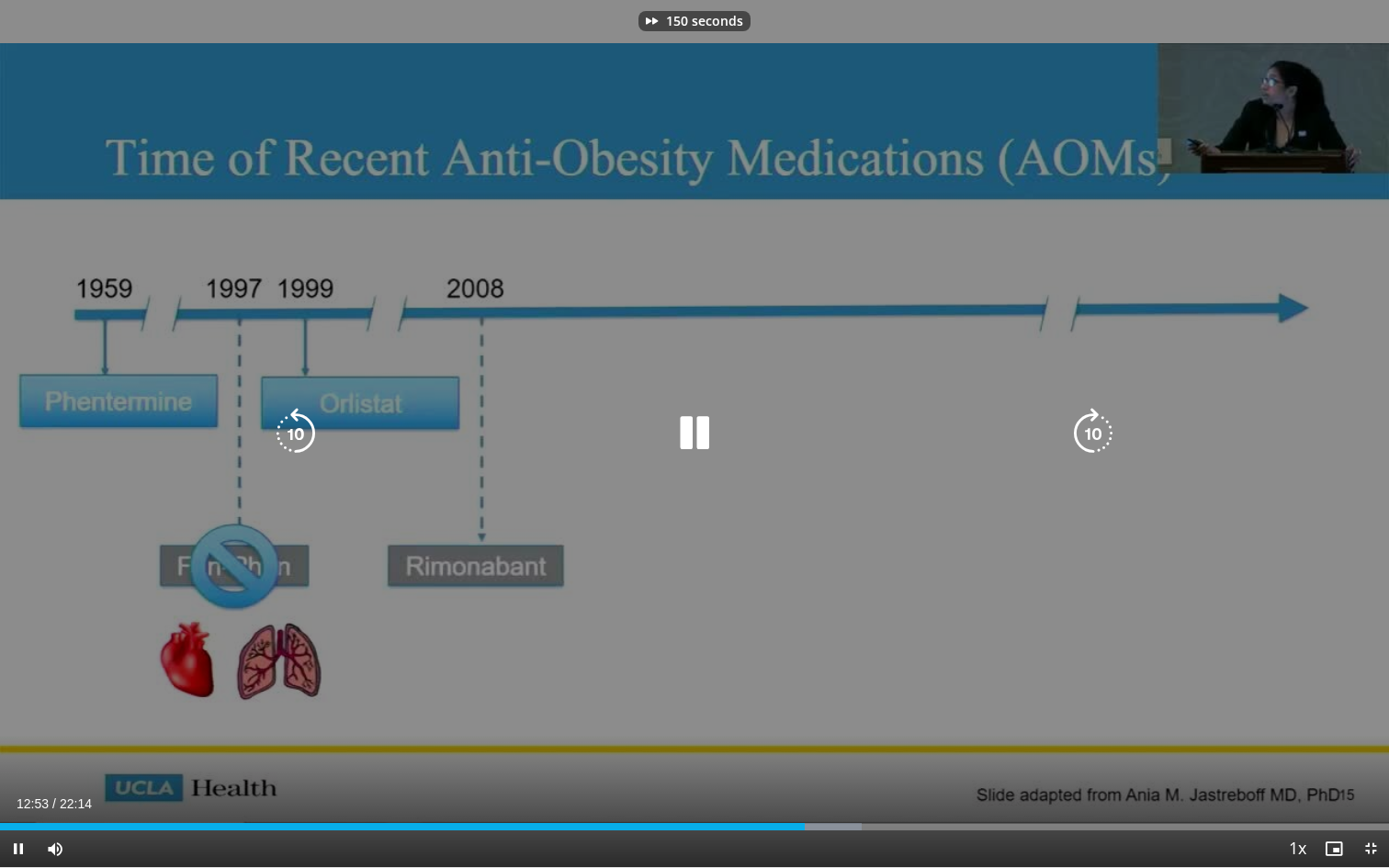 click at bounding box center (1093, 434) 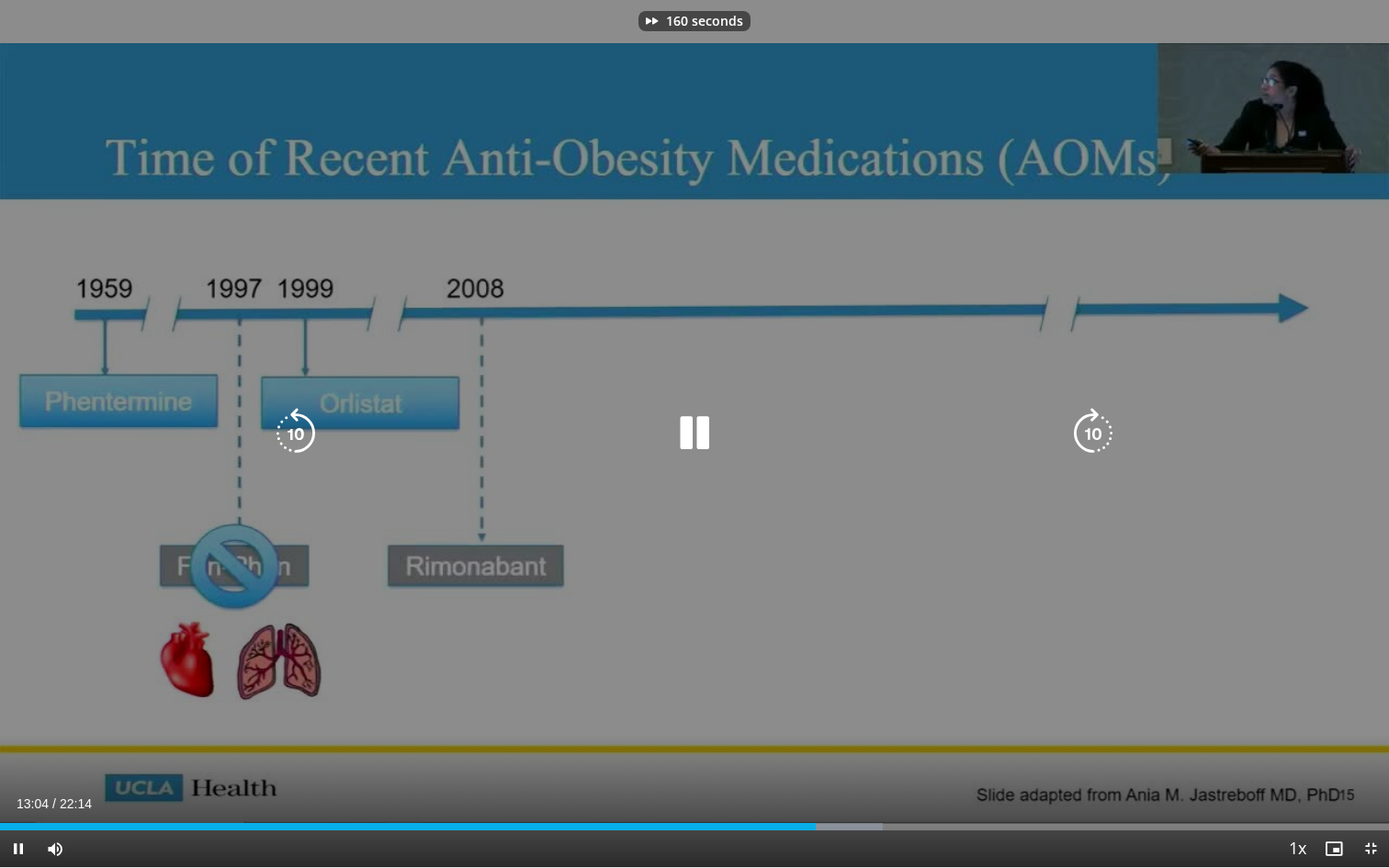 click at bounding box center [1093, 434] 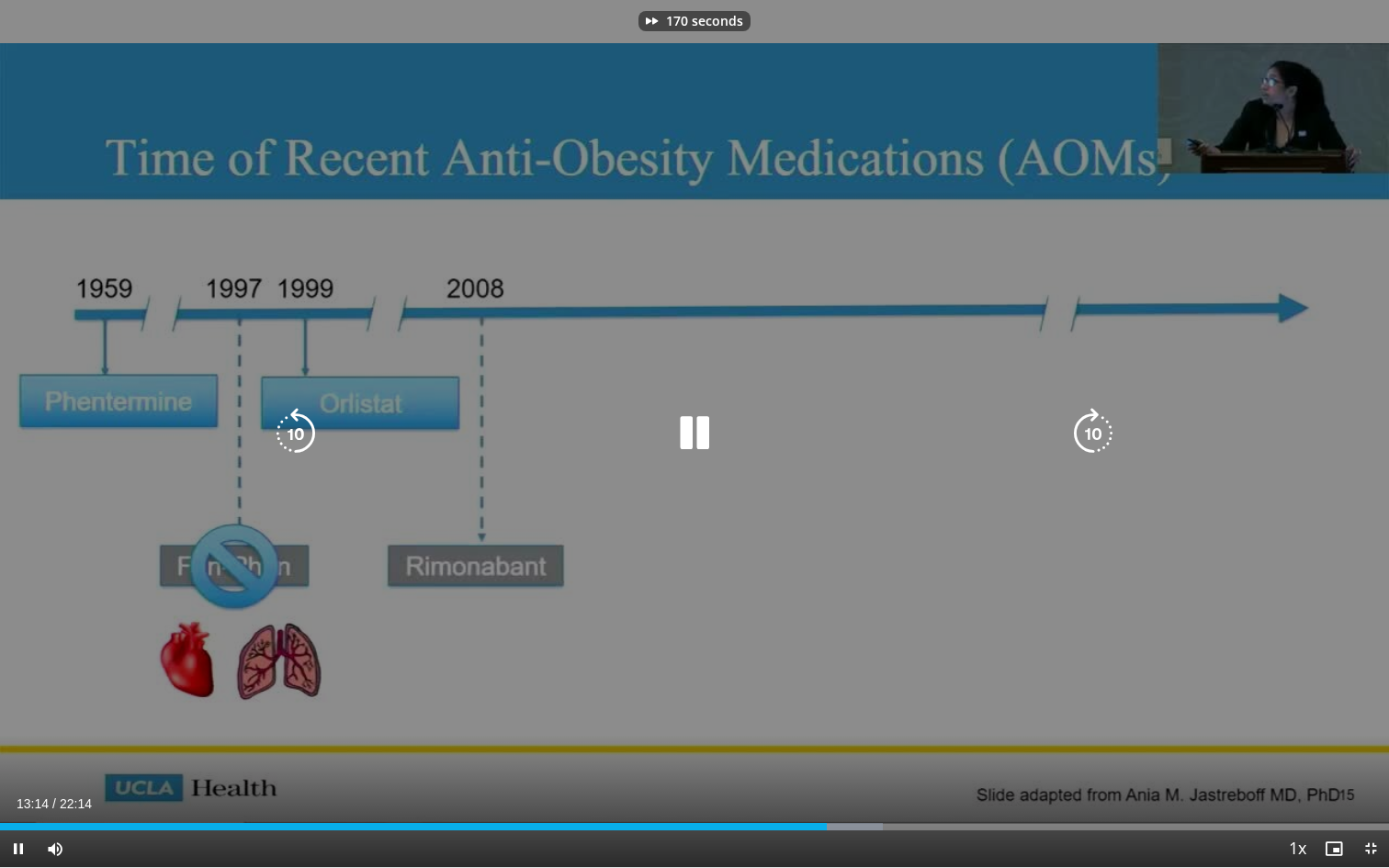 click at bounding box center [1093, 434] 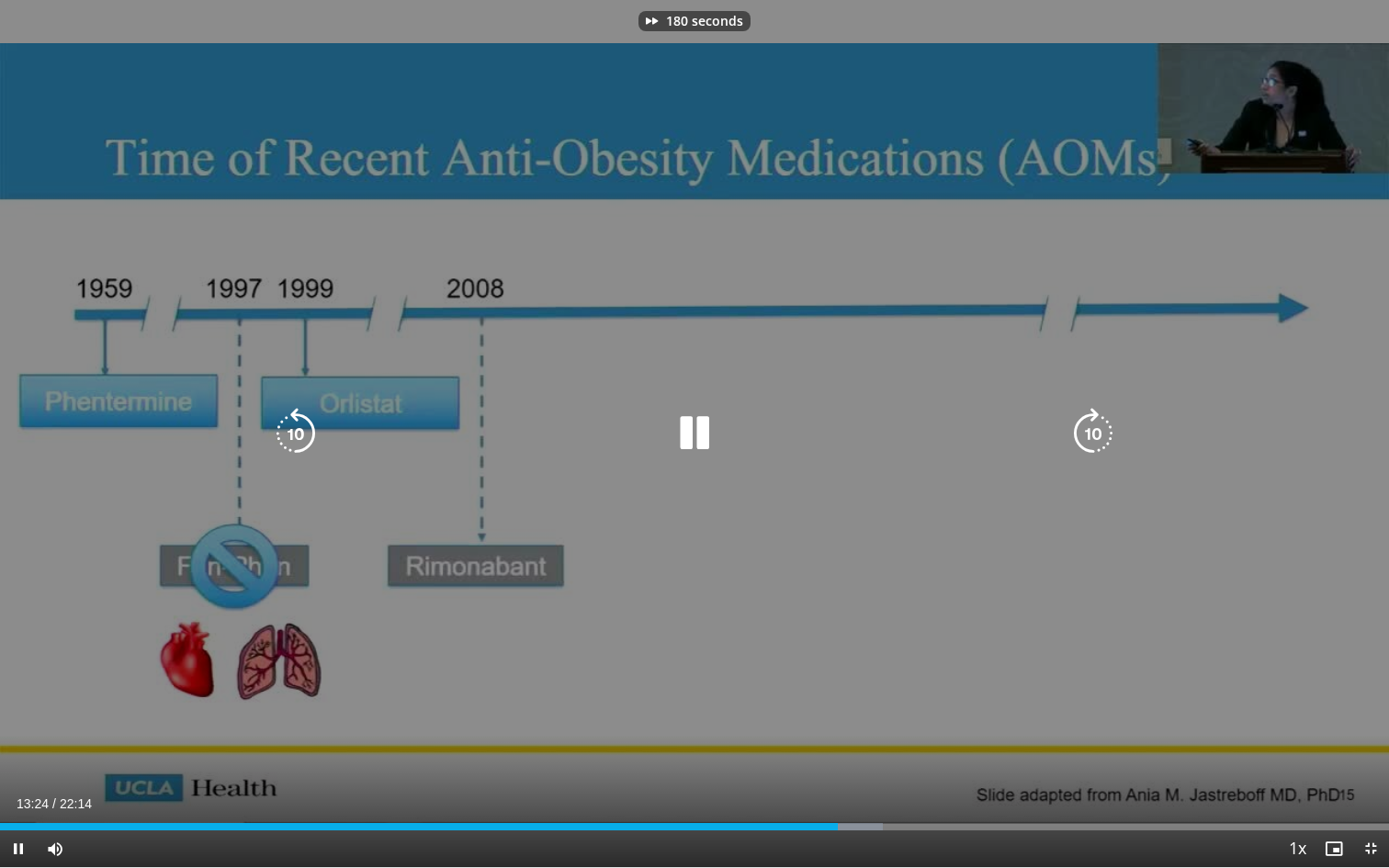 click at bounding box center [1093, 434] 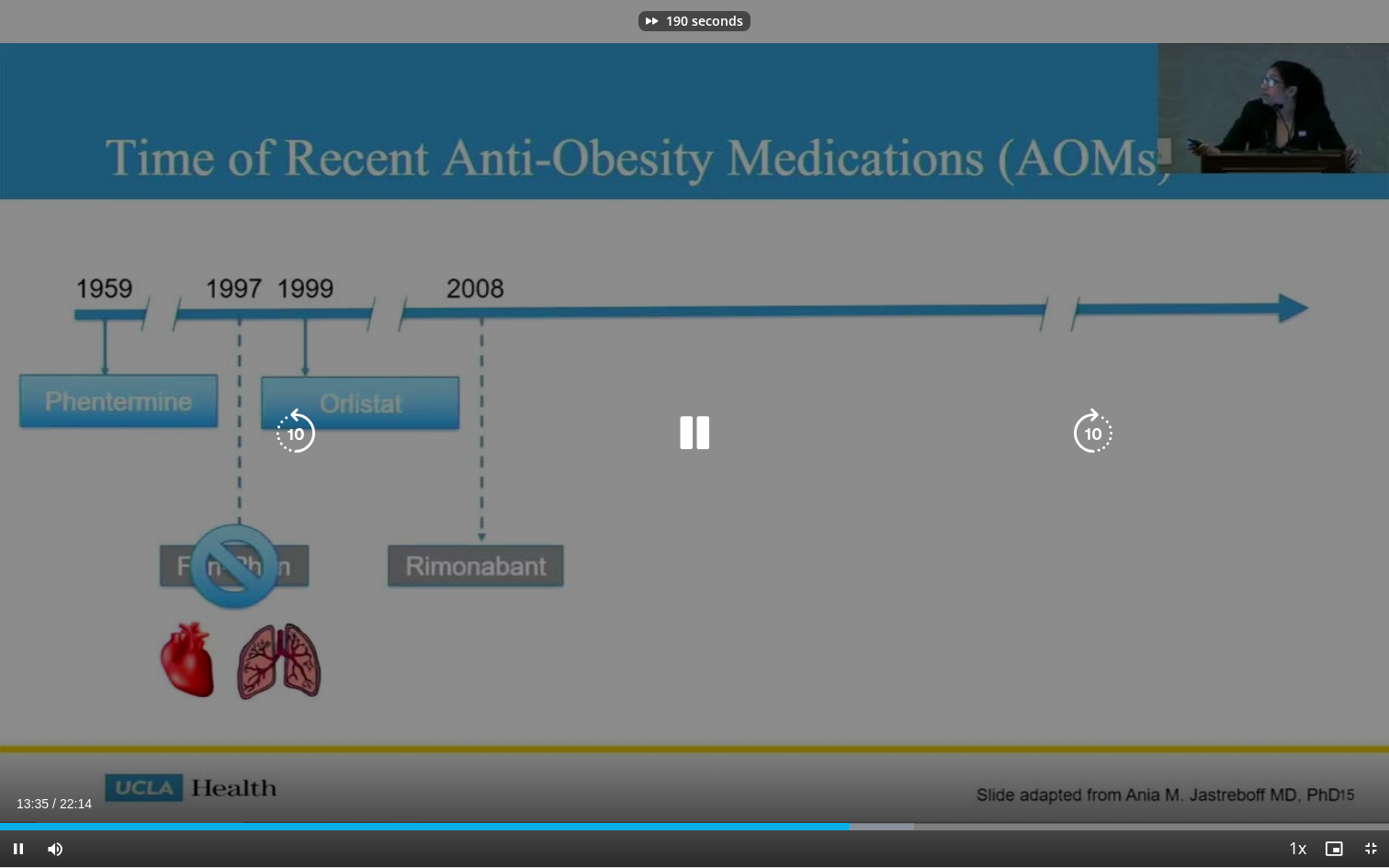 click at bounding box center (1093, 434) 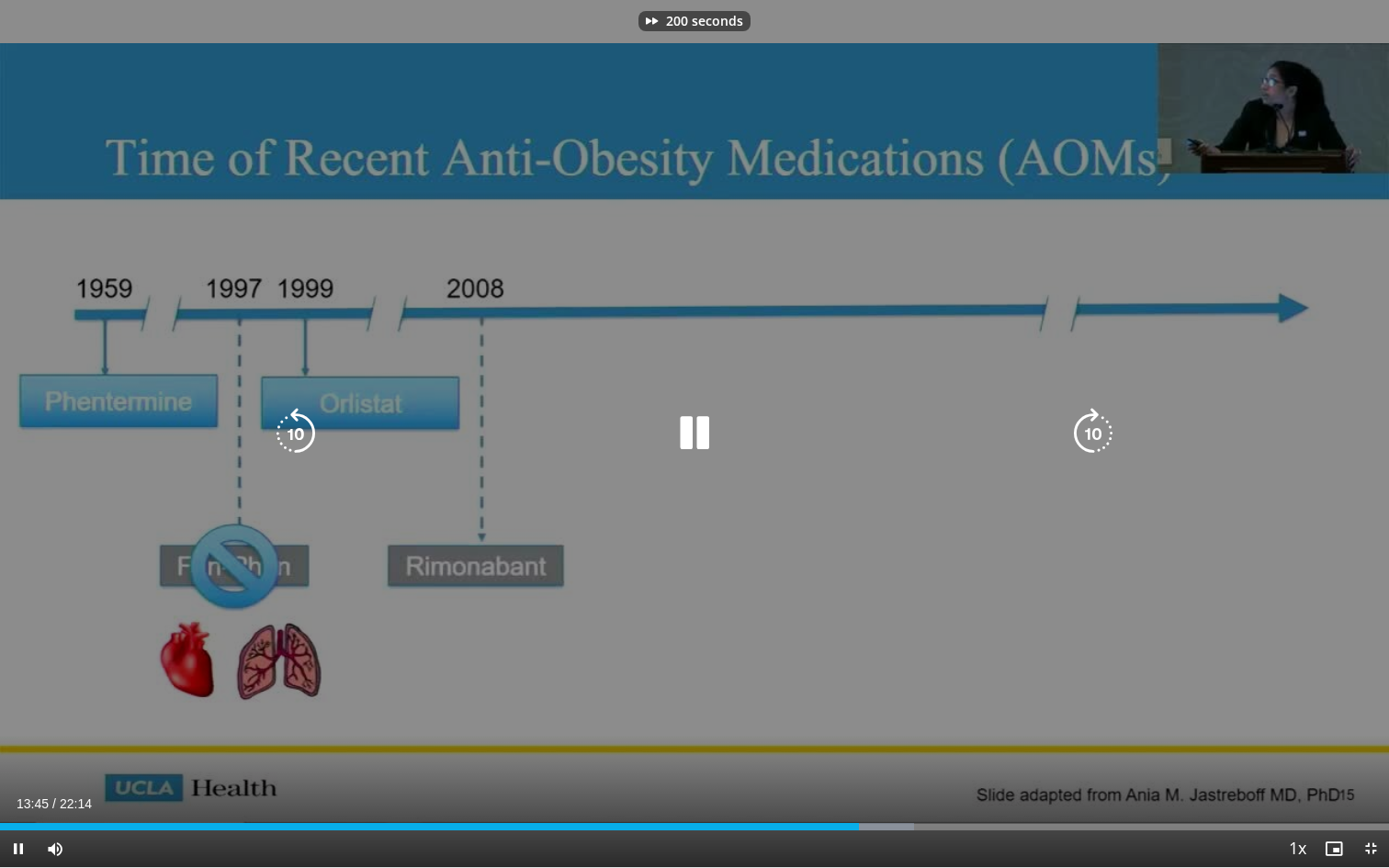 click at bounding box center (1093, 434) 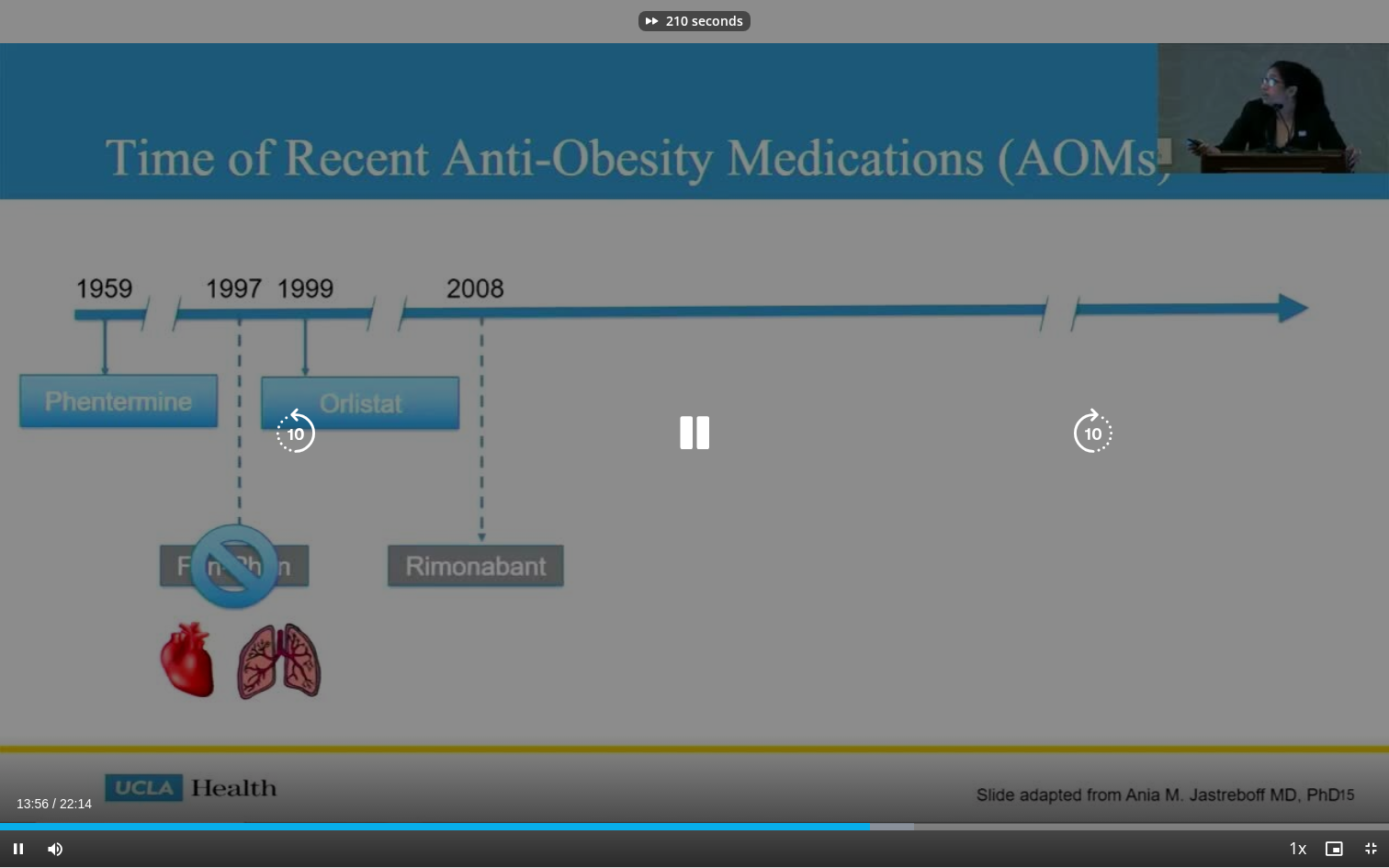 click at bounding box center [1093, 434] 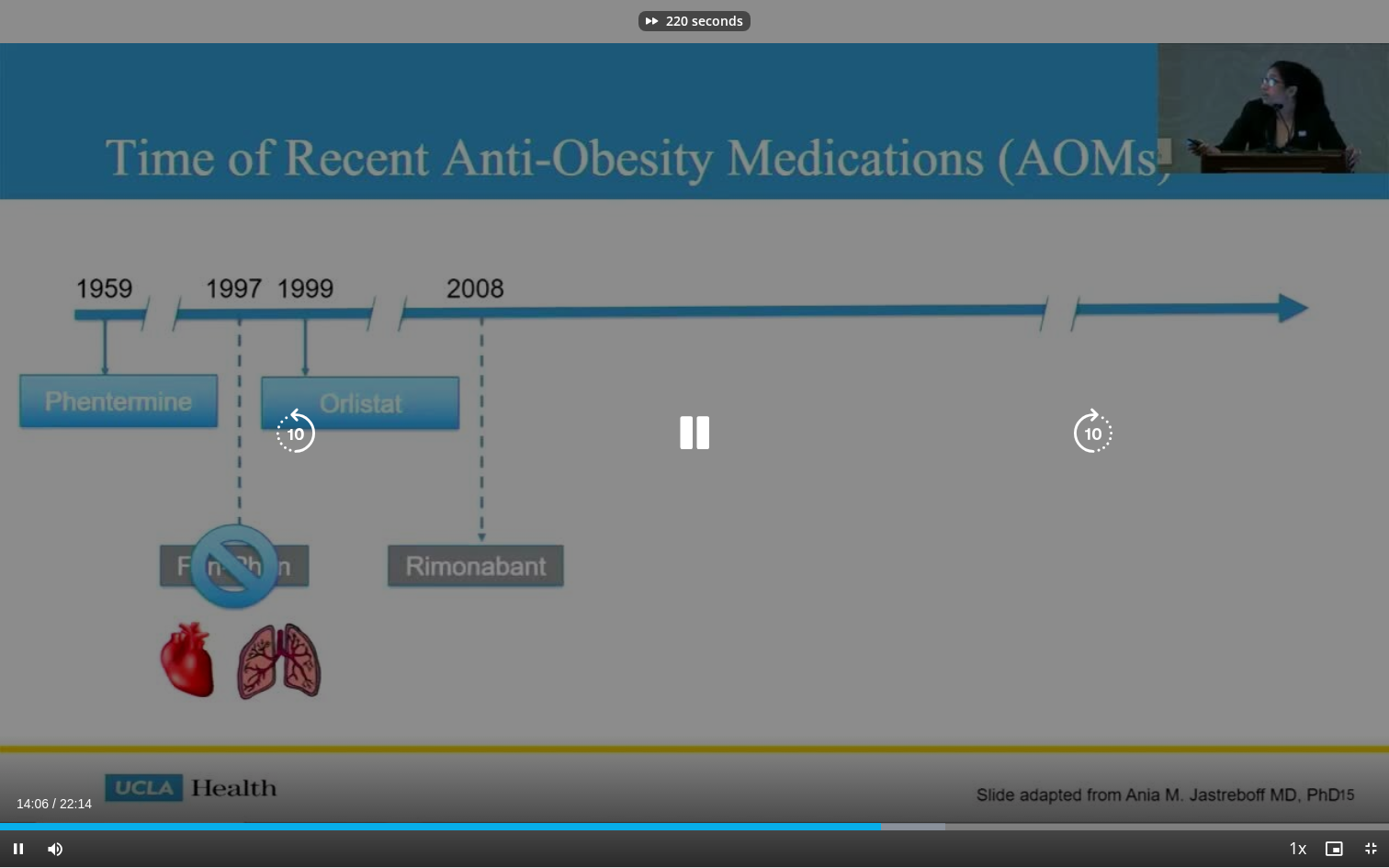 click at bounding box center (1093, 434) 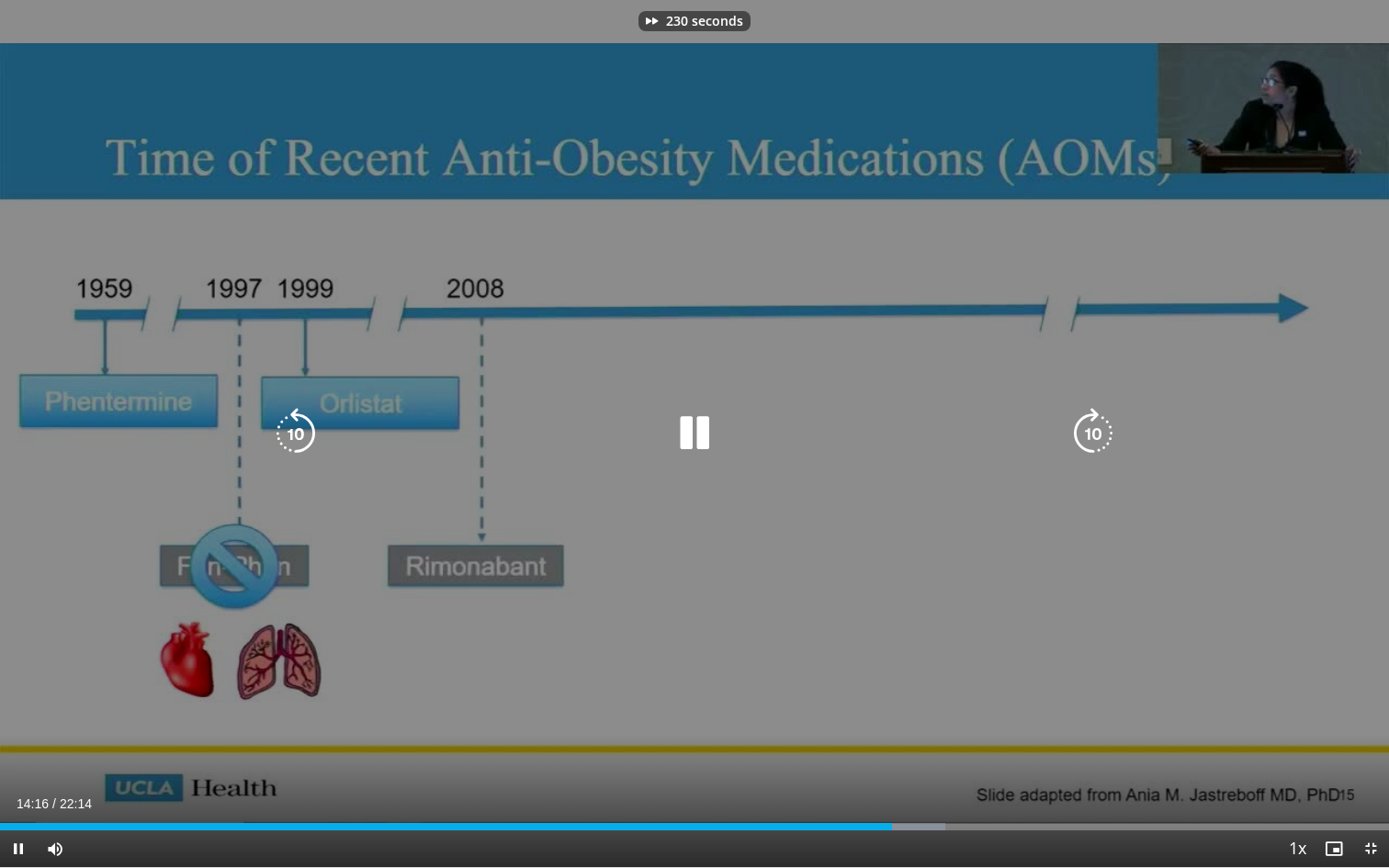 click at bounding box center (1093, 434) 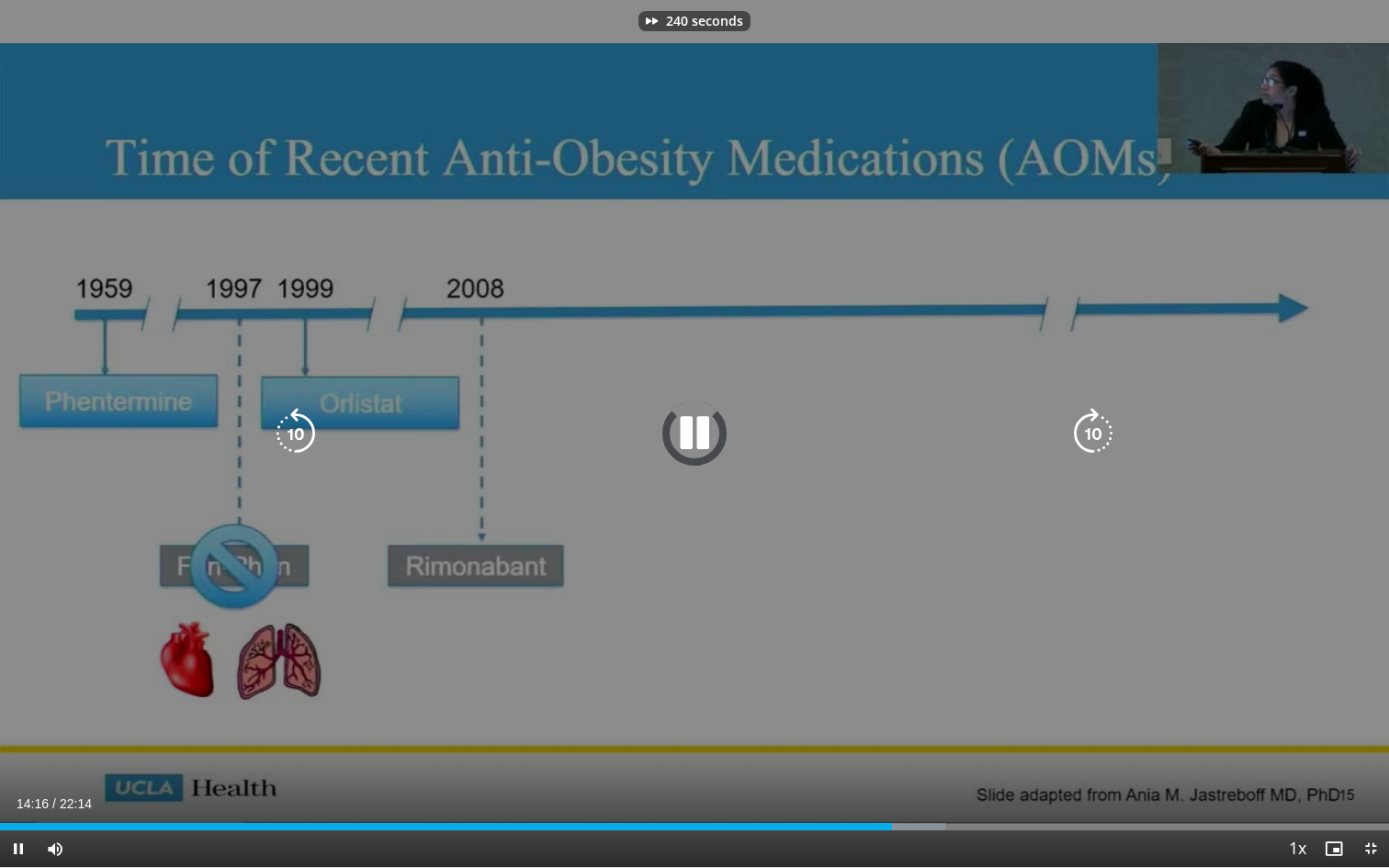 click at bounding box center [1093, 434] 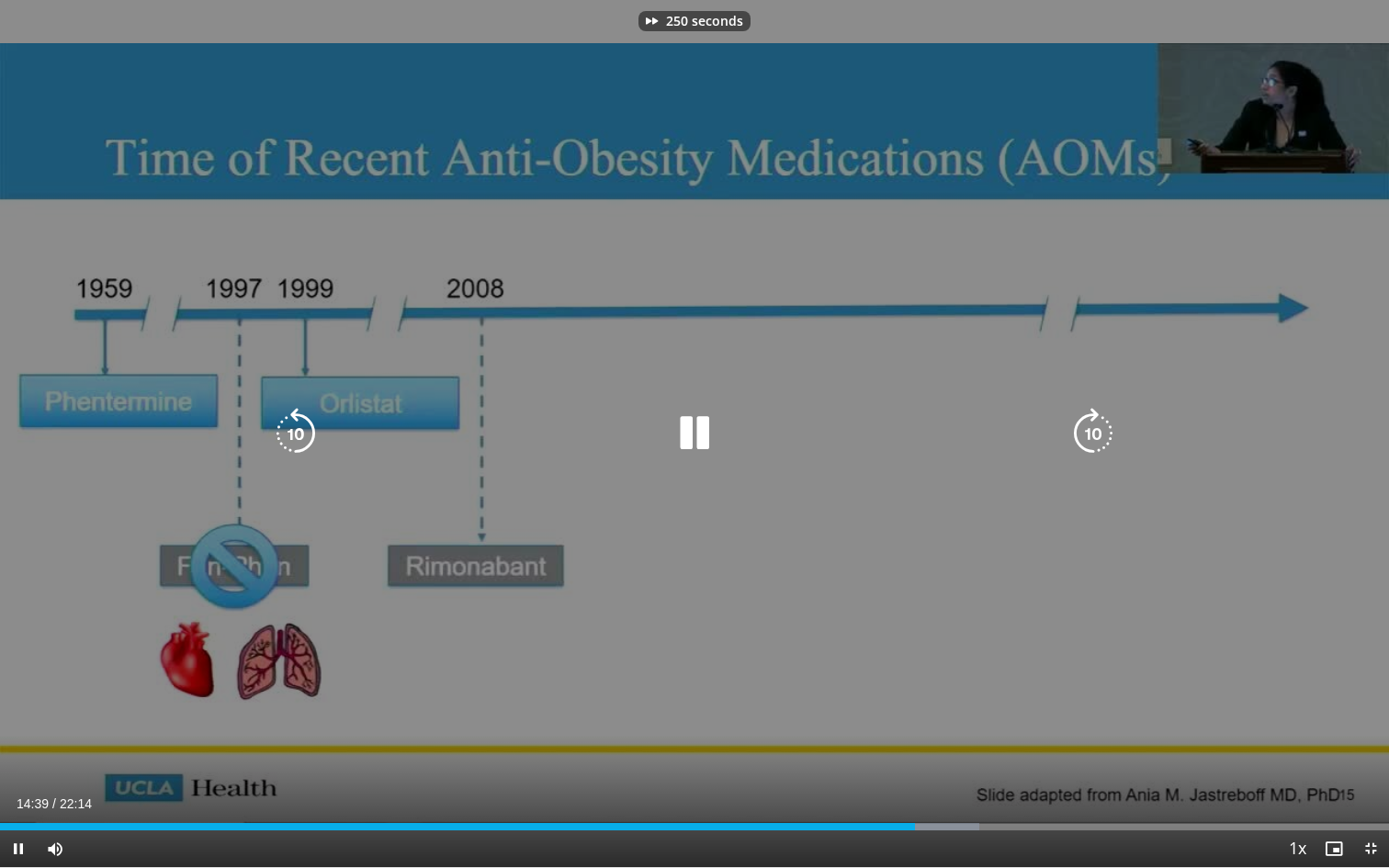 click at bounding box center (1093, 434) 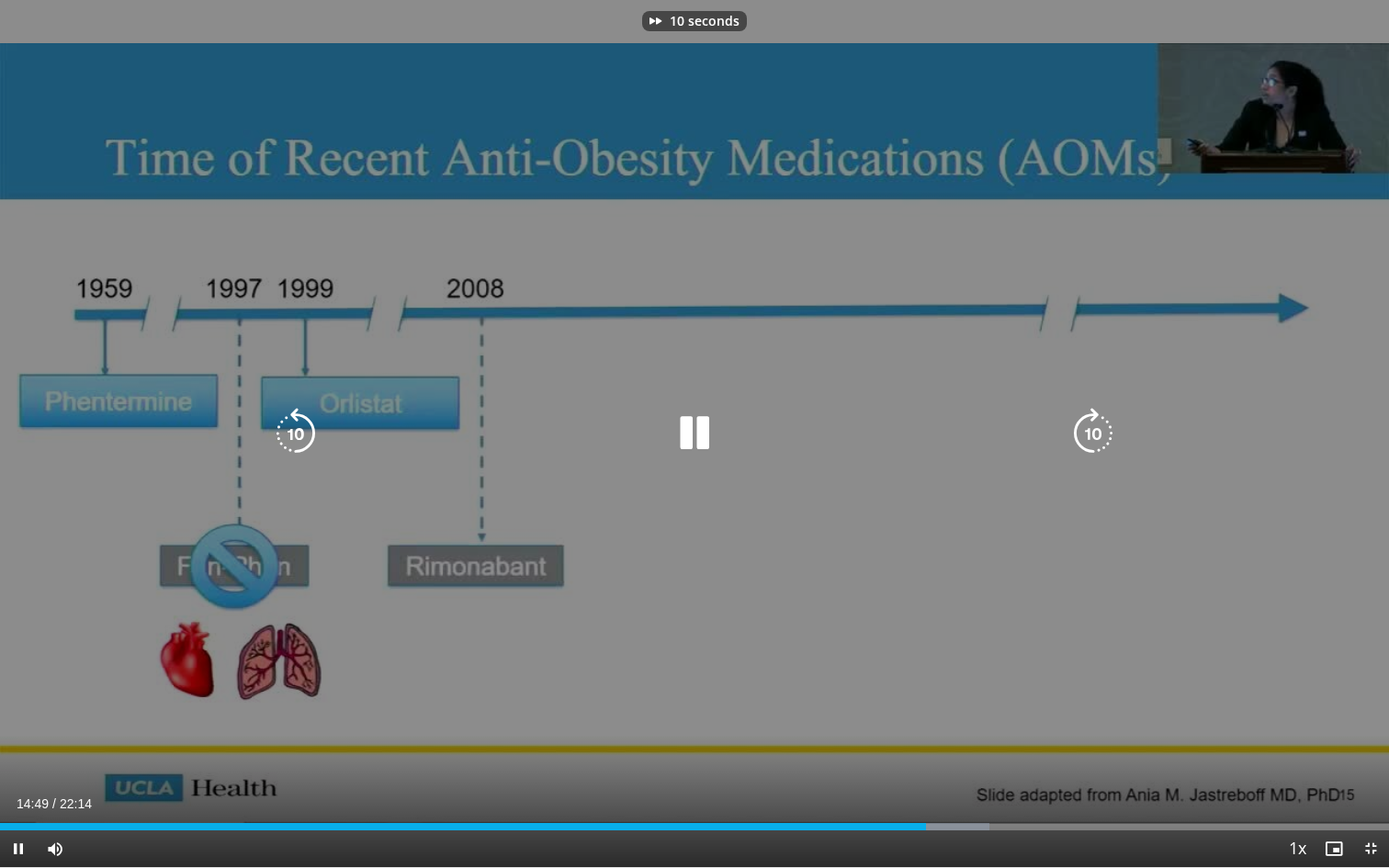 click at bounding box center [1093, 434] 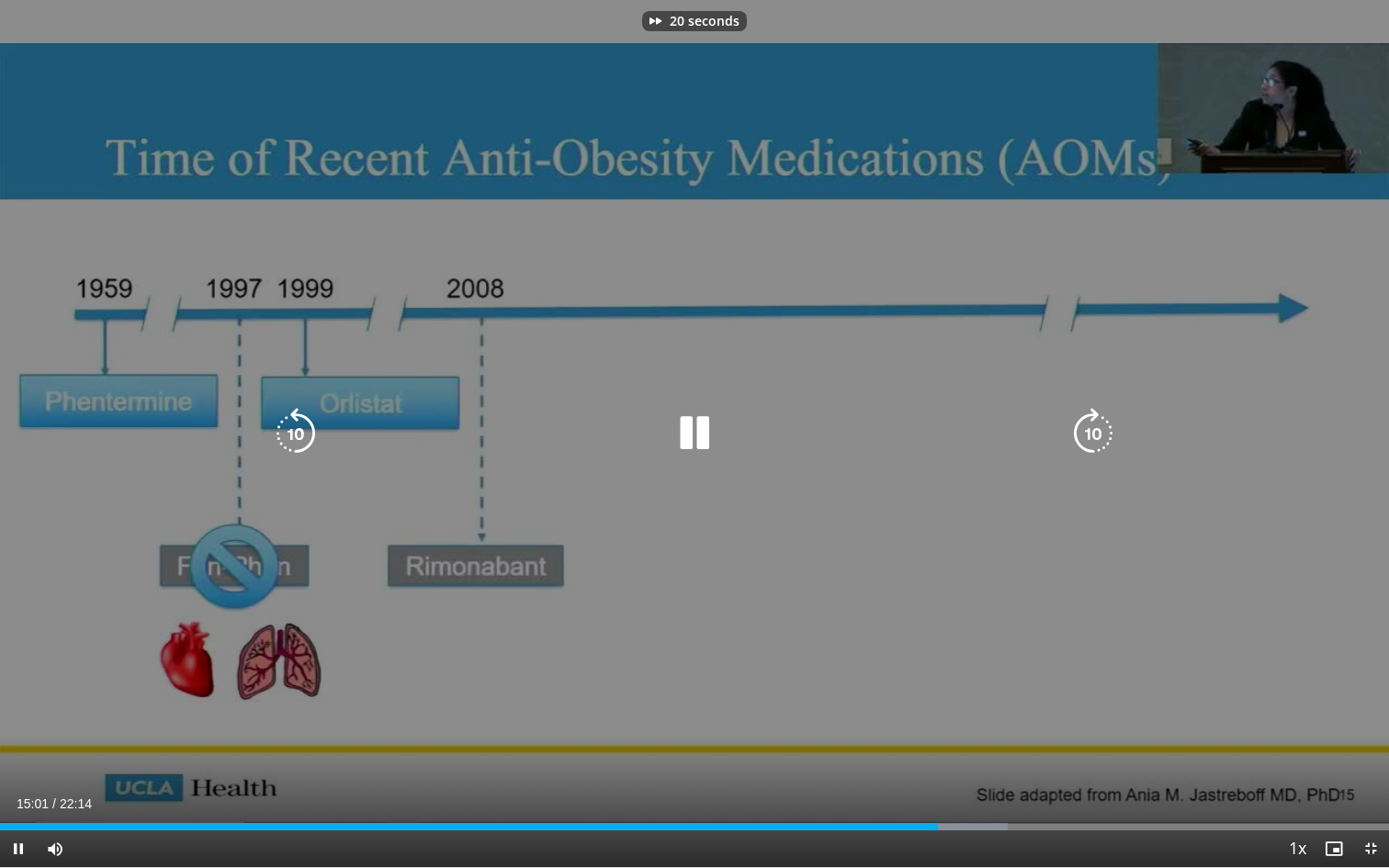 click at bounding box center [1093, 434] 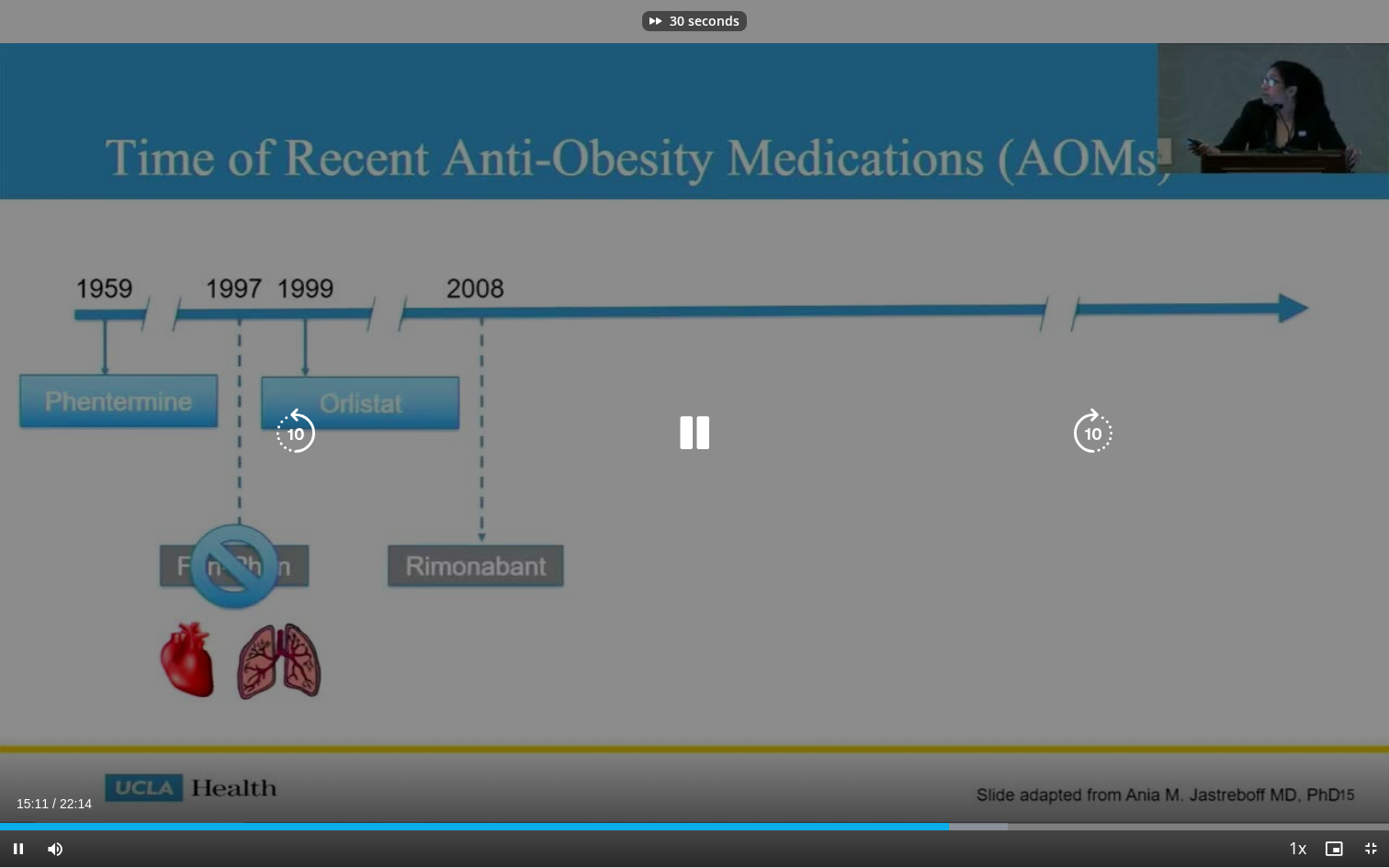 click at bounding box center [1093, 434] 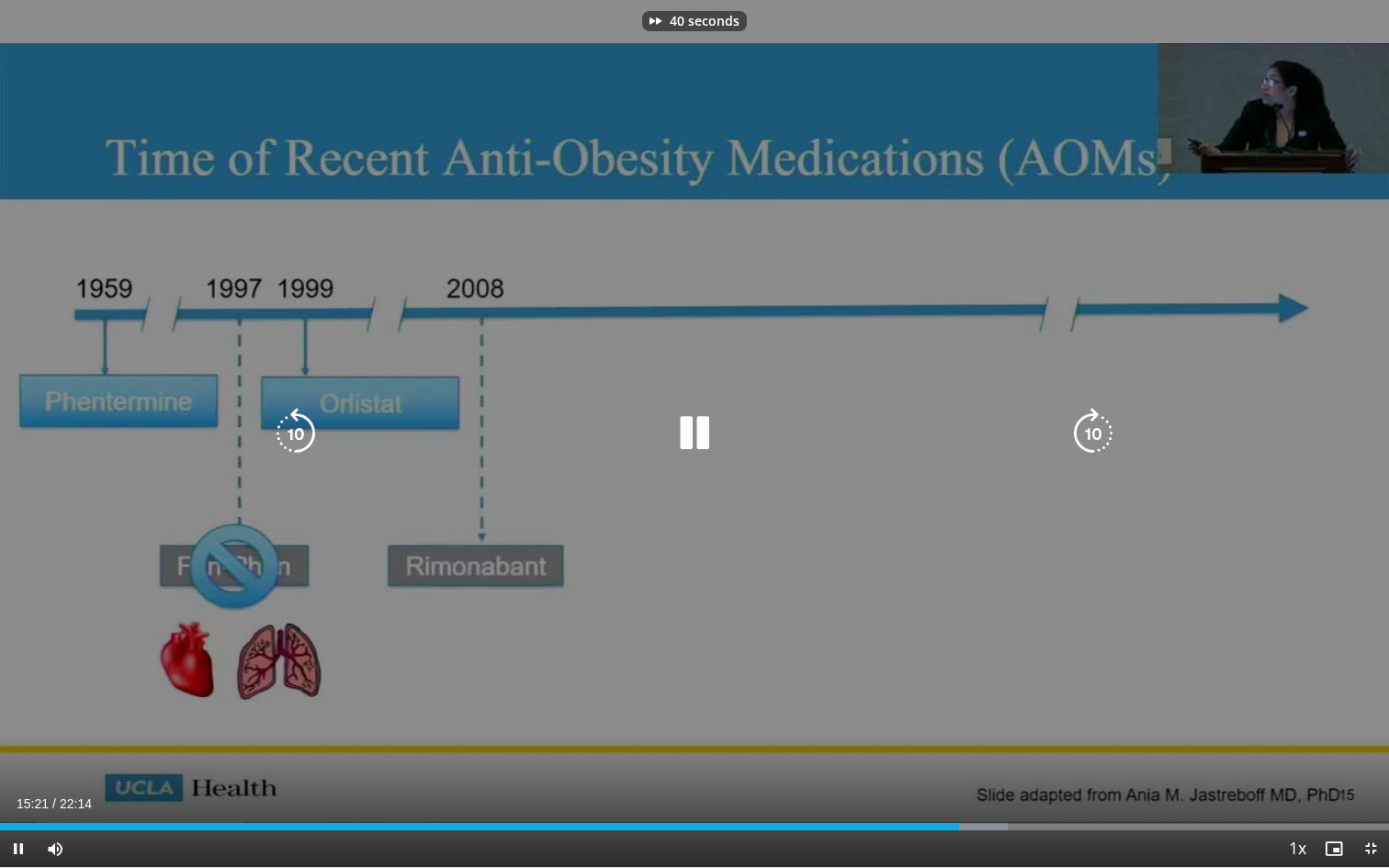 click at bounding box center [1093, 434] 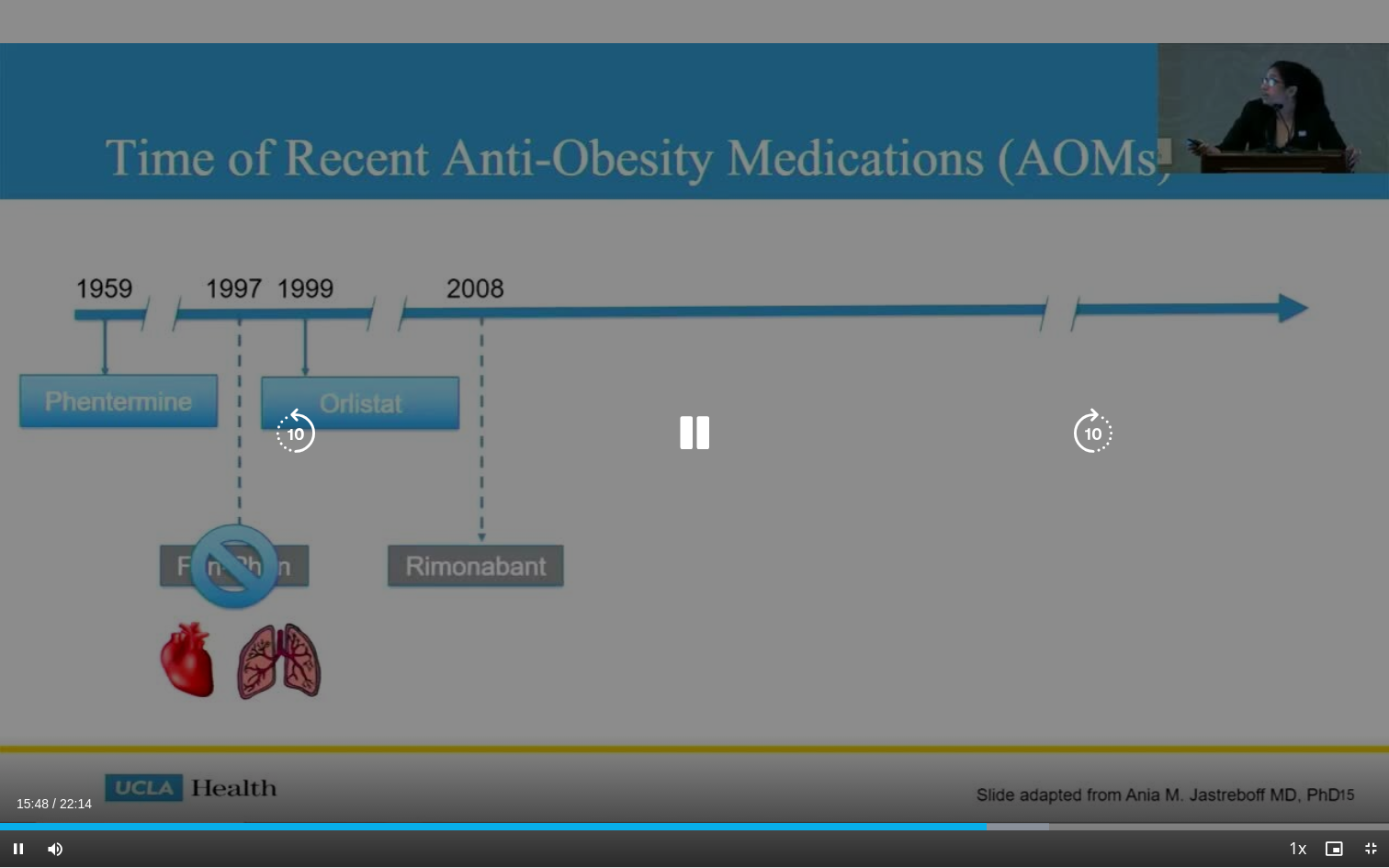 click at bounding box center (1093, 434) 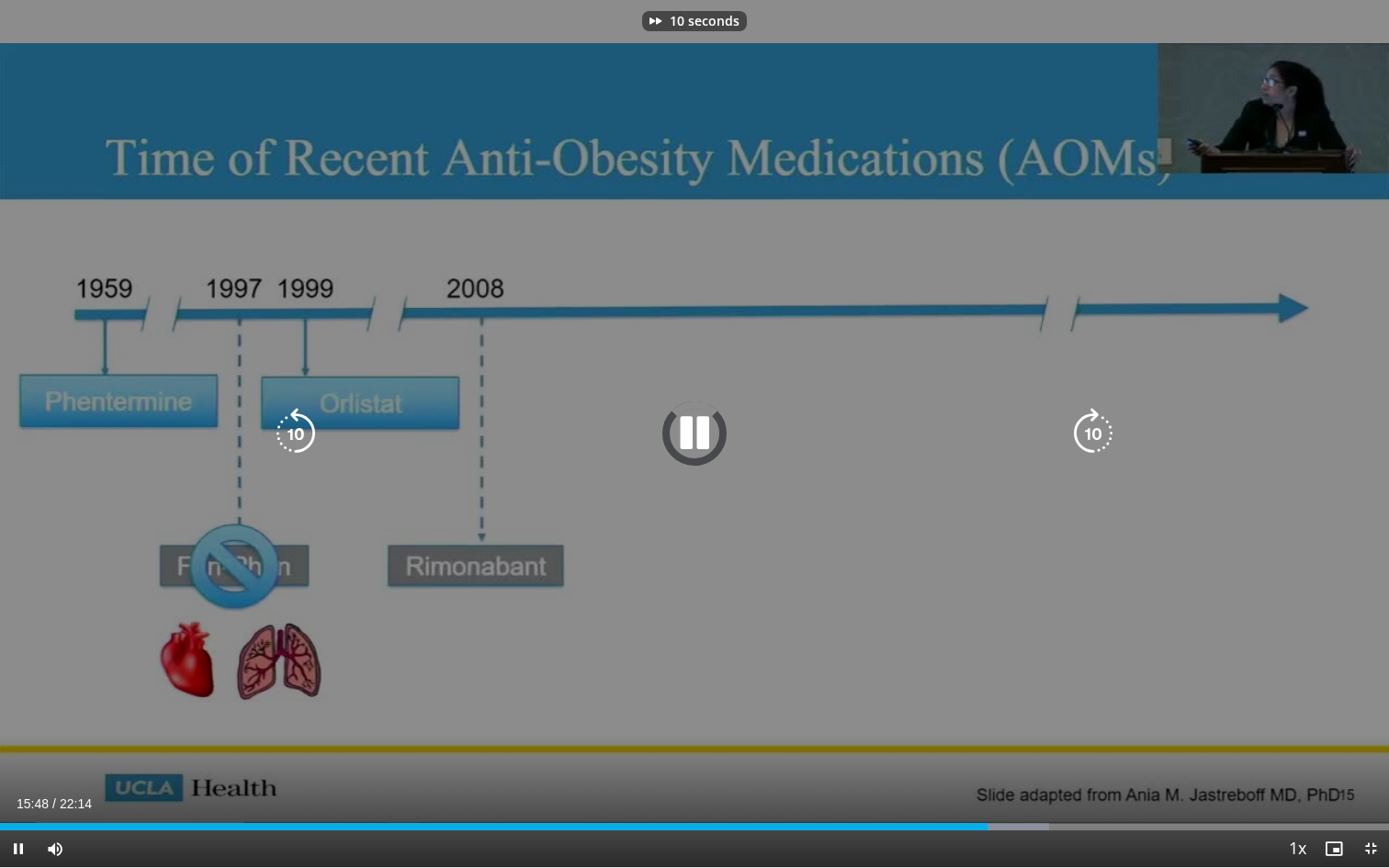 click at bounding box center (1093, 434) 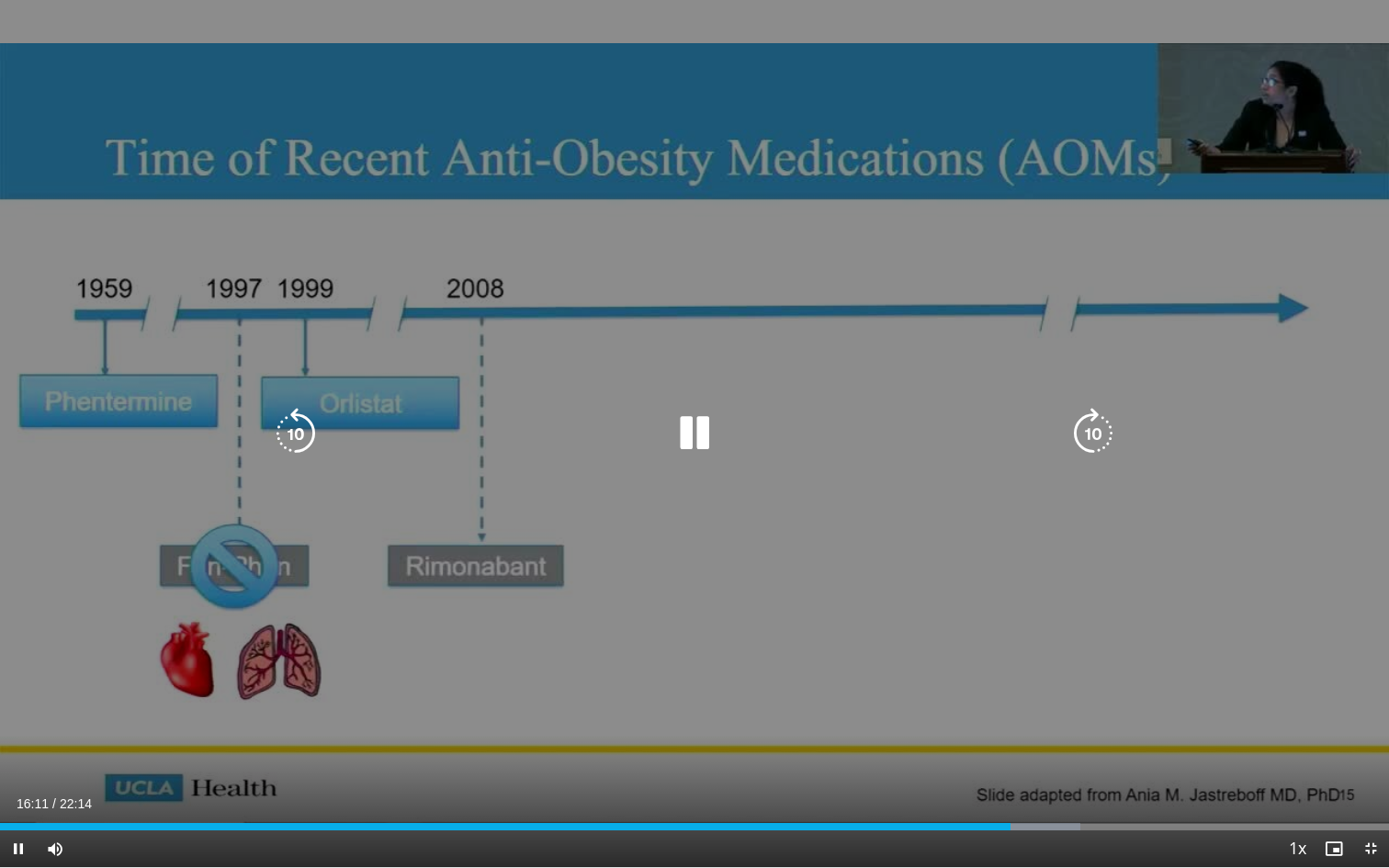 click at bounding box center (1093, 434) 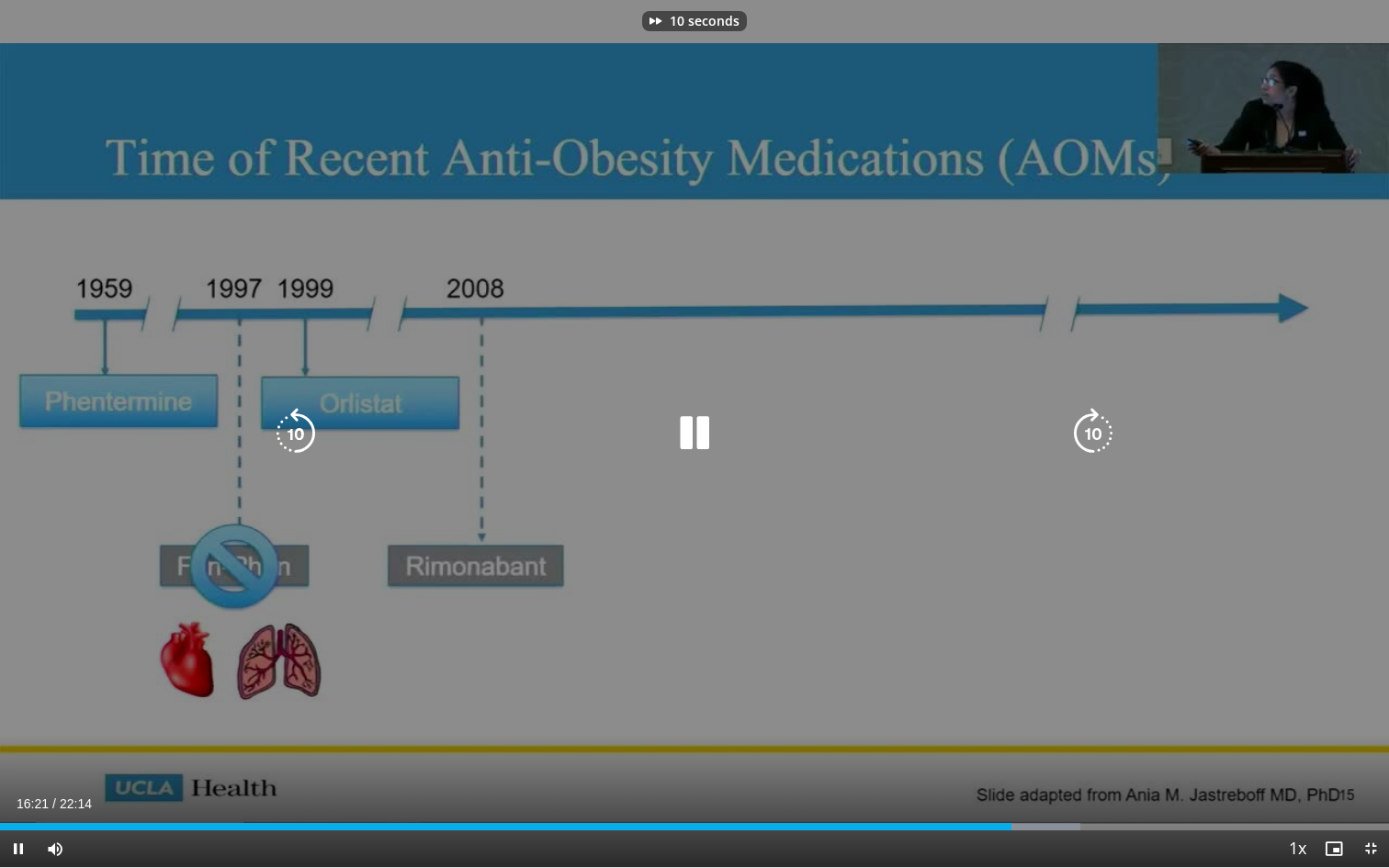 click at bounding box center (1093, 434) 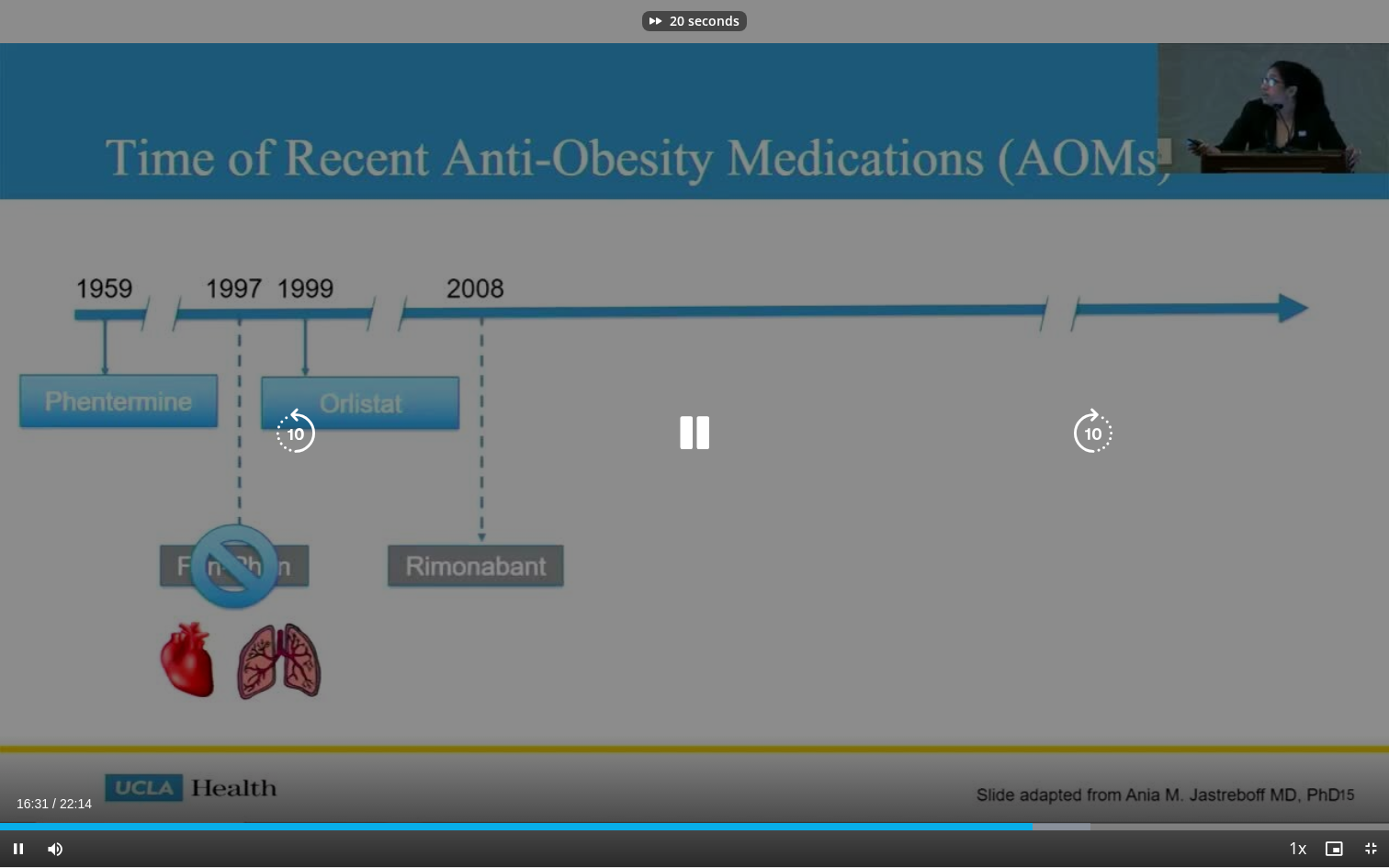 click at bounding box center [1093, 434] 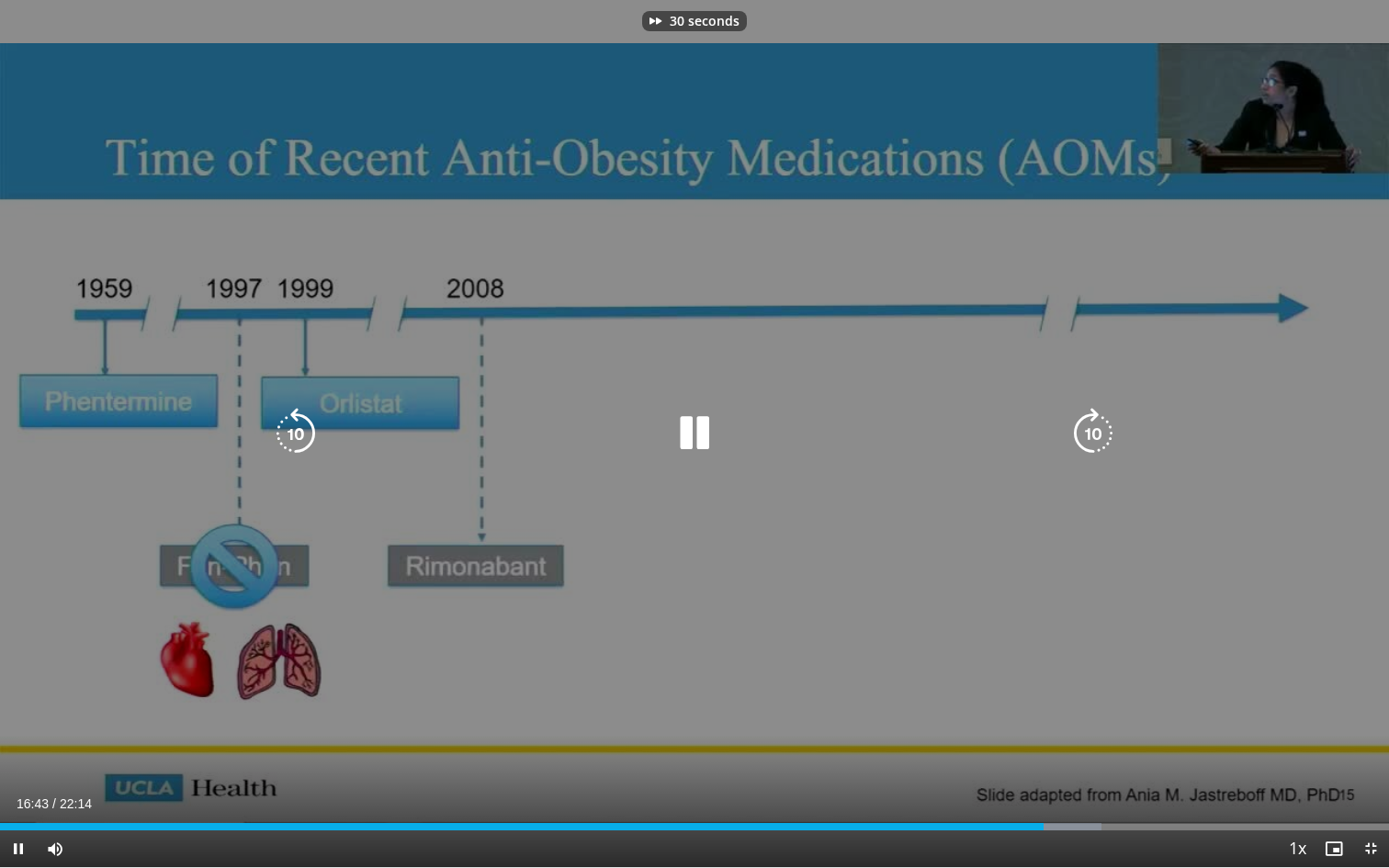 click at bounding box center (1093, 434) 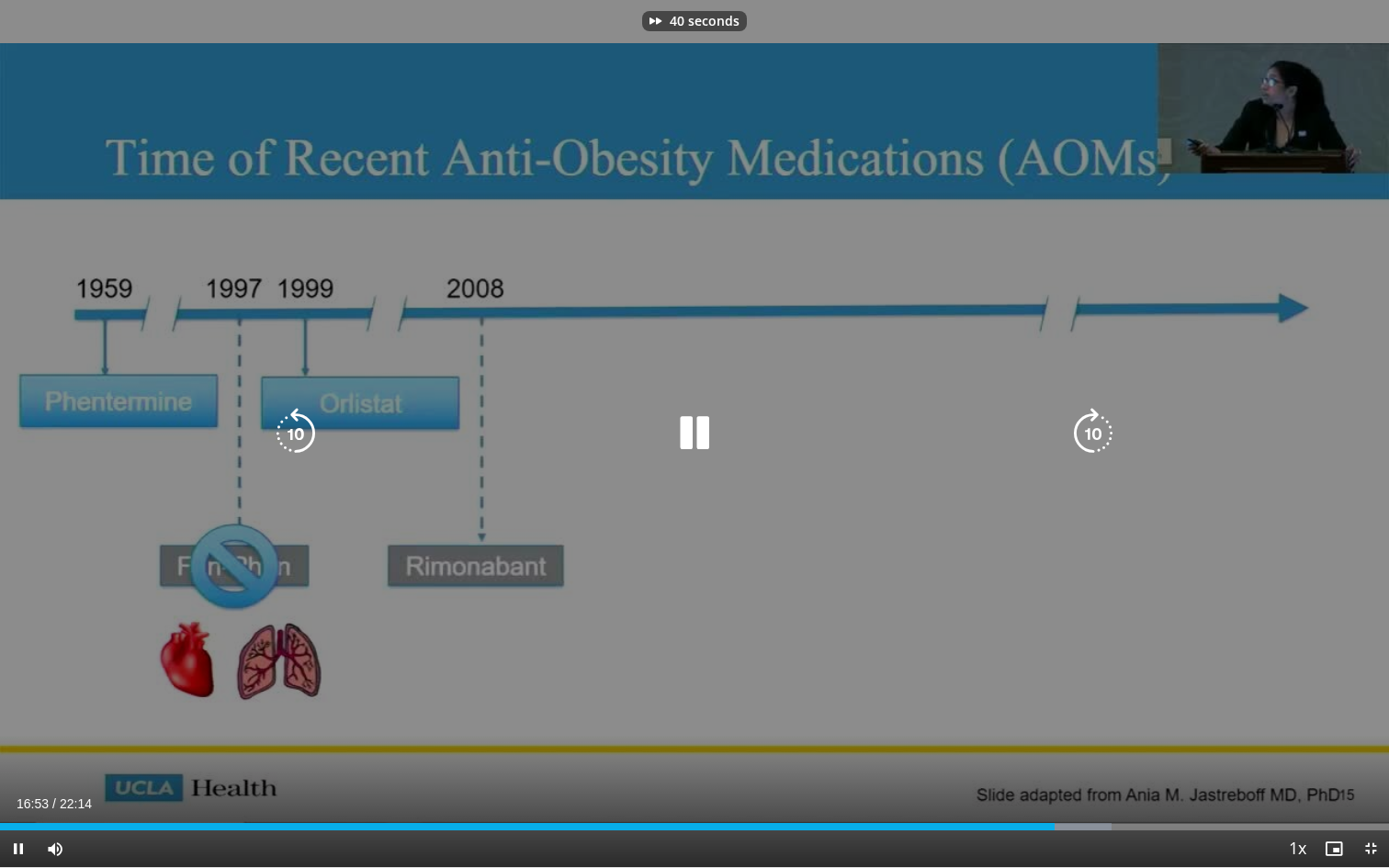 click at bounding box center (1093, 434) 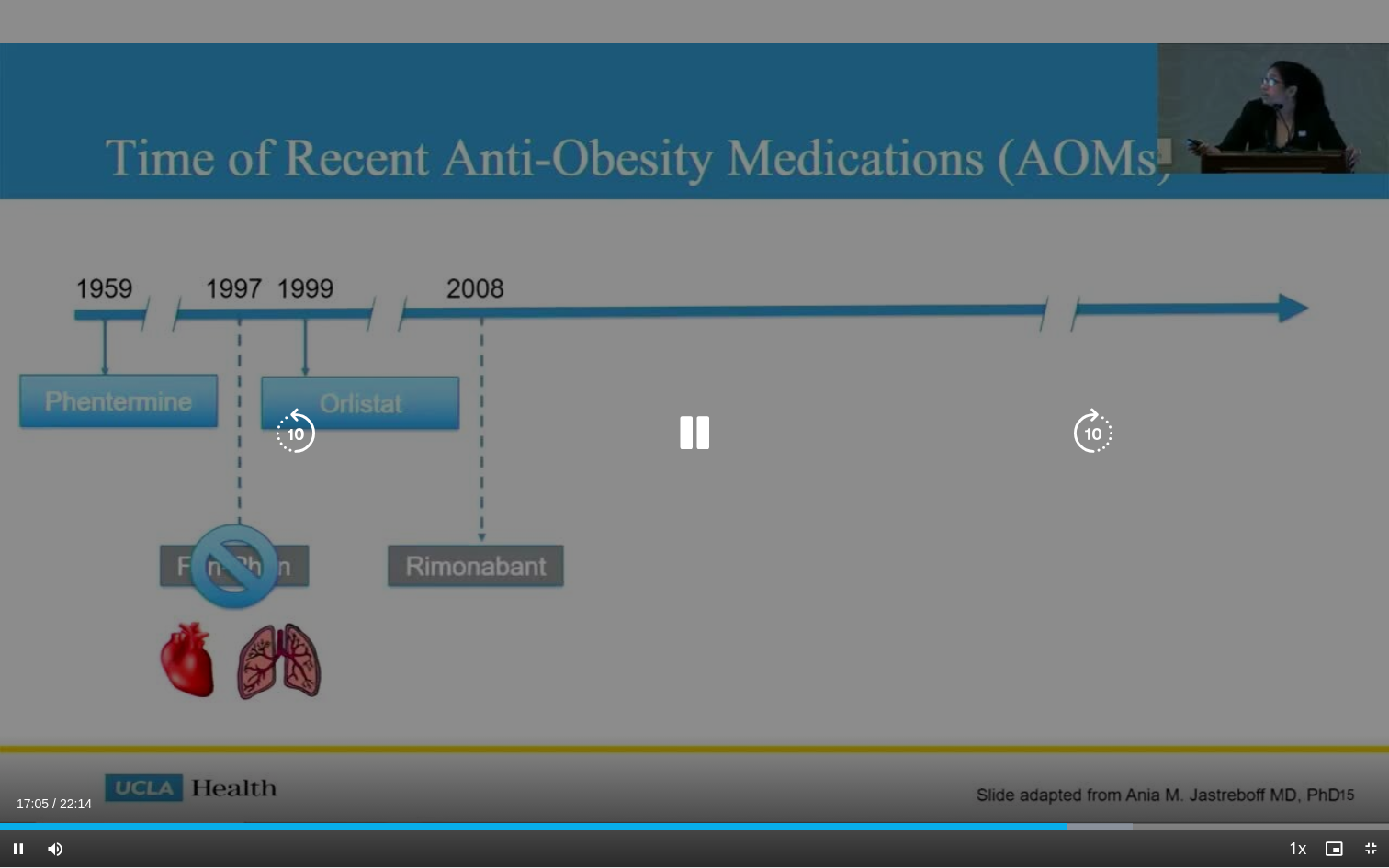 click at bounding box center [1093, 434] 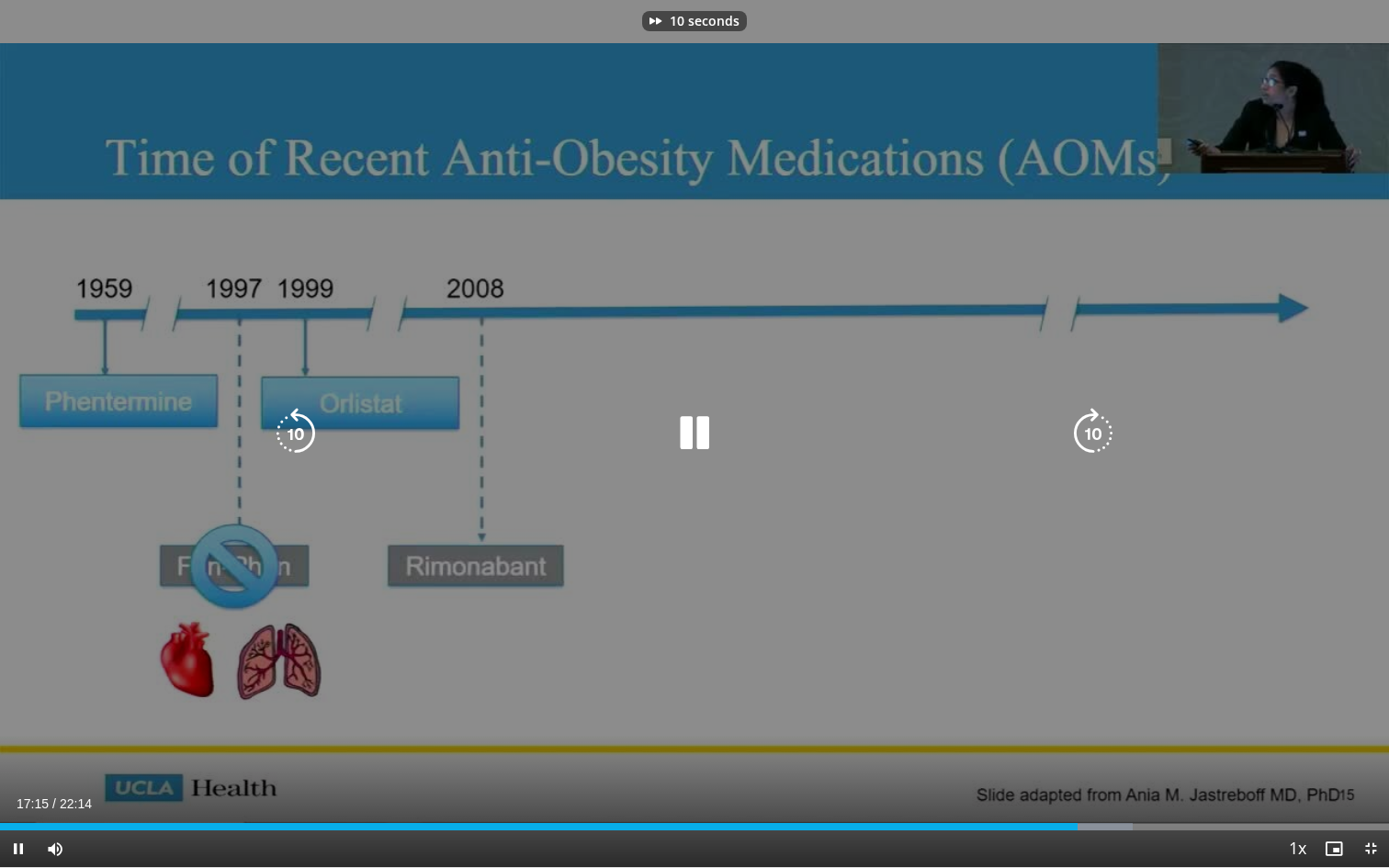 click at bounding box center [1093, 434] 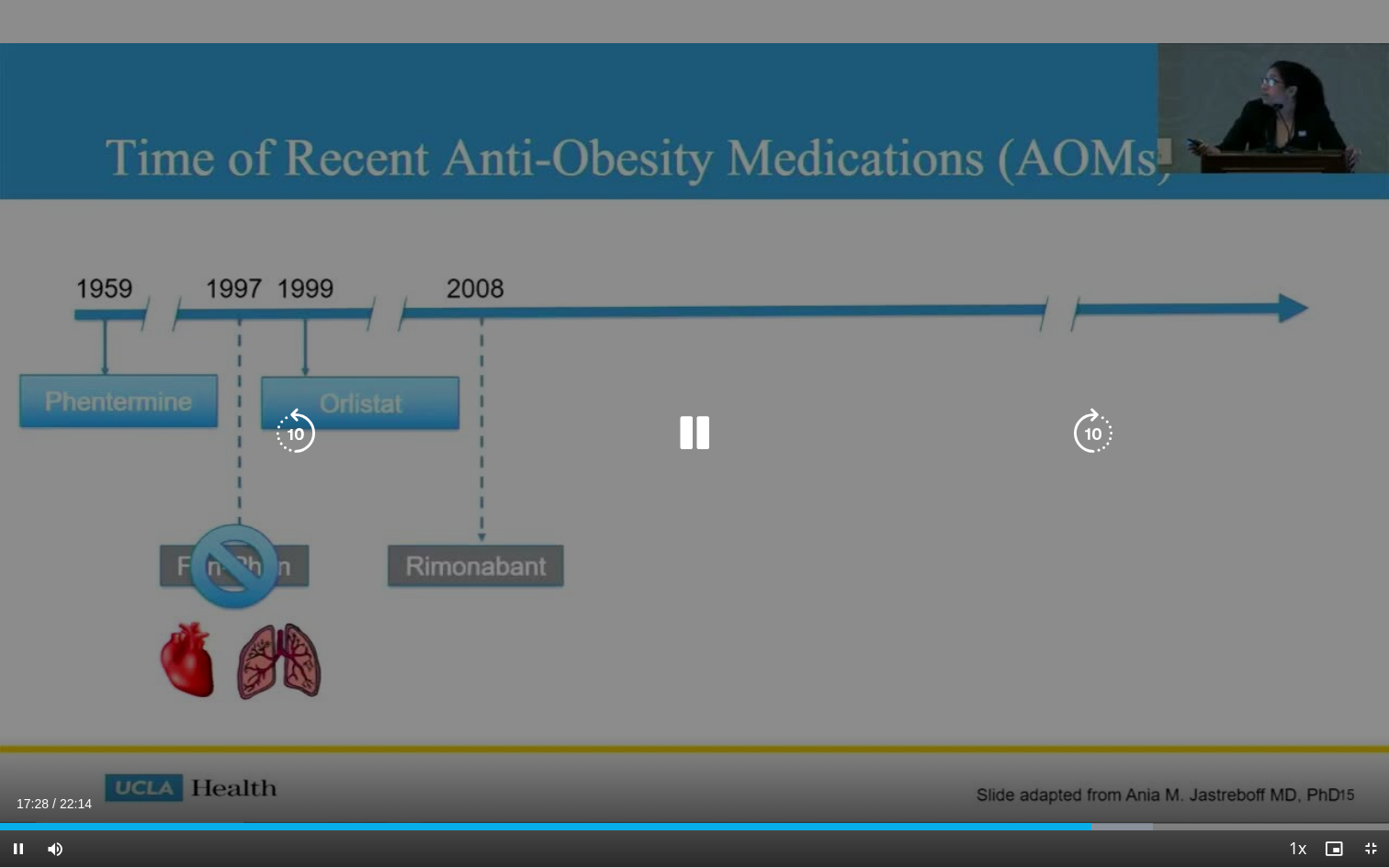 click on "20 seconds
Tap to unmute" at bounding box center [694, 434] 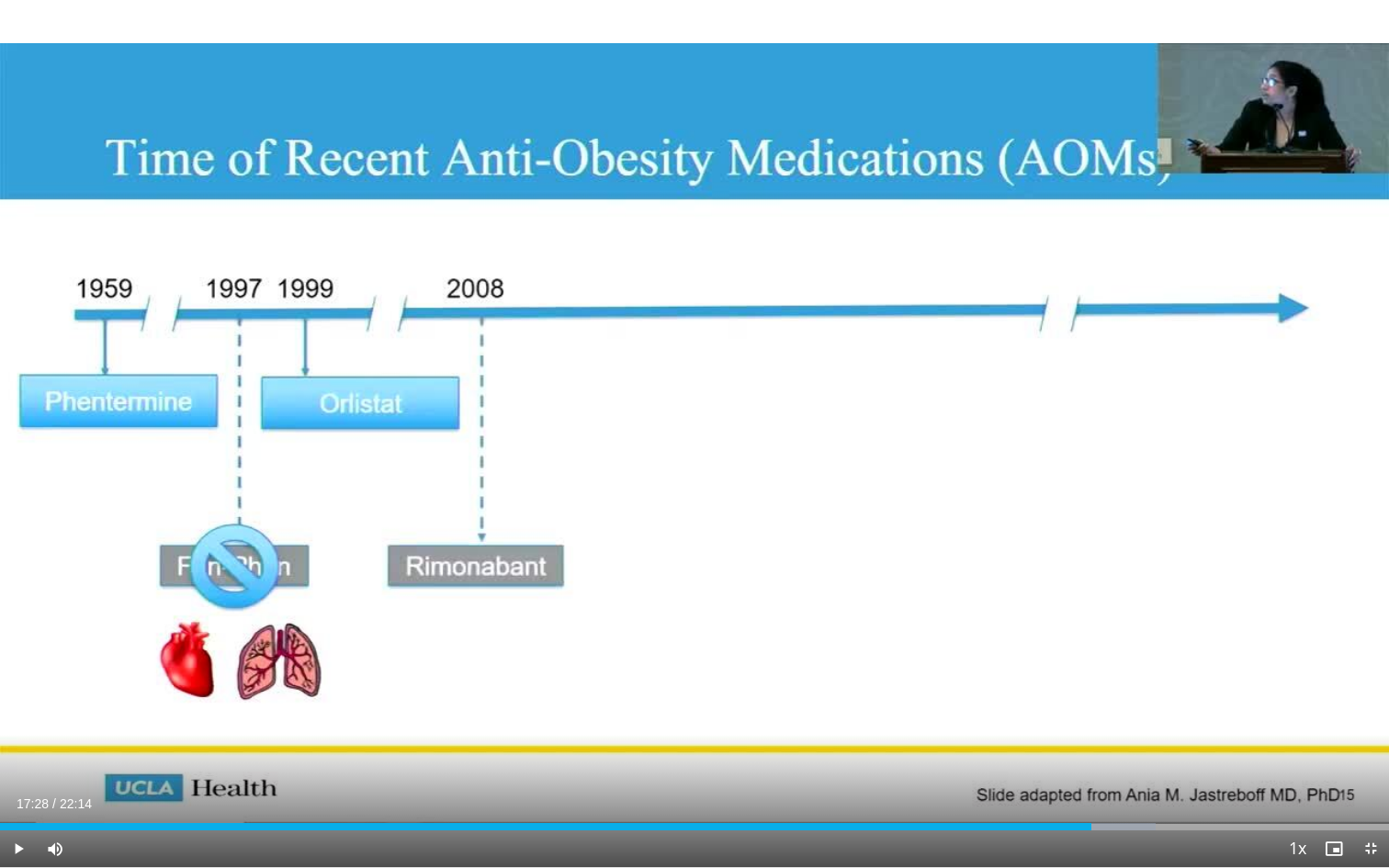 click on "20 seconds
Tap to unmute" at bounding box center (694, 434) 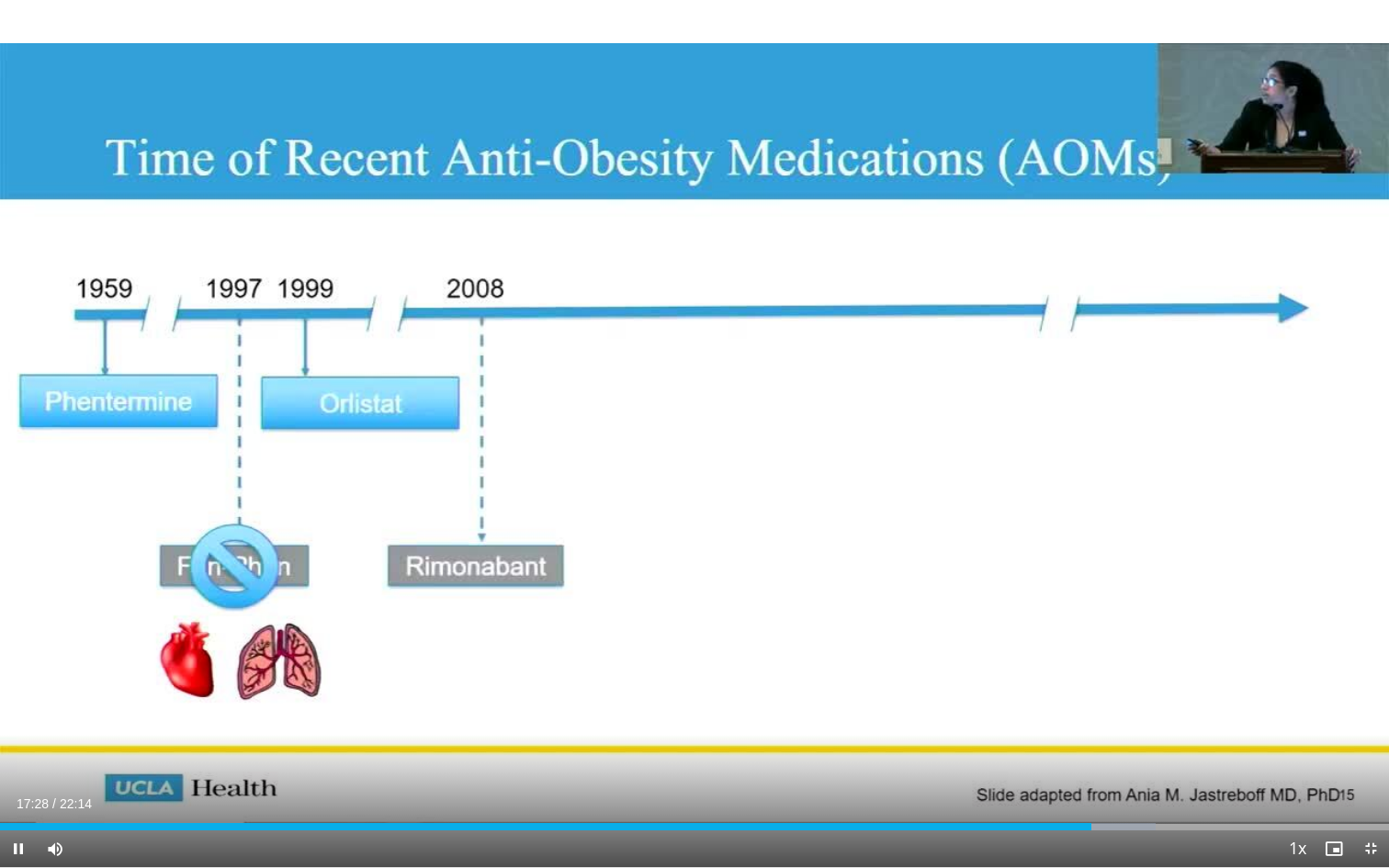 click on "20 seconds
Tap to unmute" at bounding box center (694, 434) 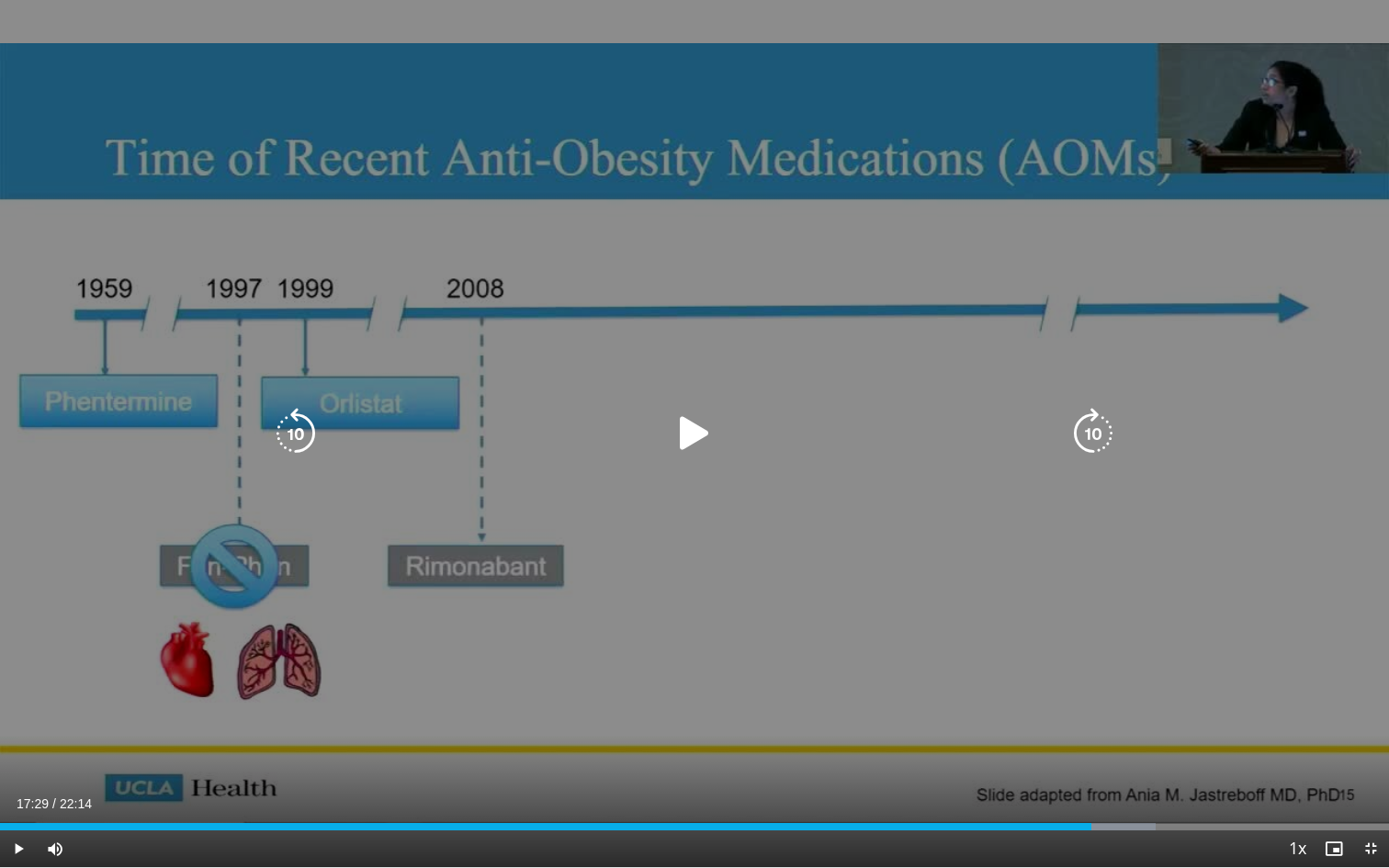 click at bounding box center [1093, 434] 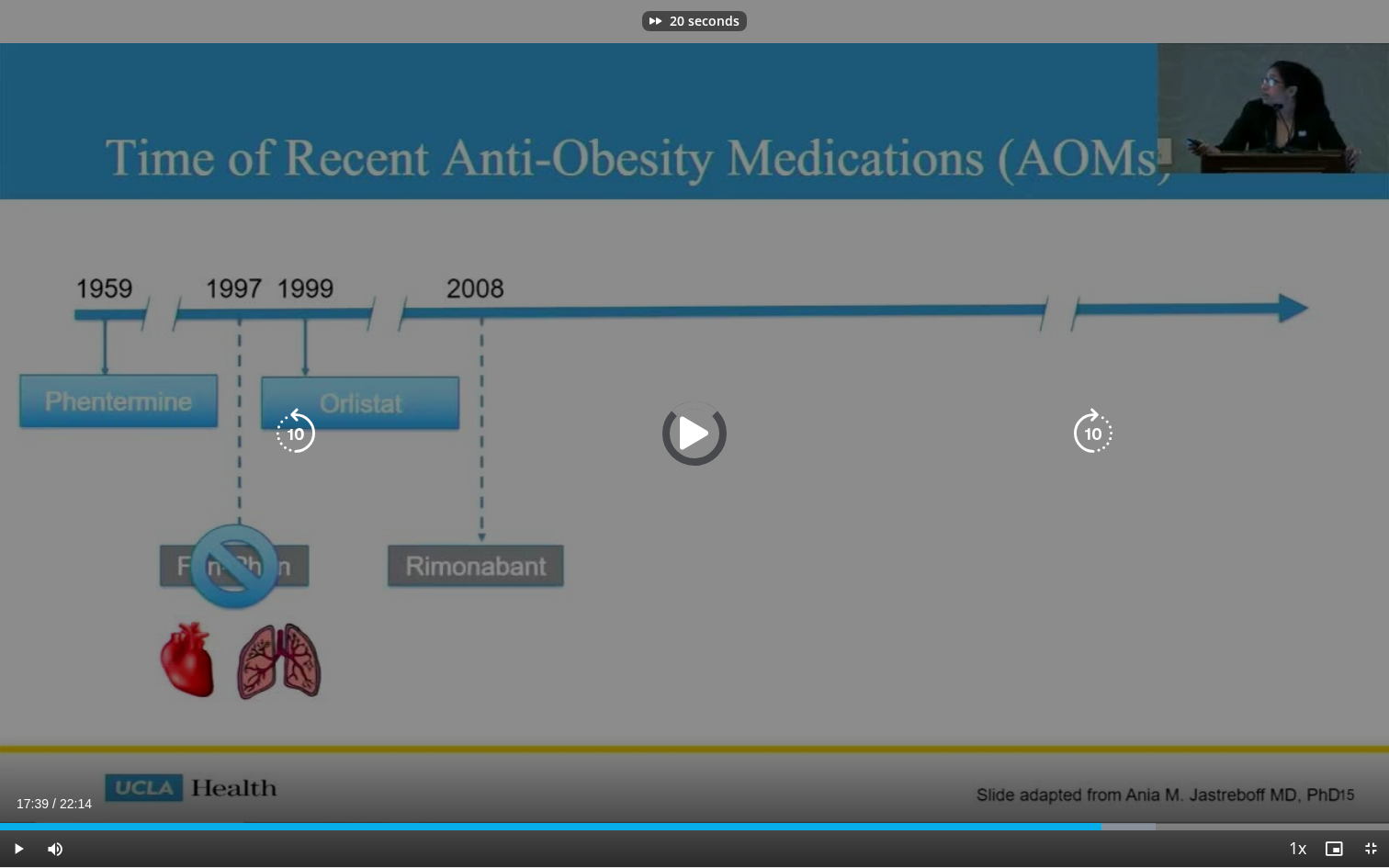 click at bounding box center (1093, 434) 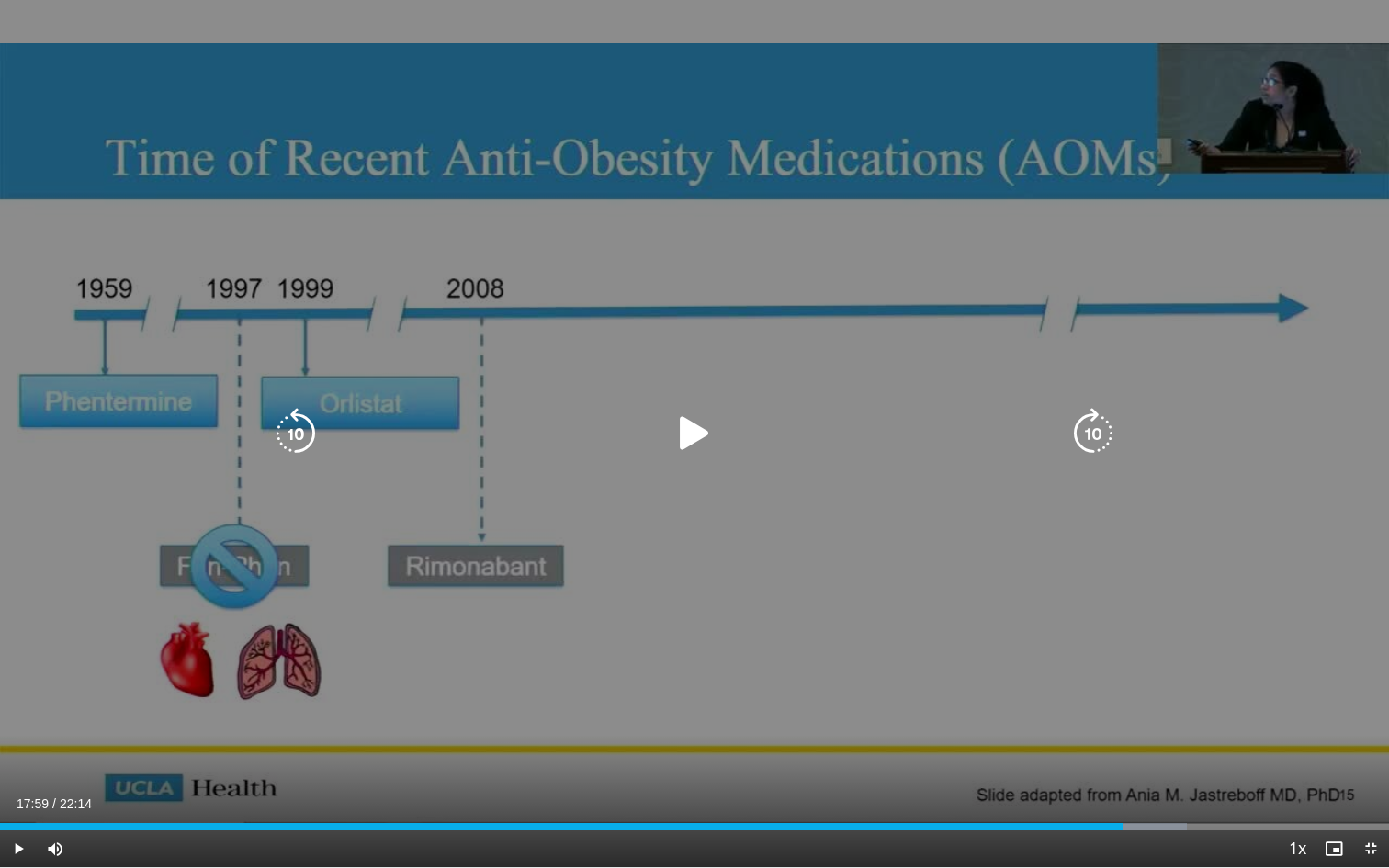 click at bounding box center (694, 434) 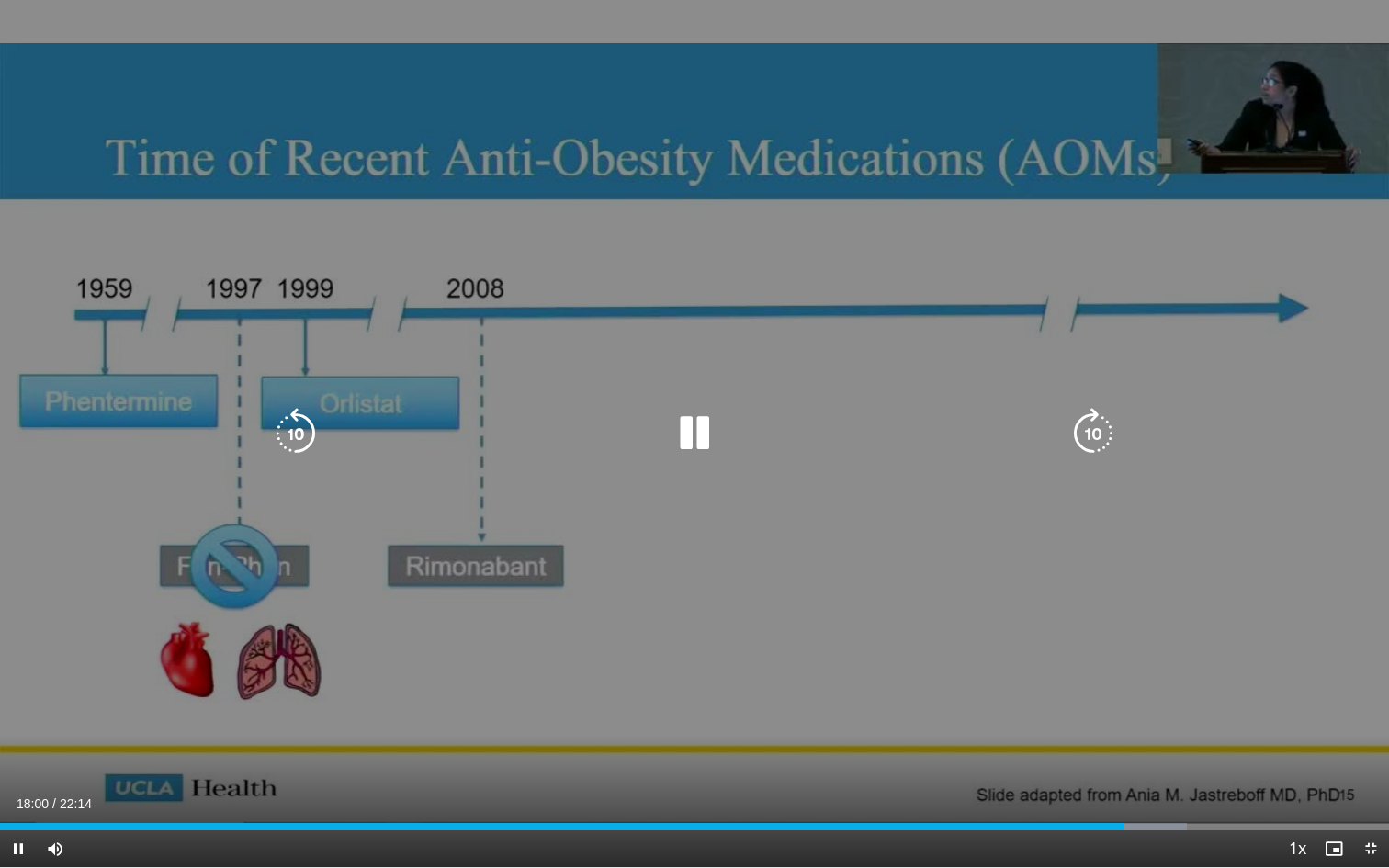 click at bounding box center (1093, 434) 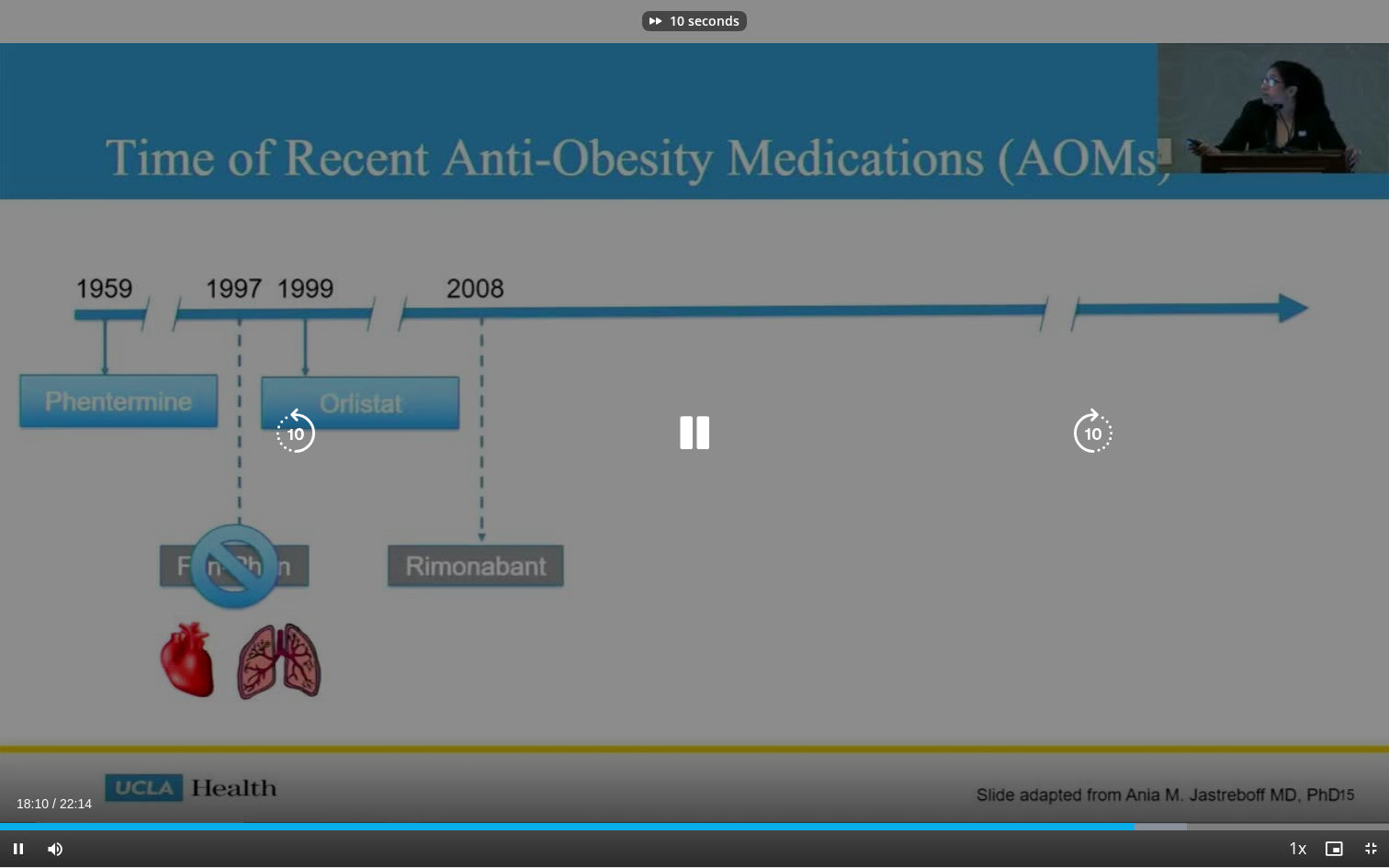 click at bounding box center (1093, 434) 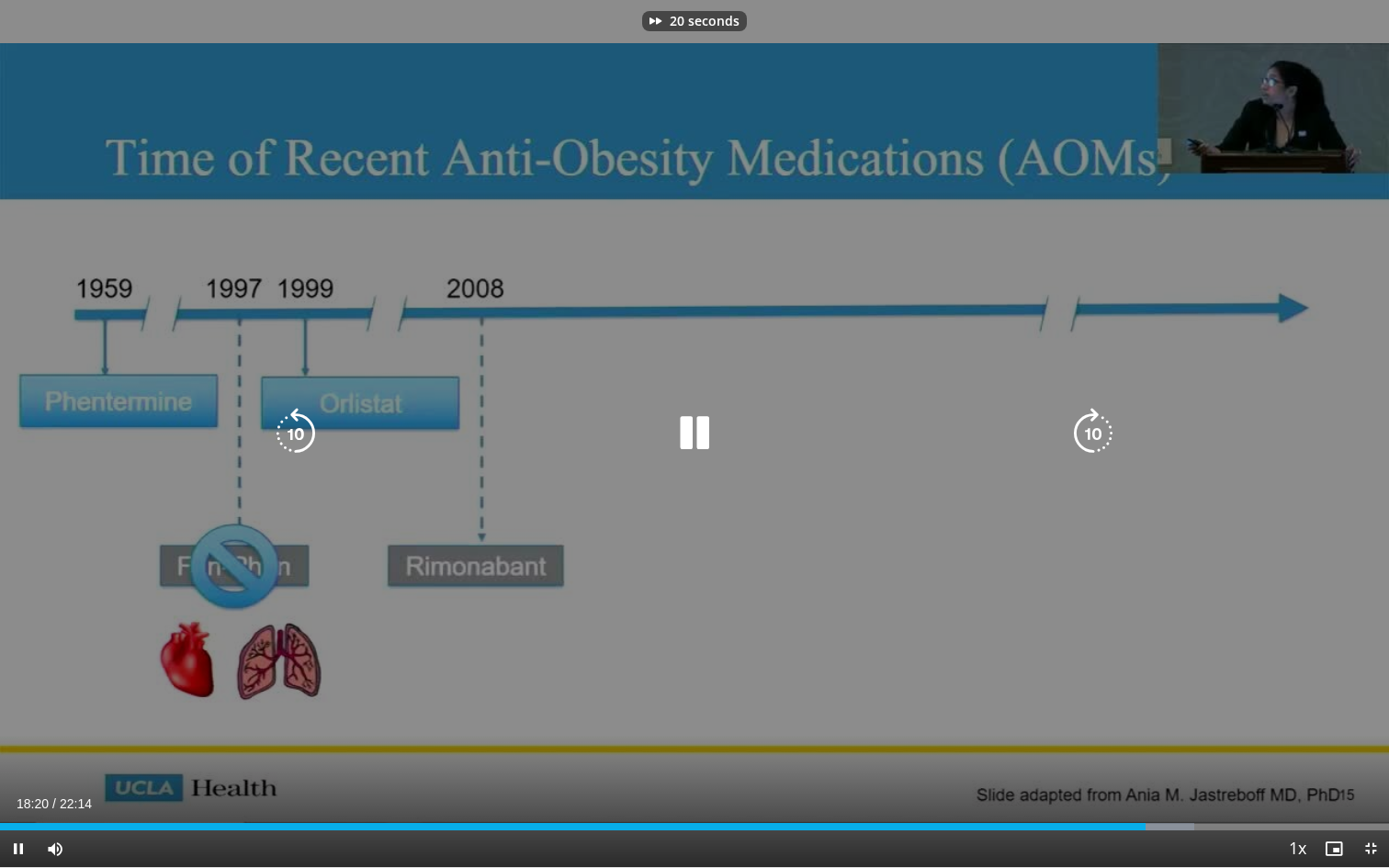 click at bounding box center [1093, 434] 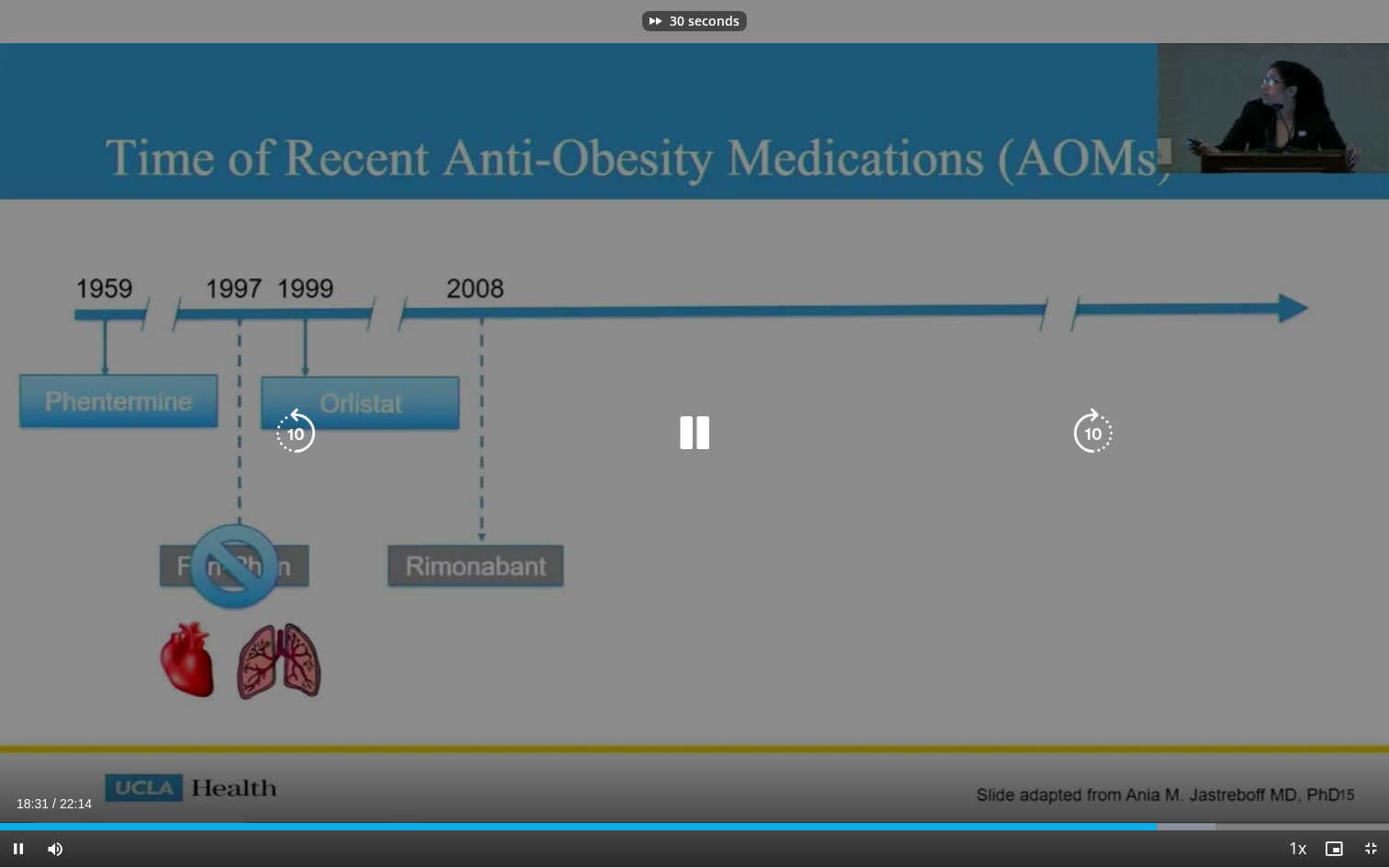 click at bounding box center (1093, 434) 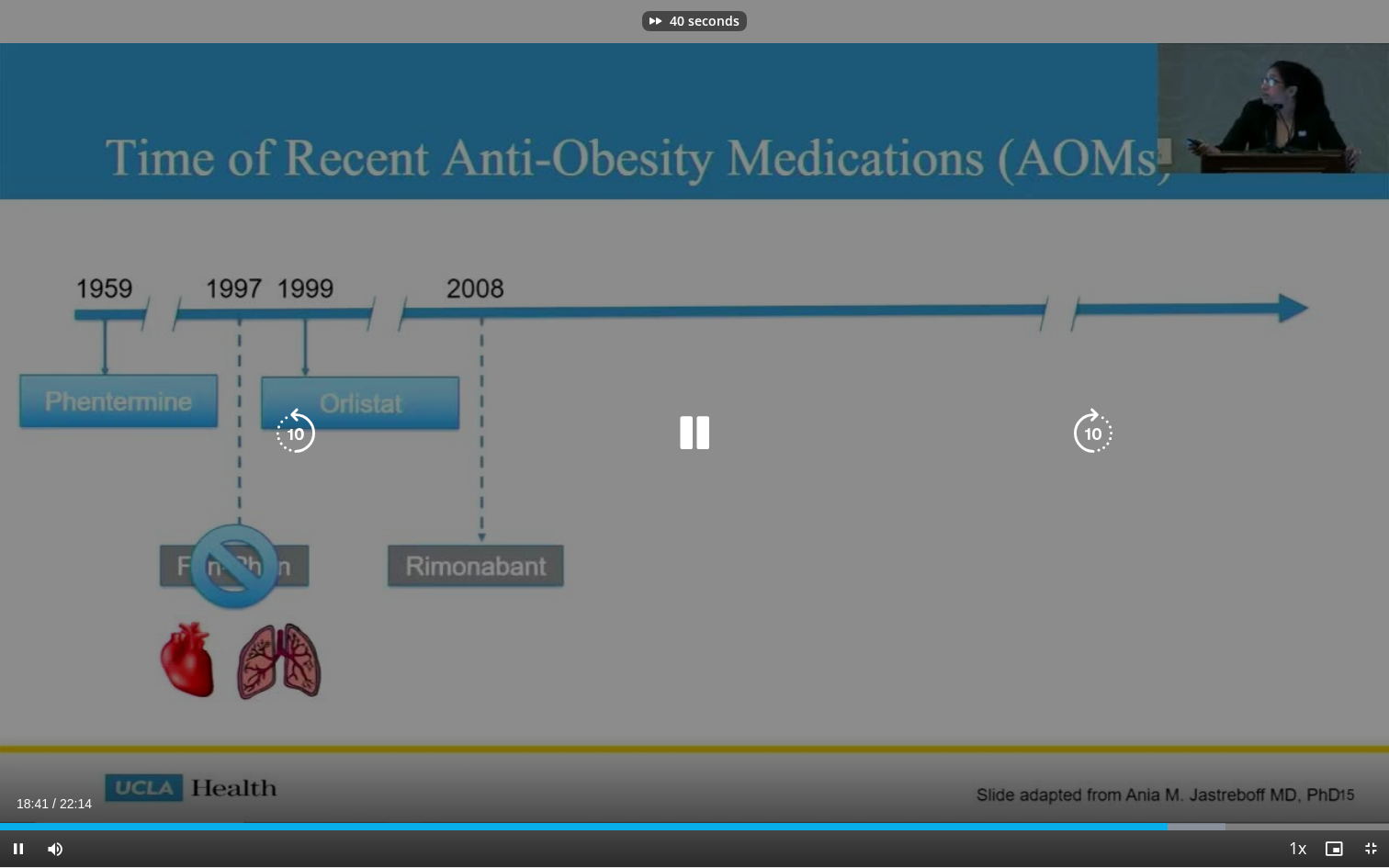 click at bounding box center (1093, 434) 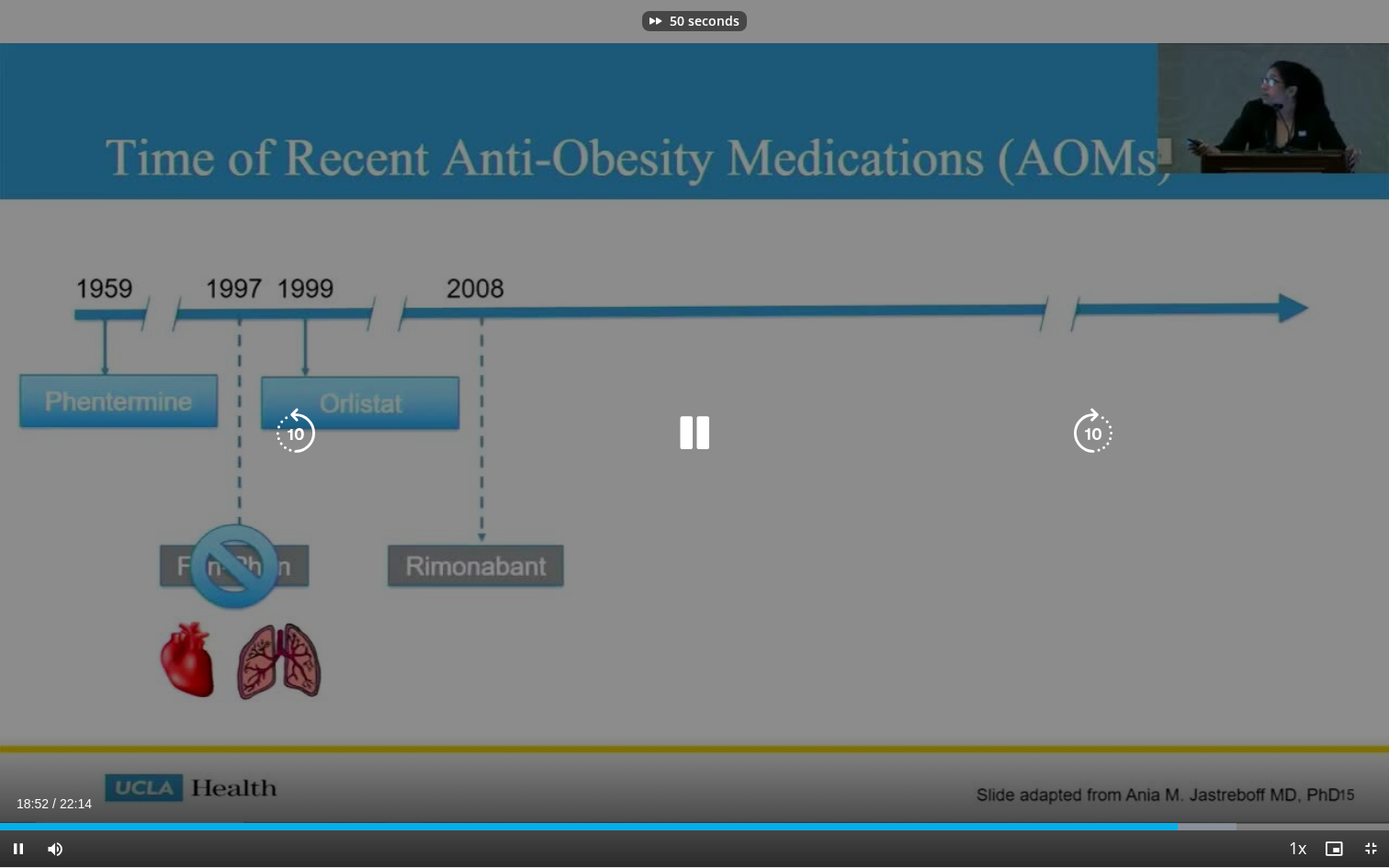 click at bounding box center [1093, 434] 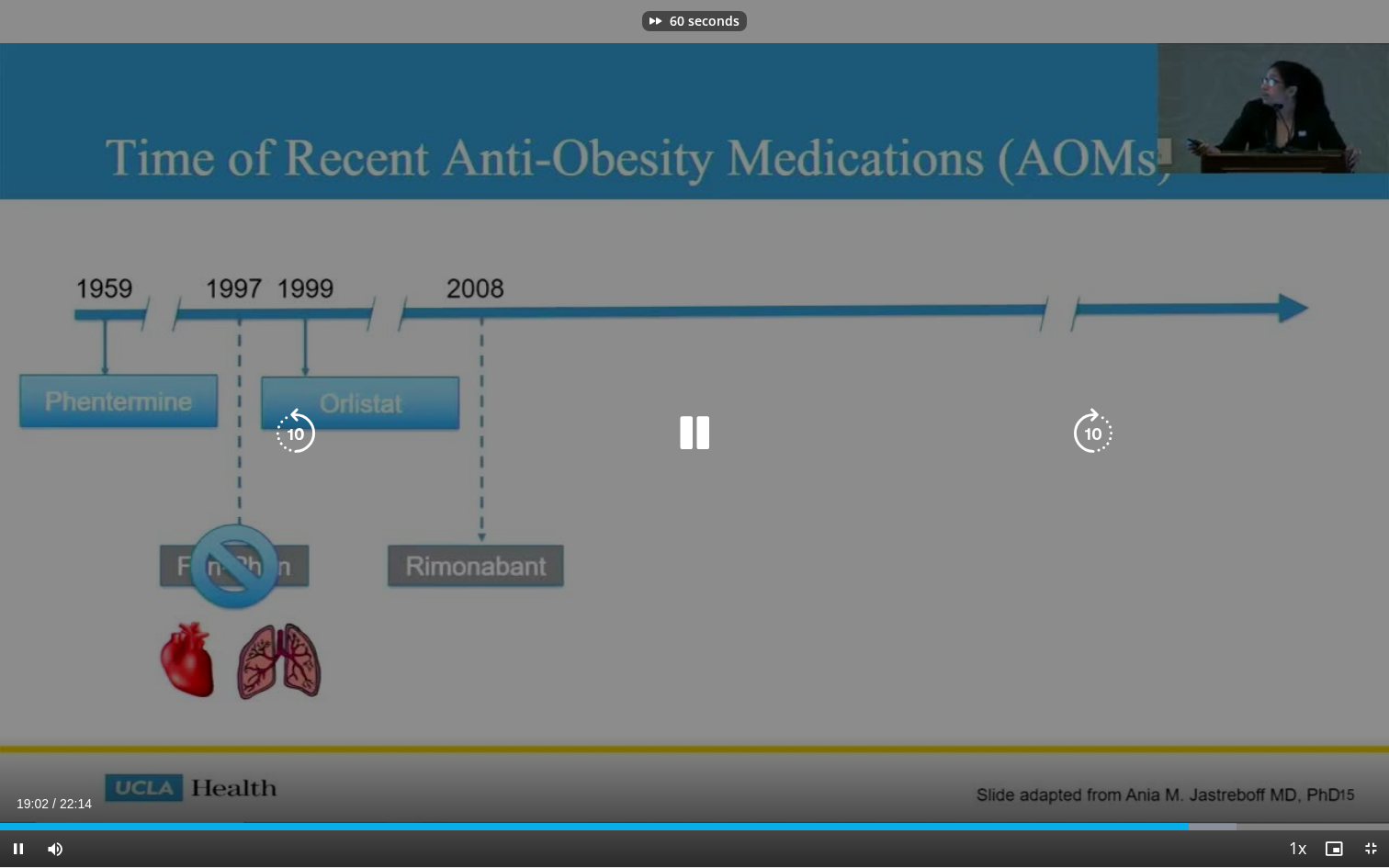 click at bounding box center [1093, 434] 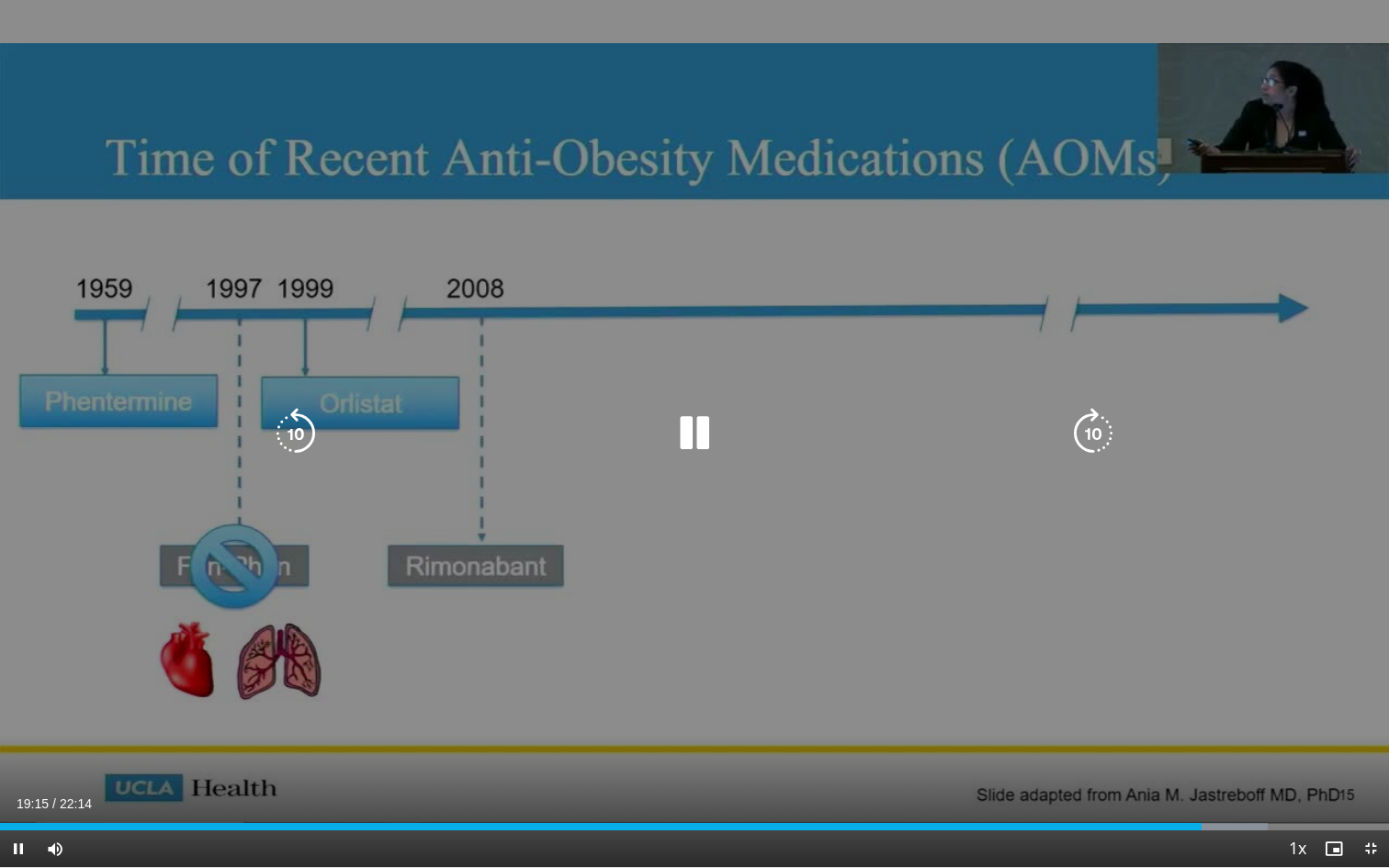 click at bounding box center [1093, 434] 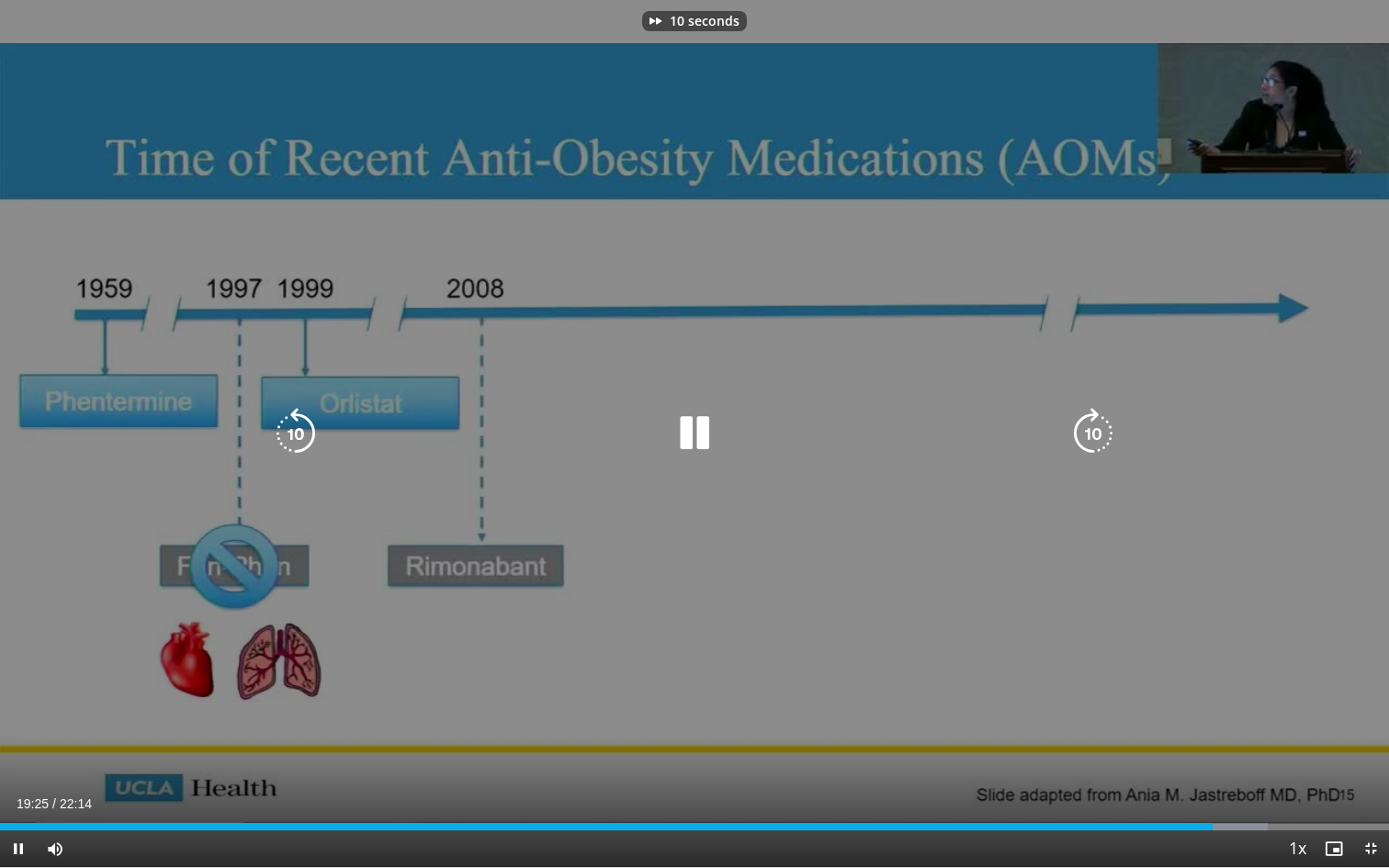click at bounding box center (1093, 434) 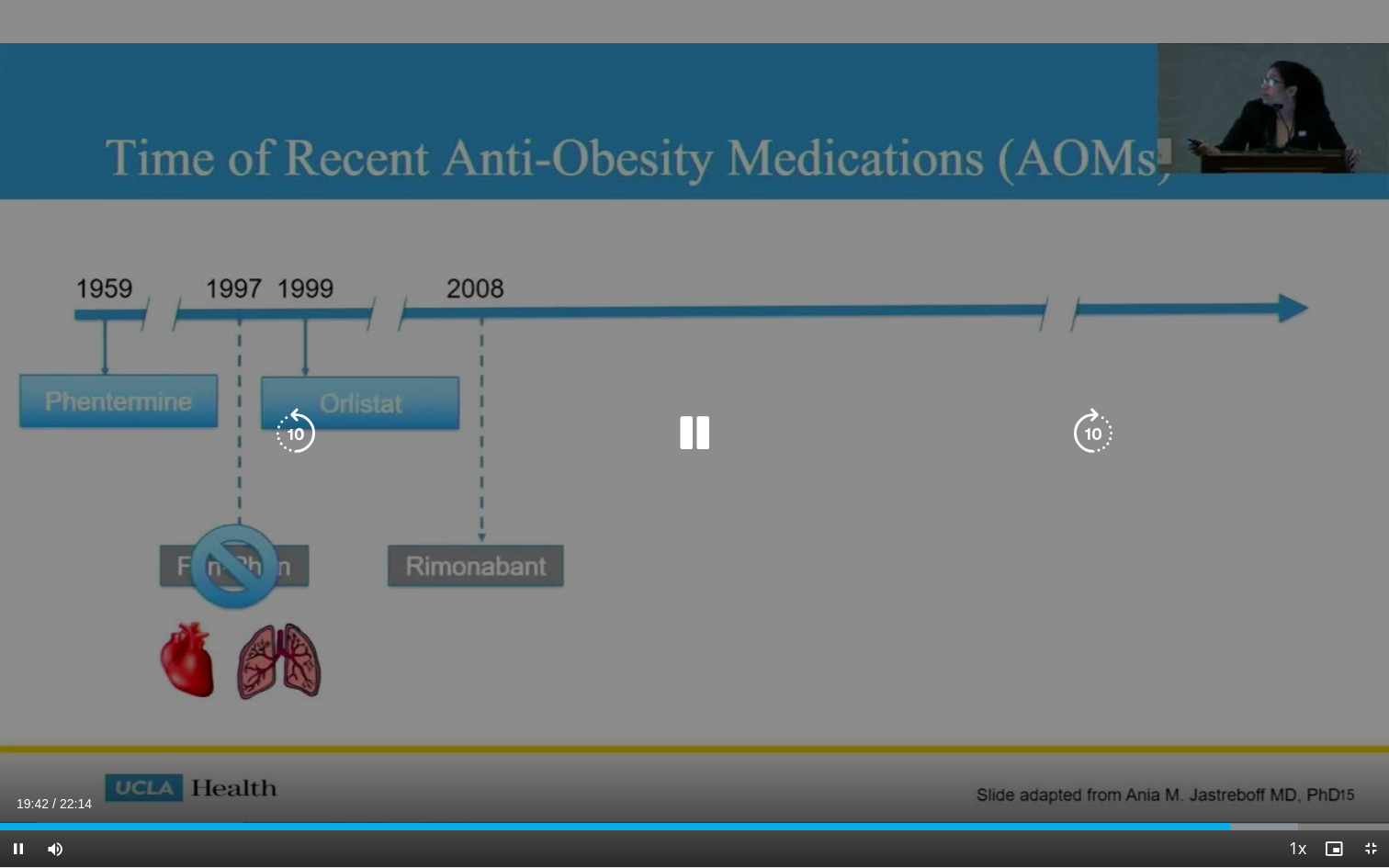 click at bounding box center (1093, 434) 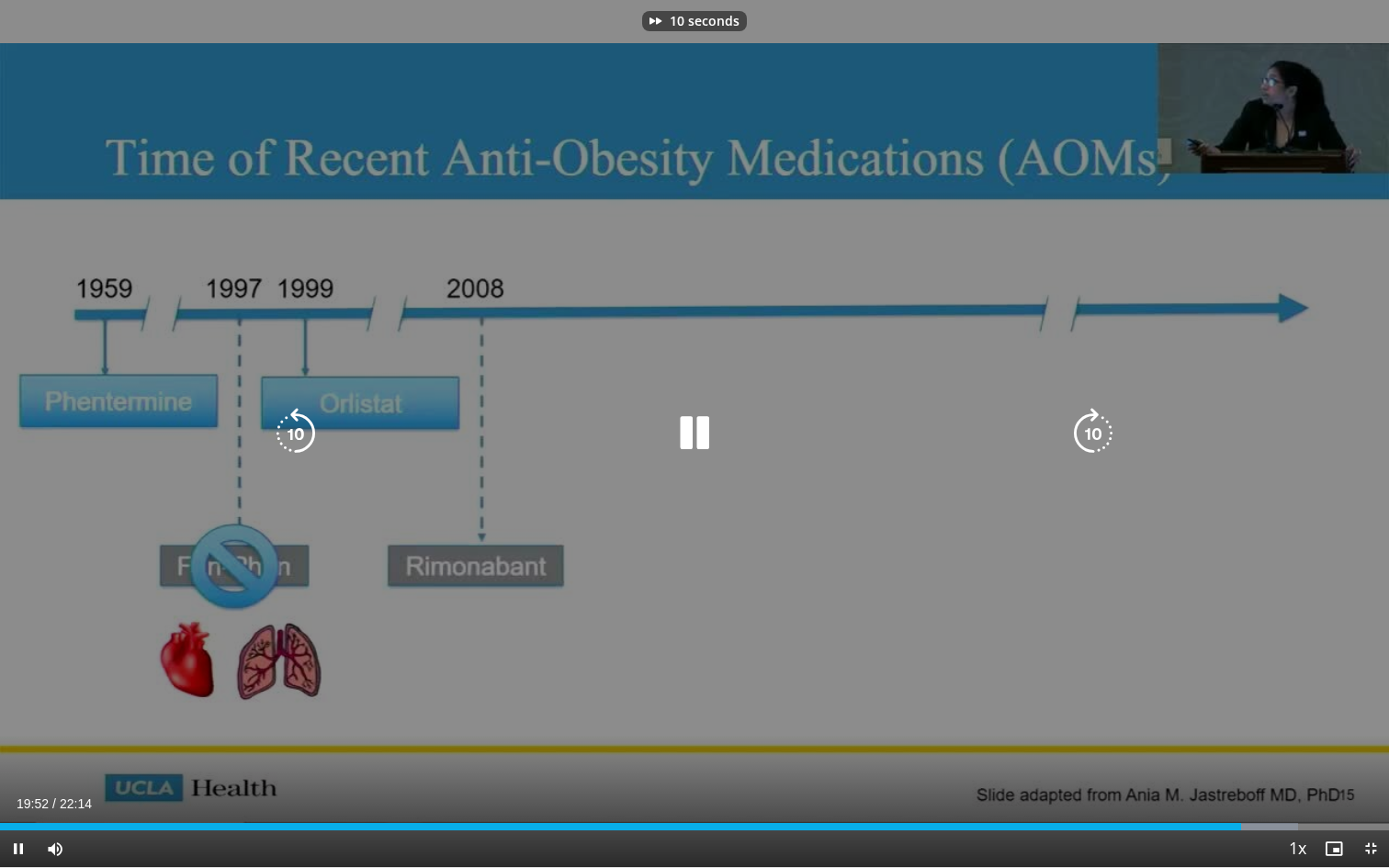 click at bounding box center [1093, 434] 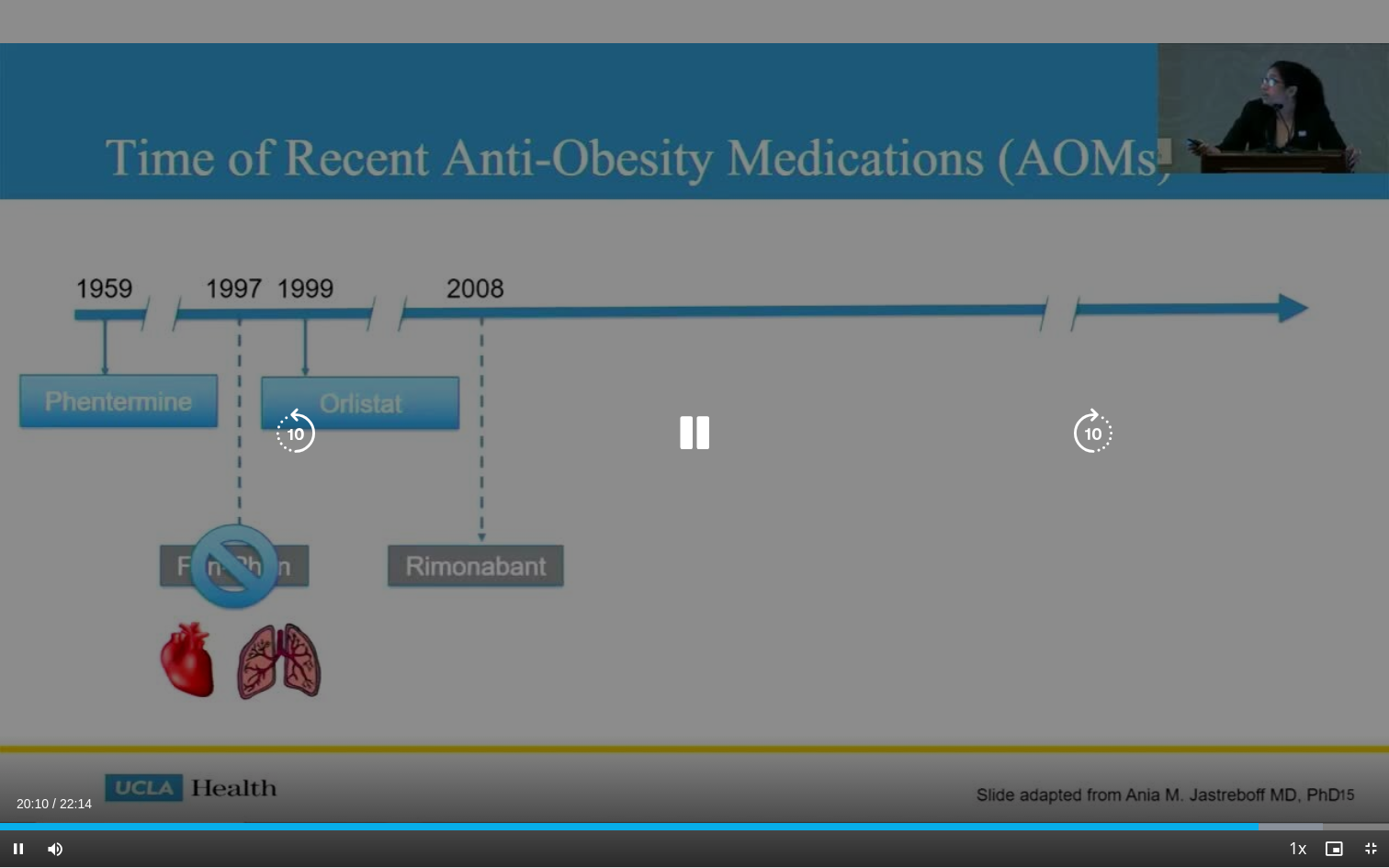 click at bounding box center (1093, 434) 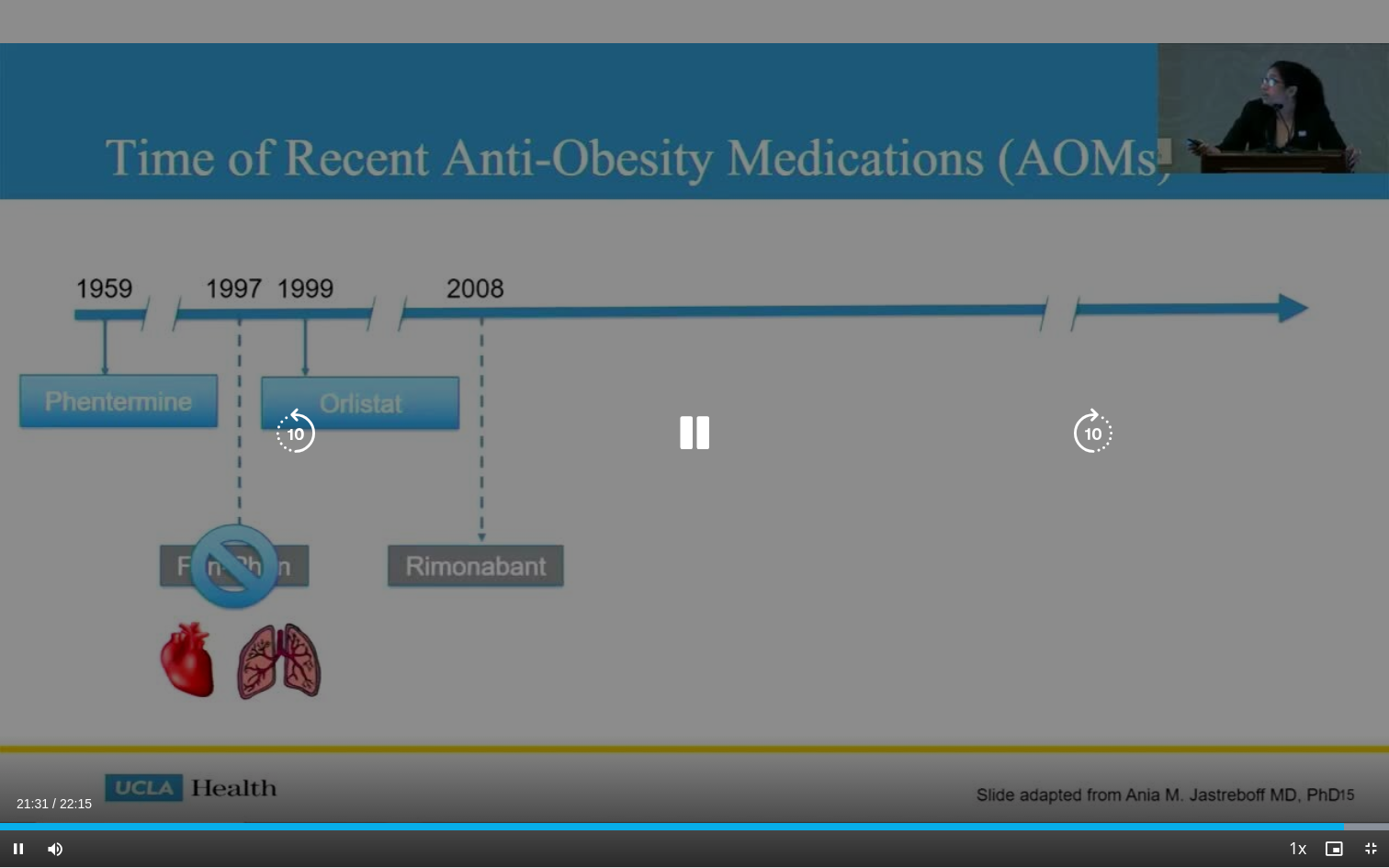 click at bounding box center (1093, 434) 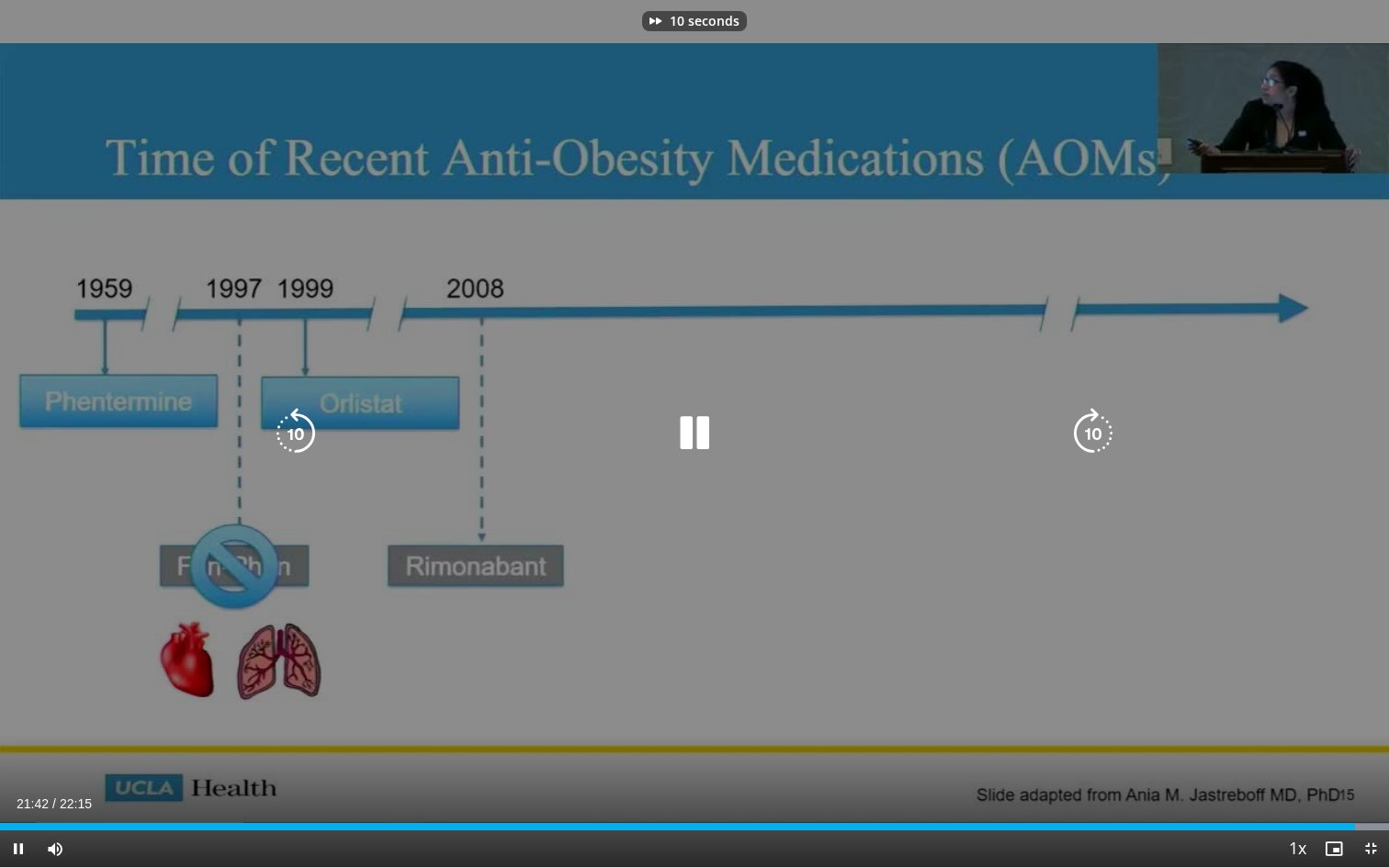 click at bounding box center [1093, 434] 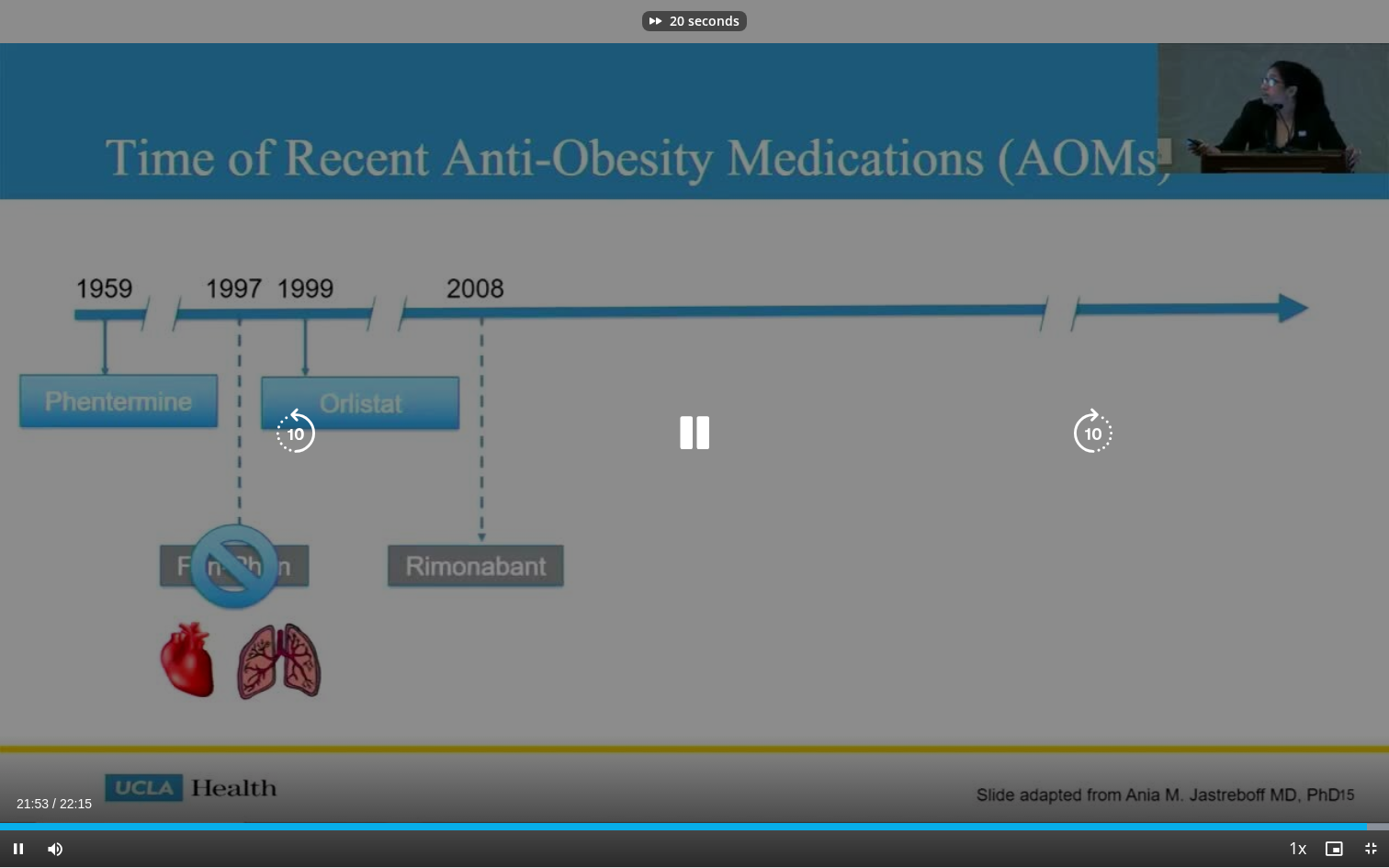 click at bounding box center [1093, 434] 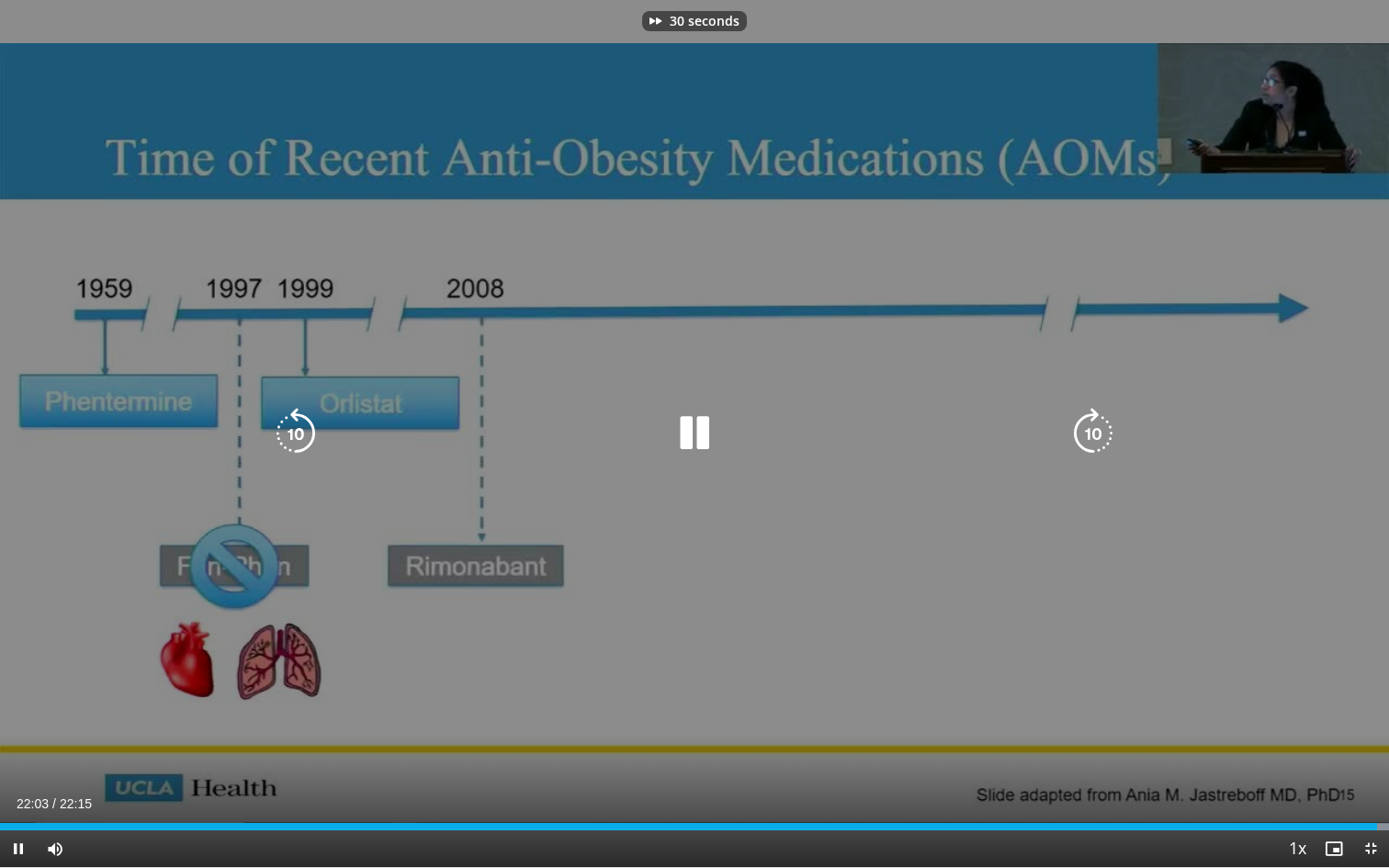 click at bounding box center [1093, 434] 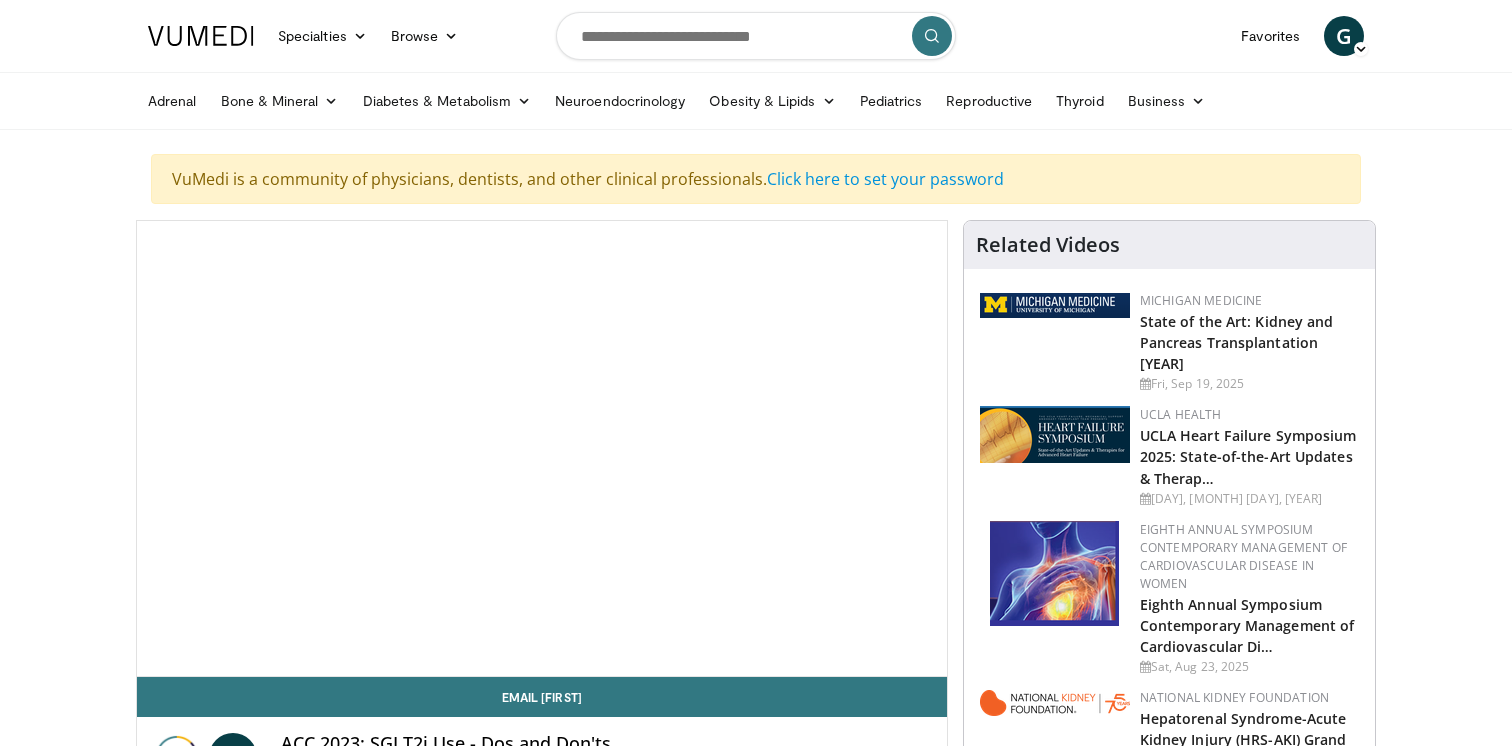 scroll, scrollTop: 0, scrollLeft: 0, axis: both 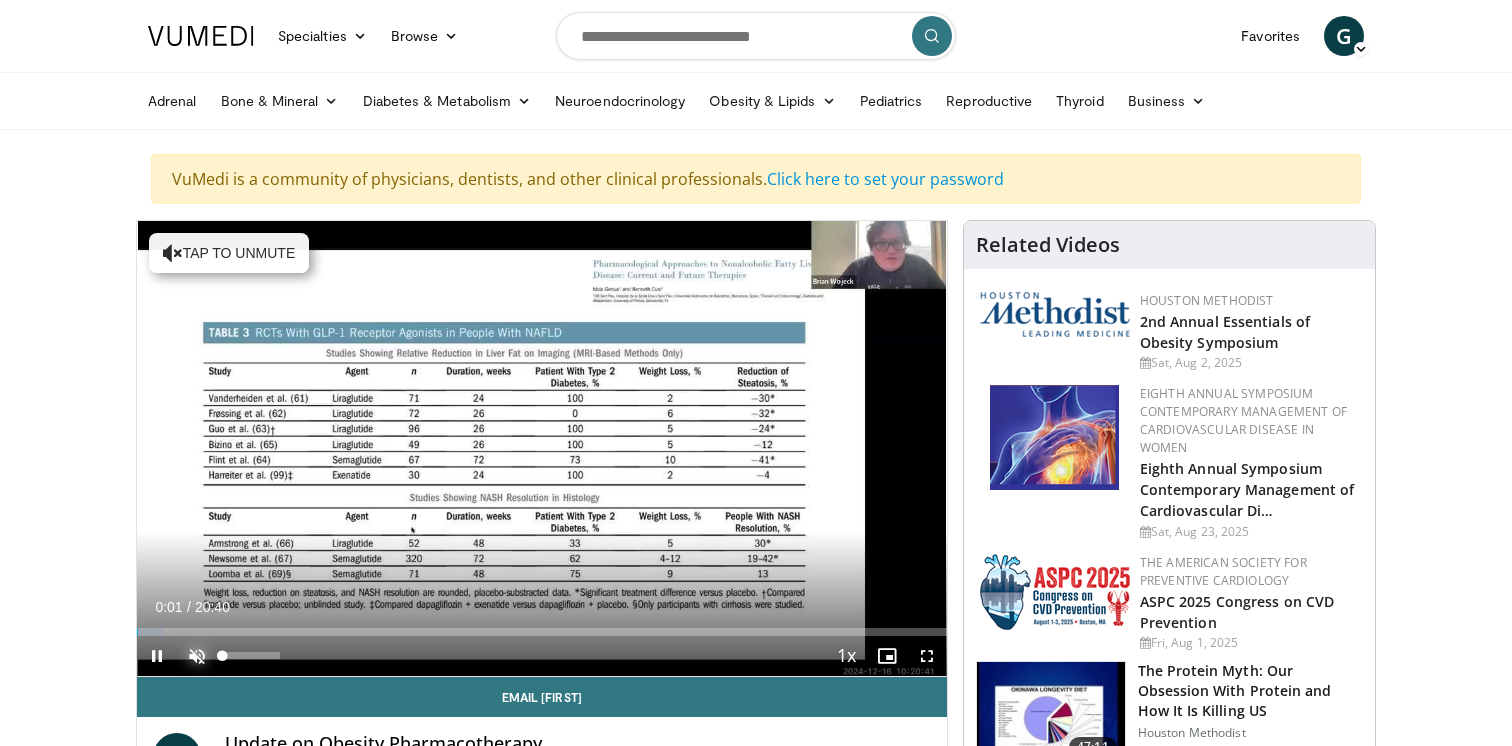 click at bounding box center (197, 656) 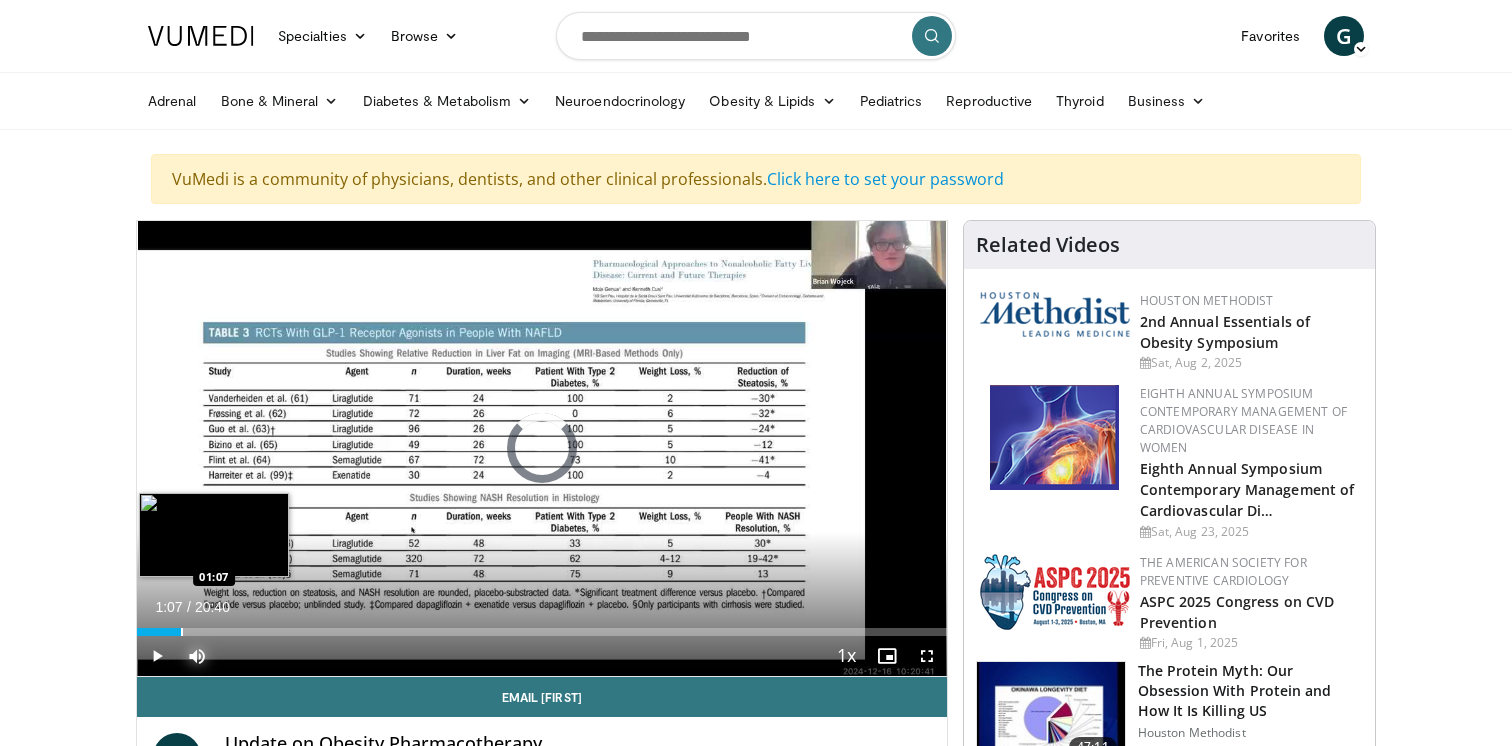 click at bounding box center (182, 632) 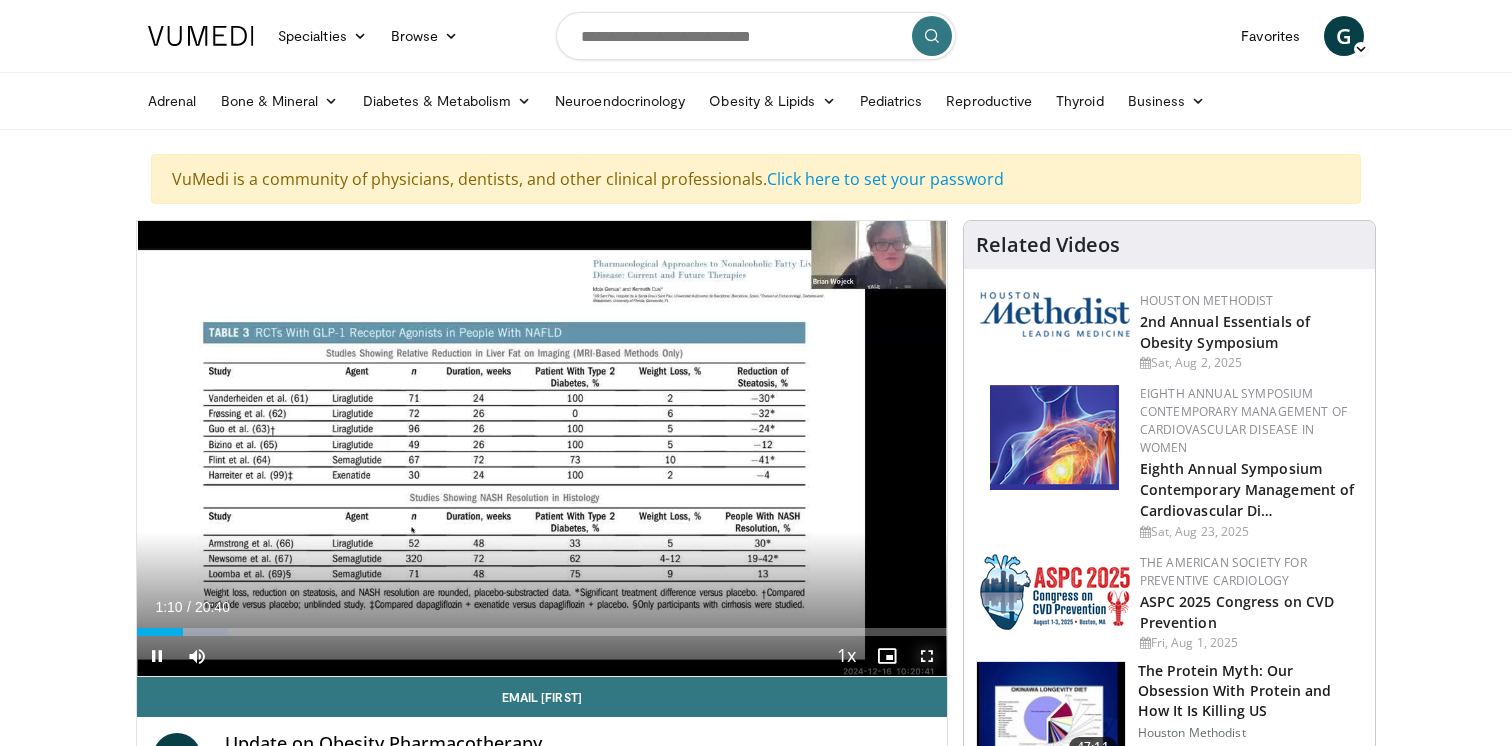 click at bounding box center [927, 656] 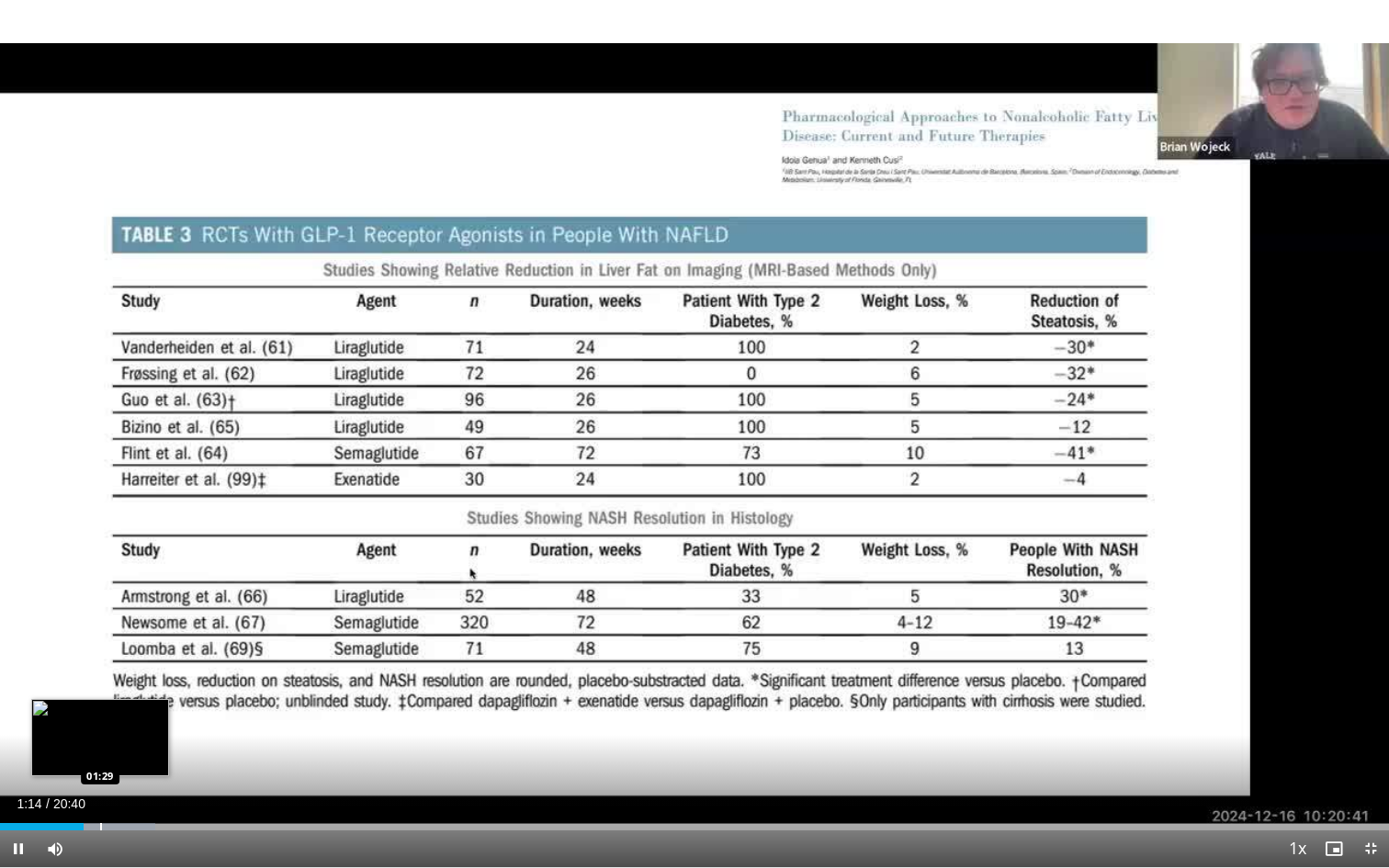 click at bounding box center [101, 827] 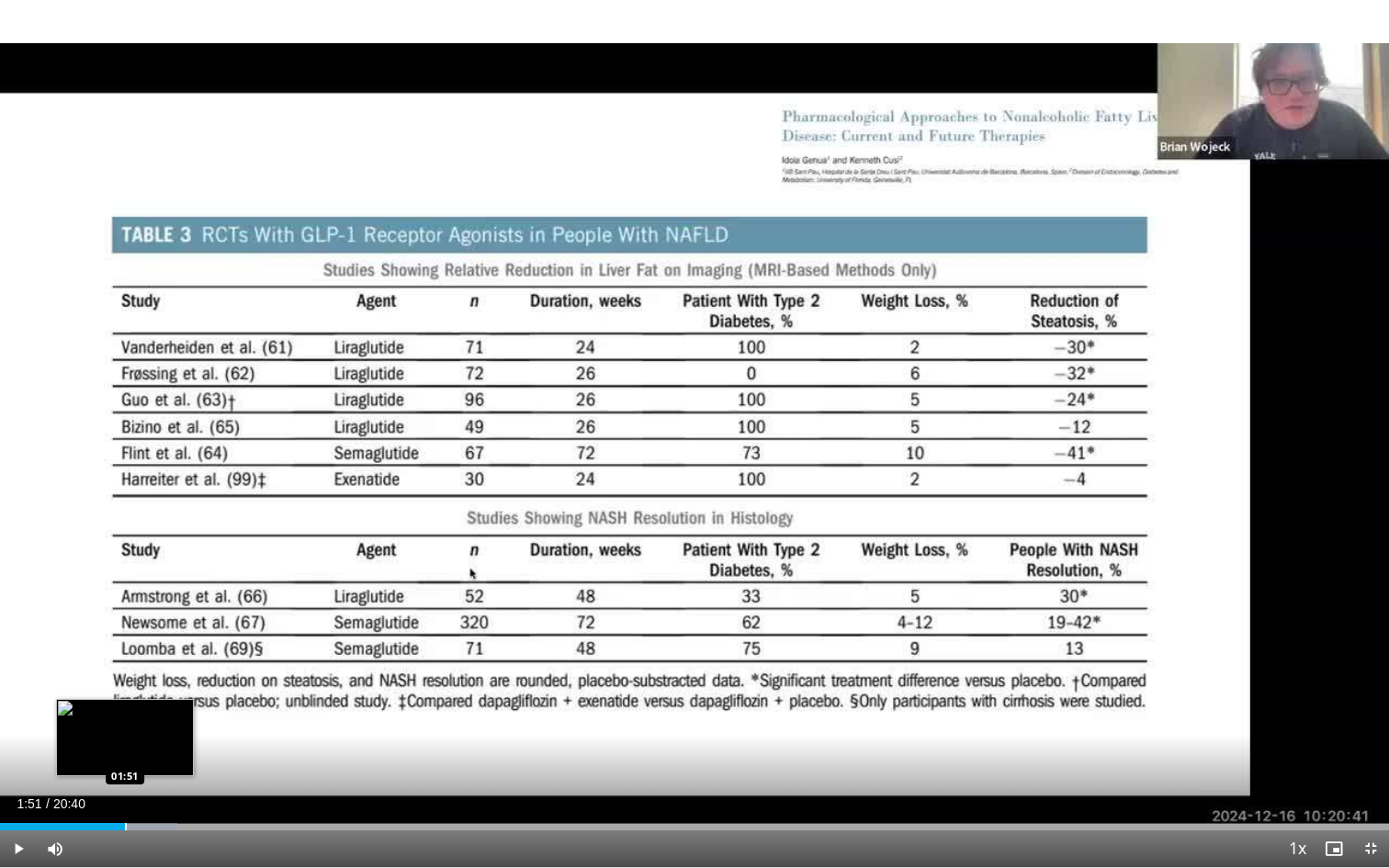click at bounding box center [126, 827] 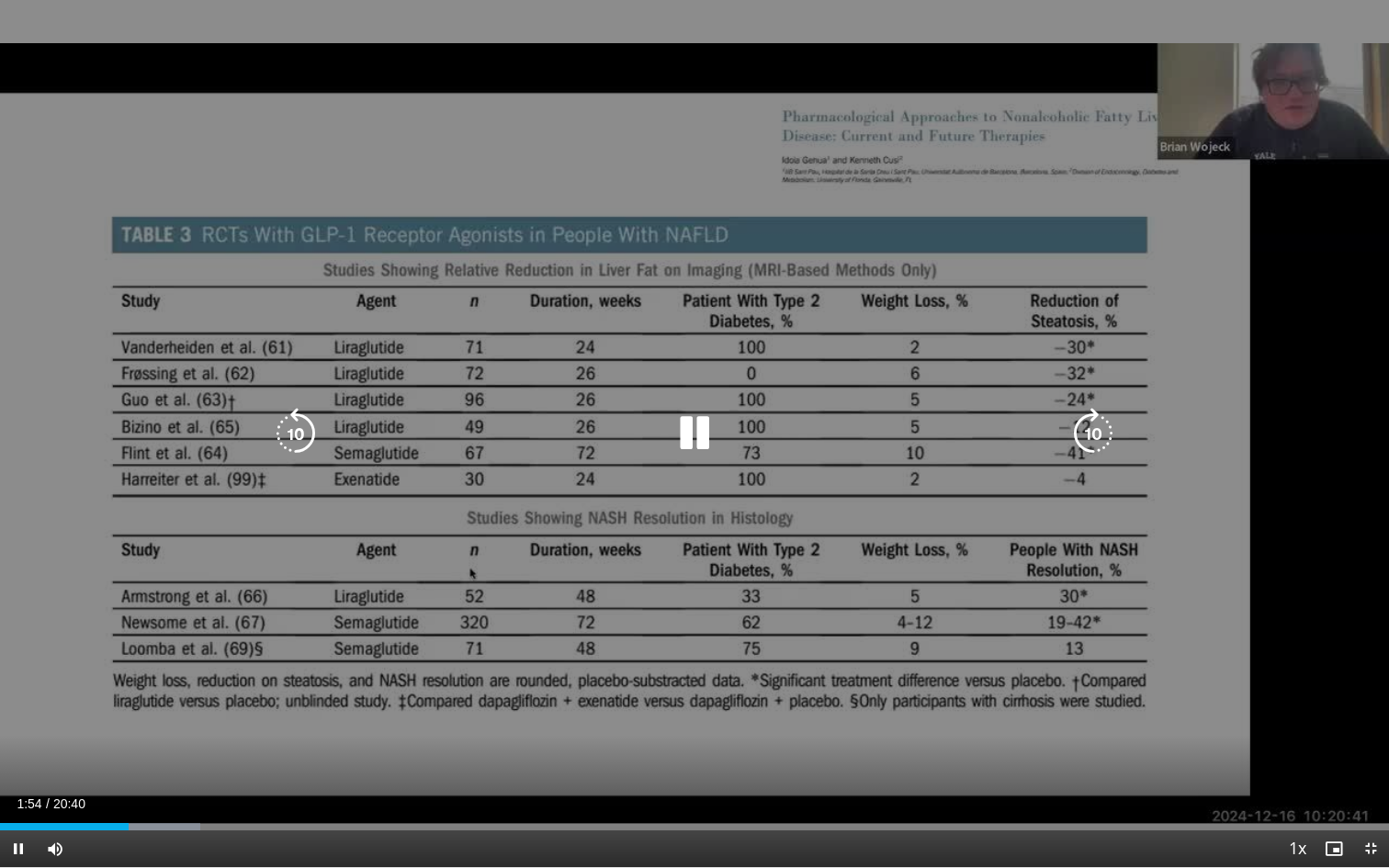 click at bounding box center [1093, 434] 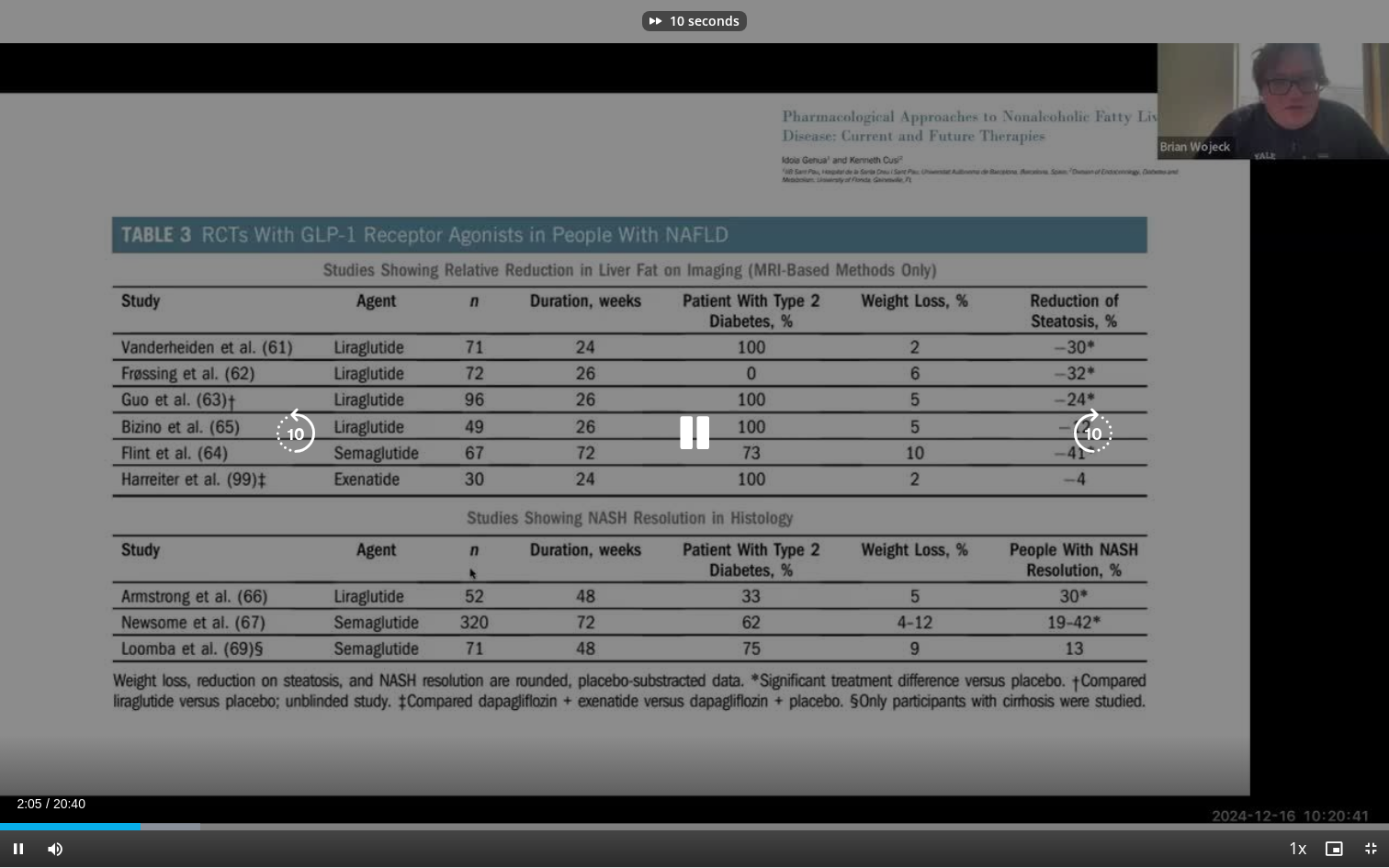 click at bounding box center (1093, 434) 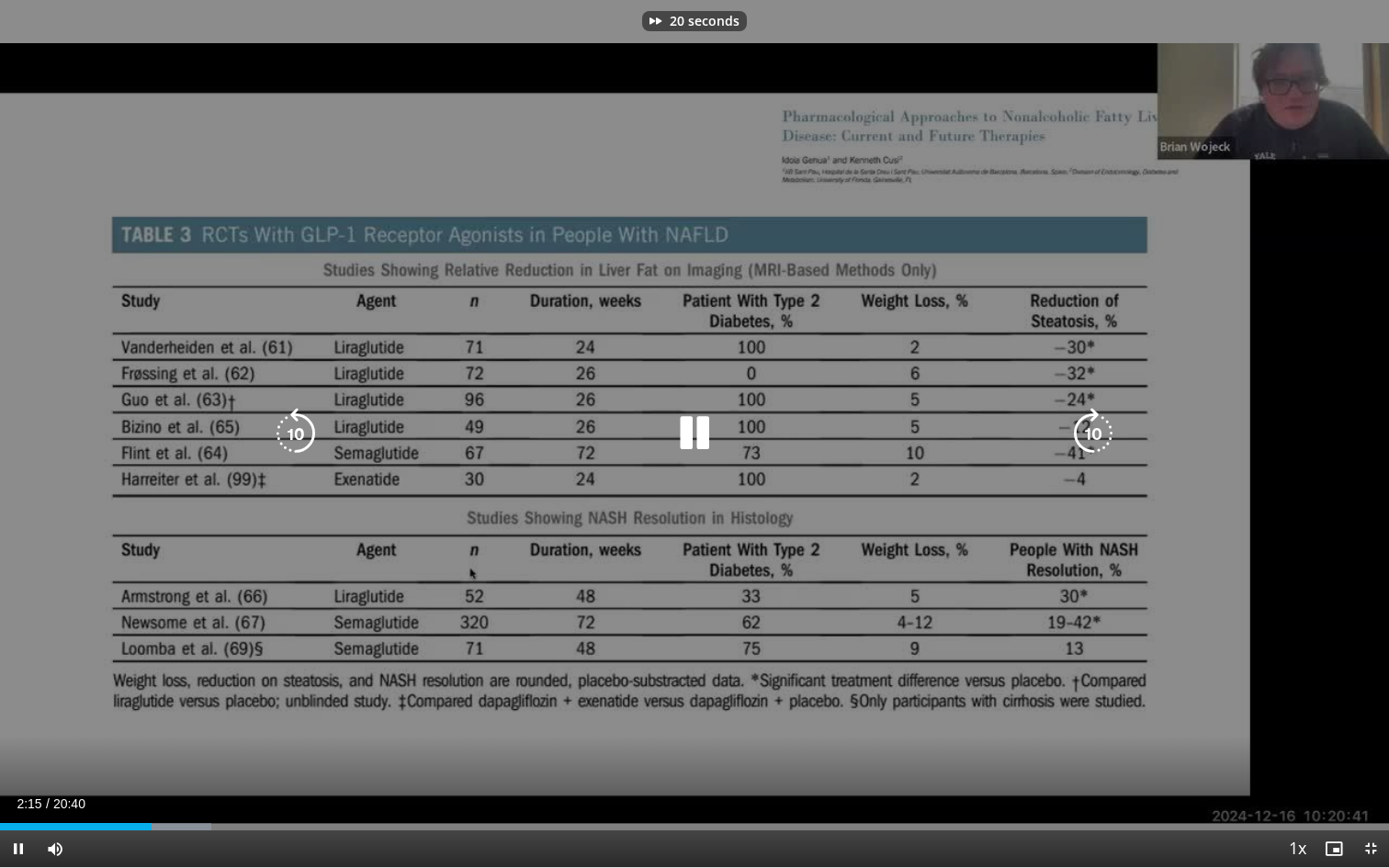 click at bounding box center [1093, 434] 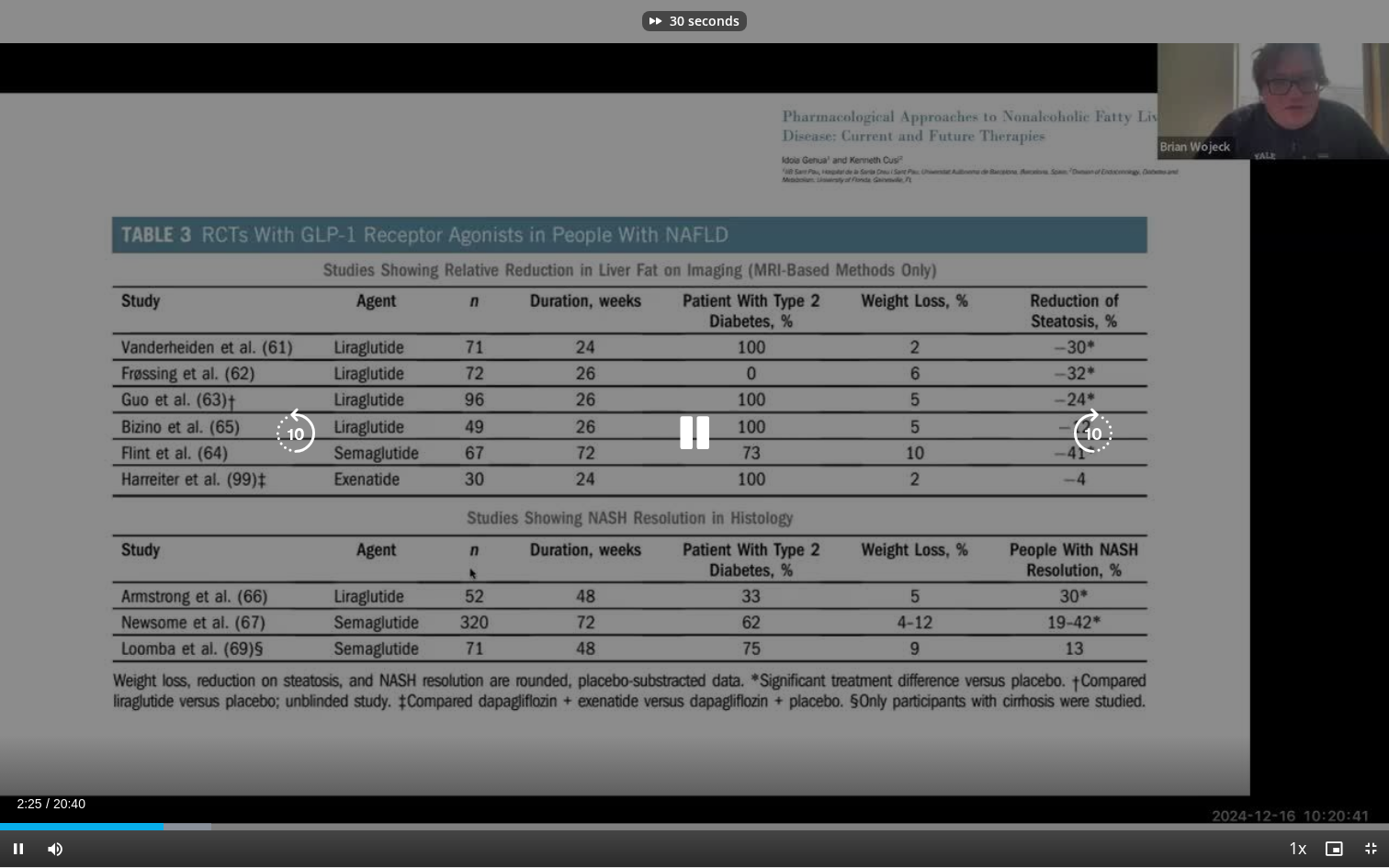 click at bounding box center (1093, 434) 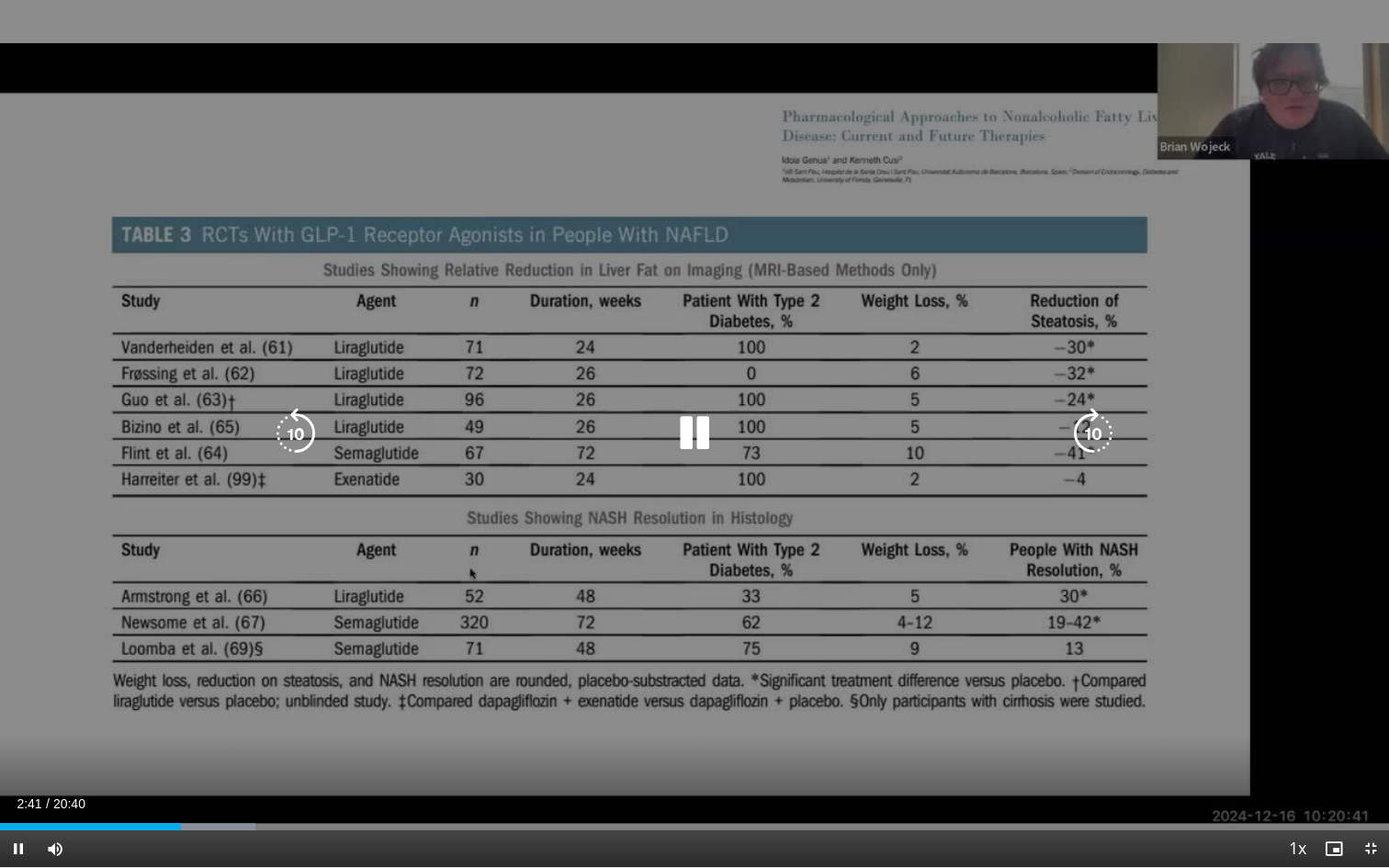 click at bounding box center (1093, 434) 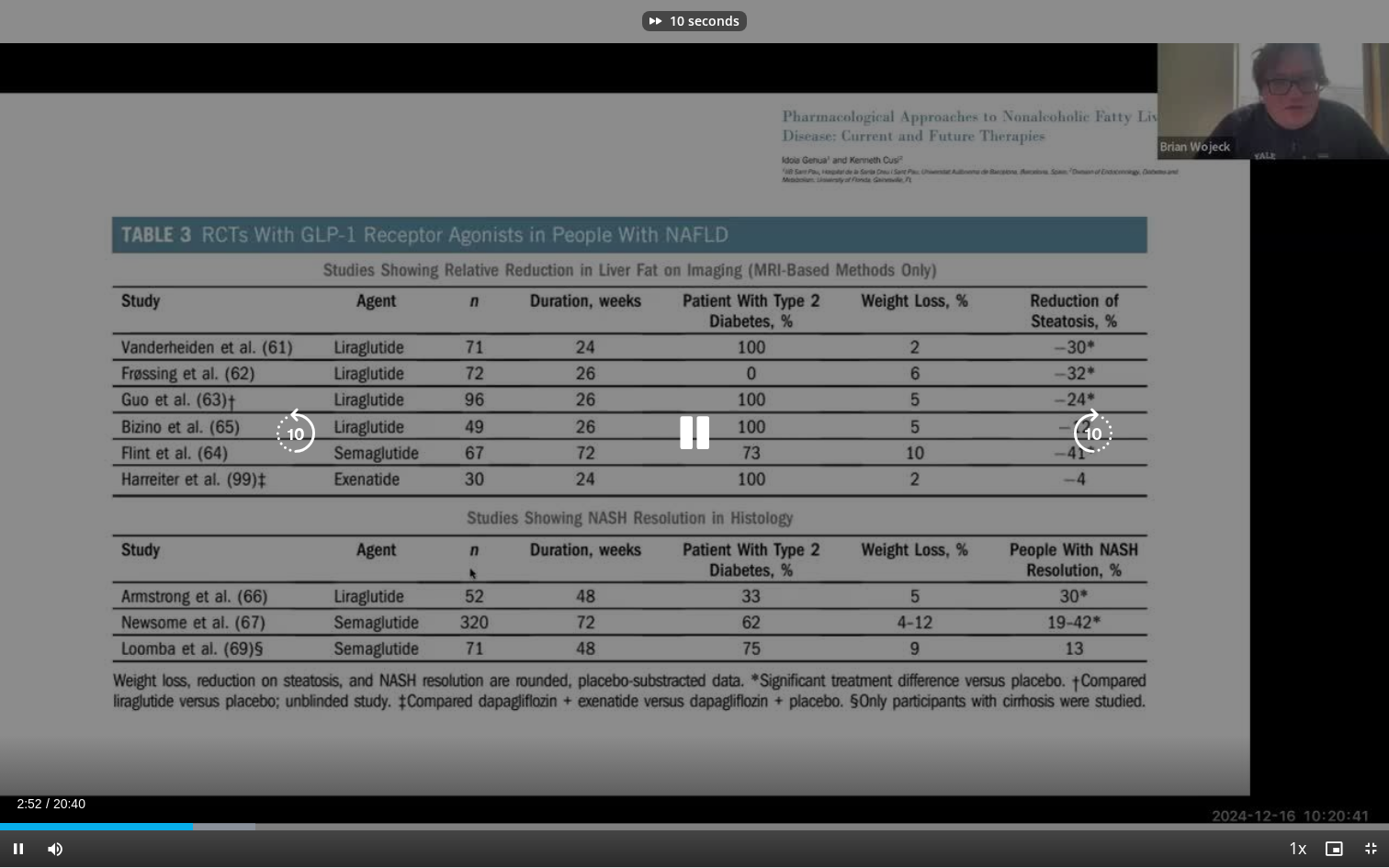 click at bounding box center (1093, 434) 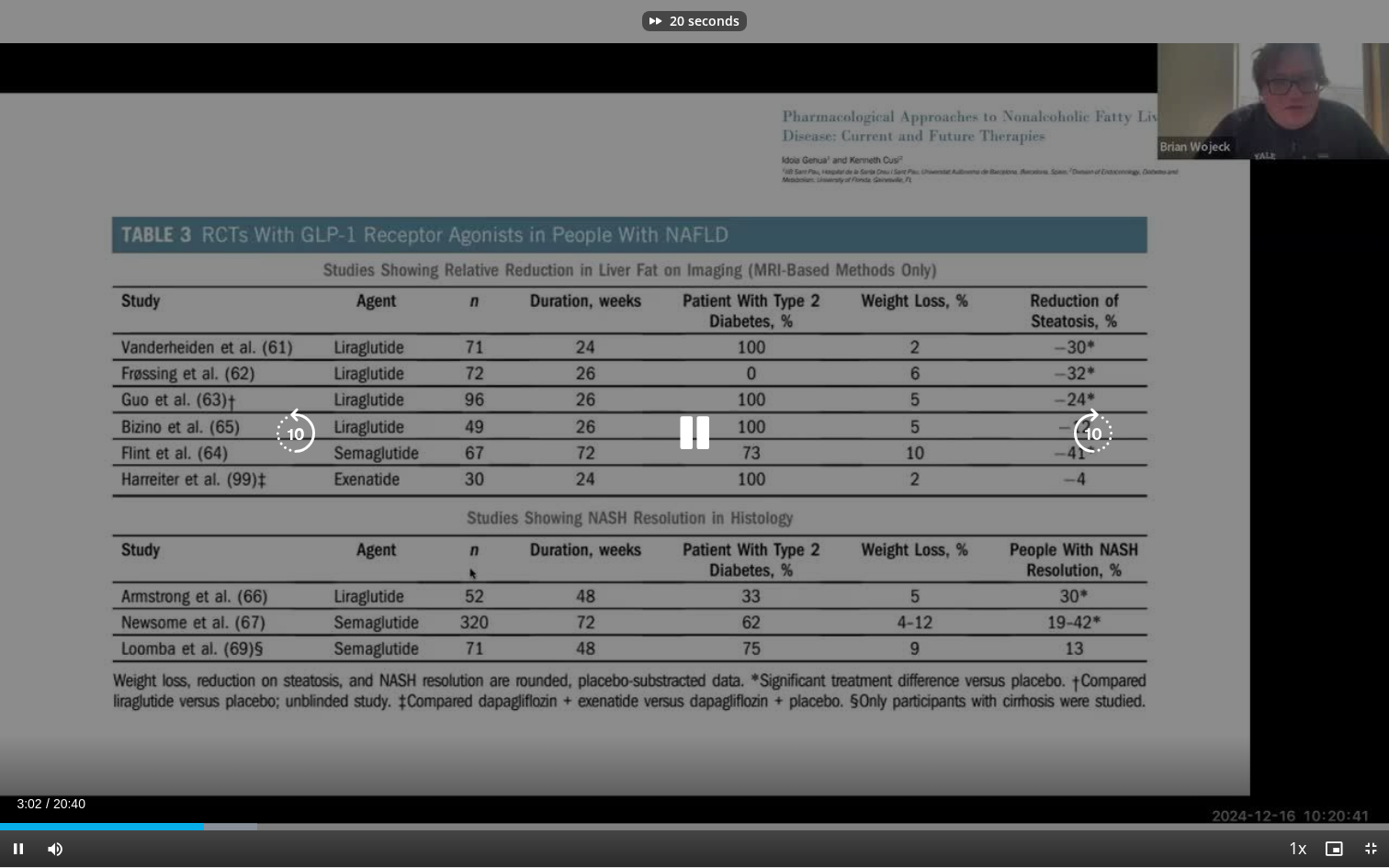 click at bounding box center [1093, 434] 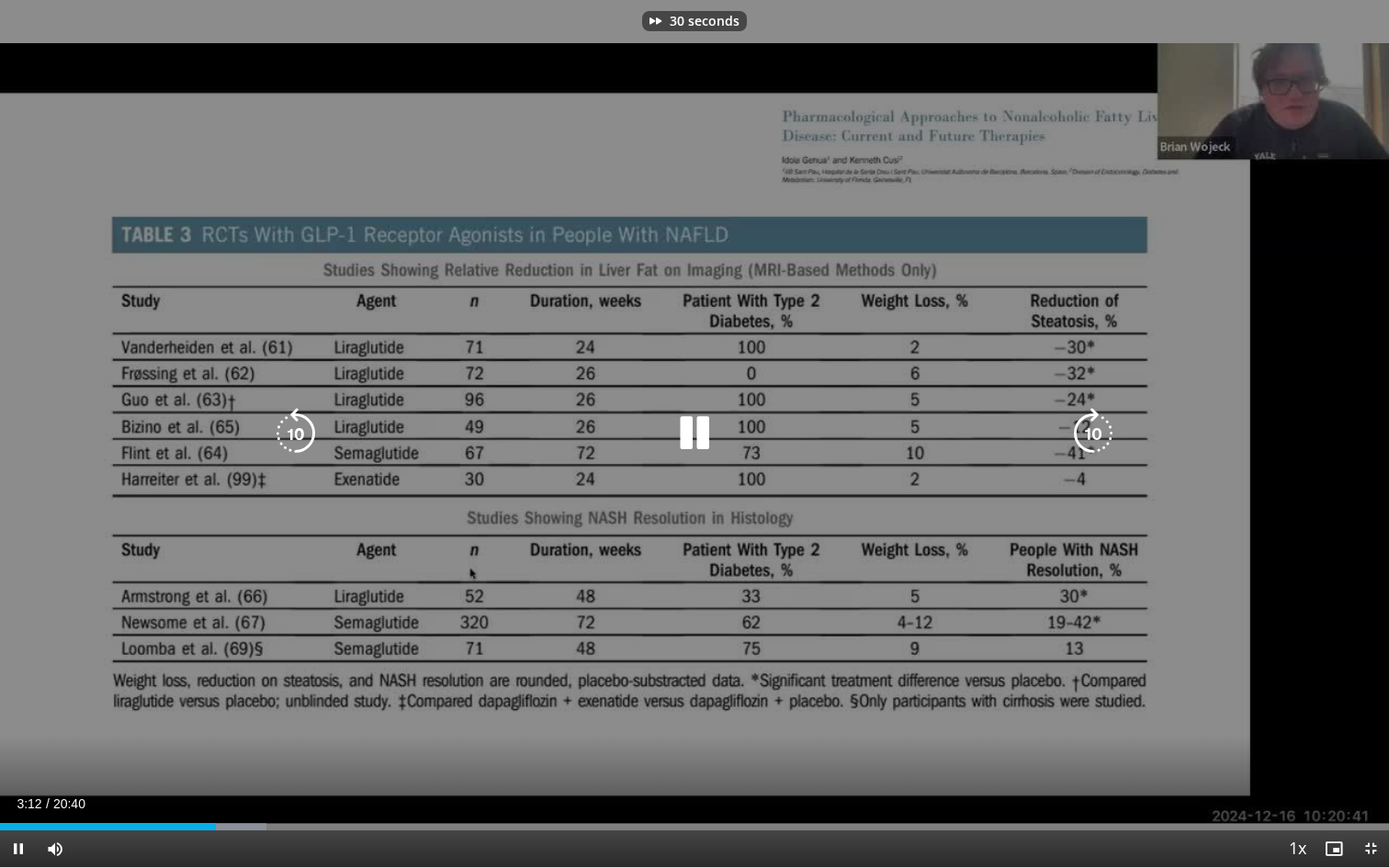 click at bounding box center [1093, 434] 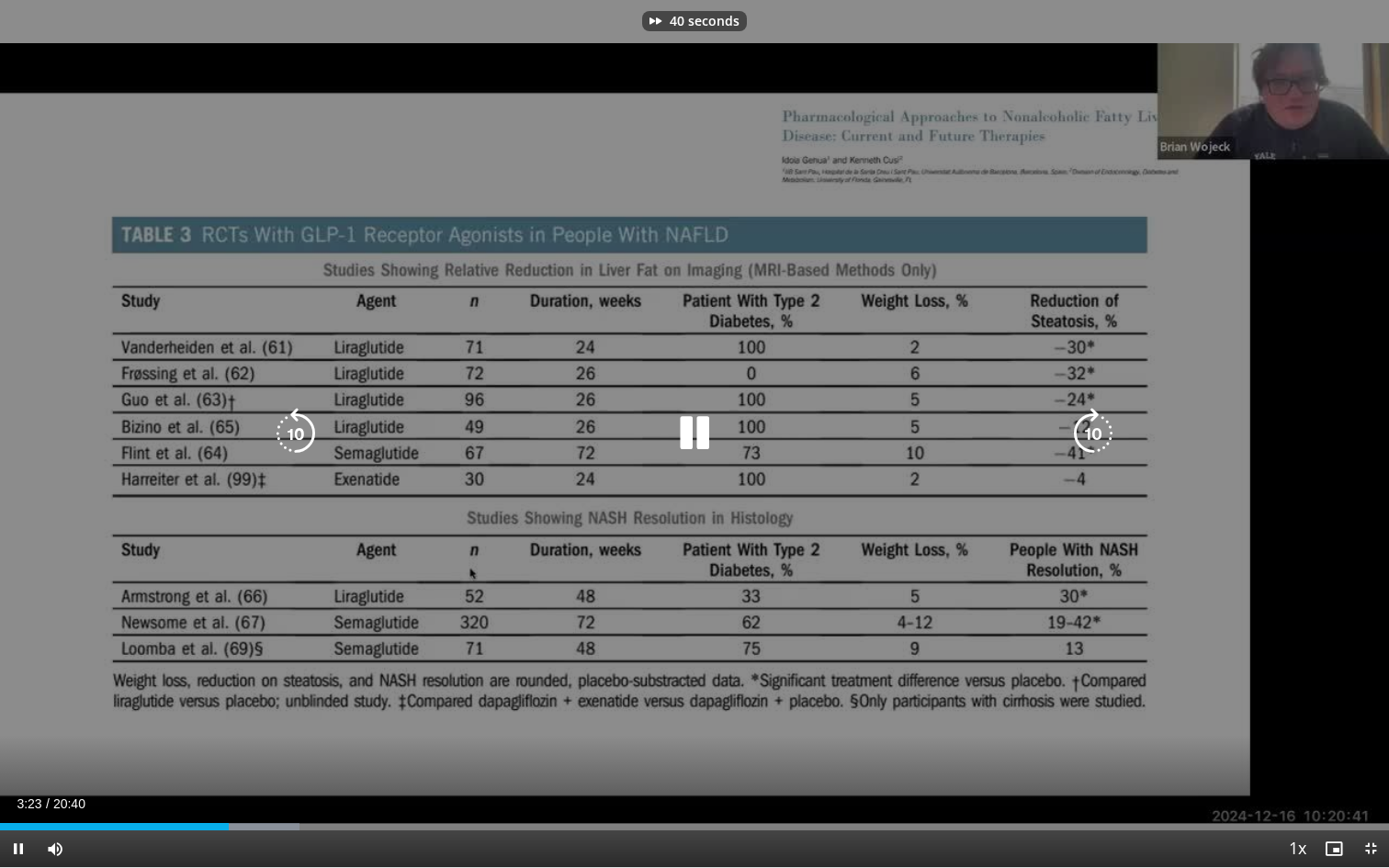click at bounding box center [1093, 434] 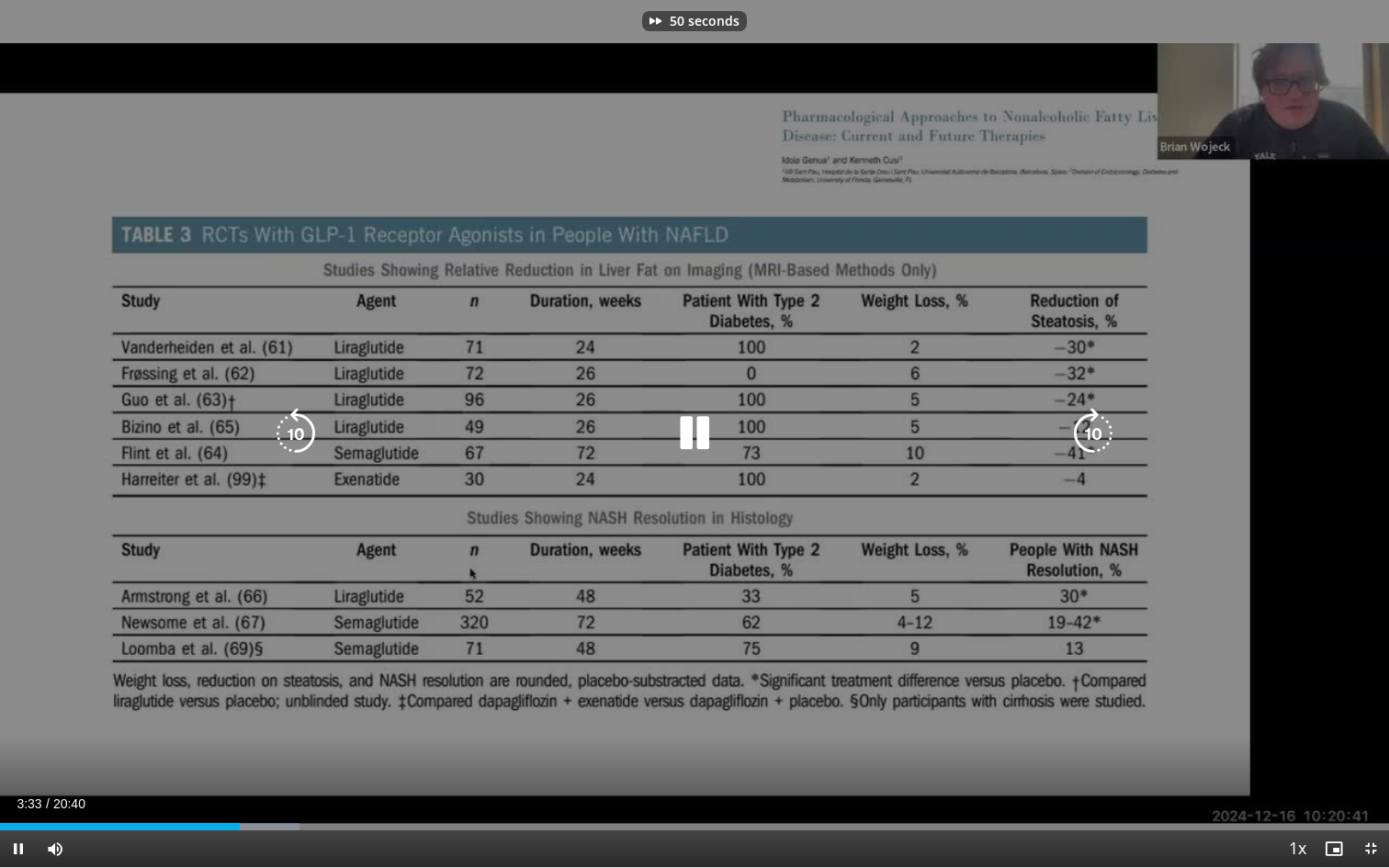 click at bounding box center (1093, 434) 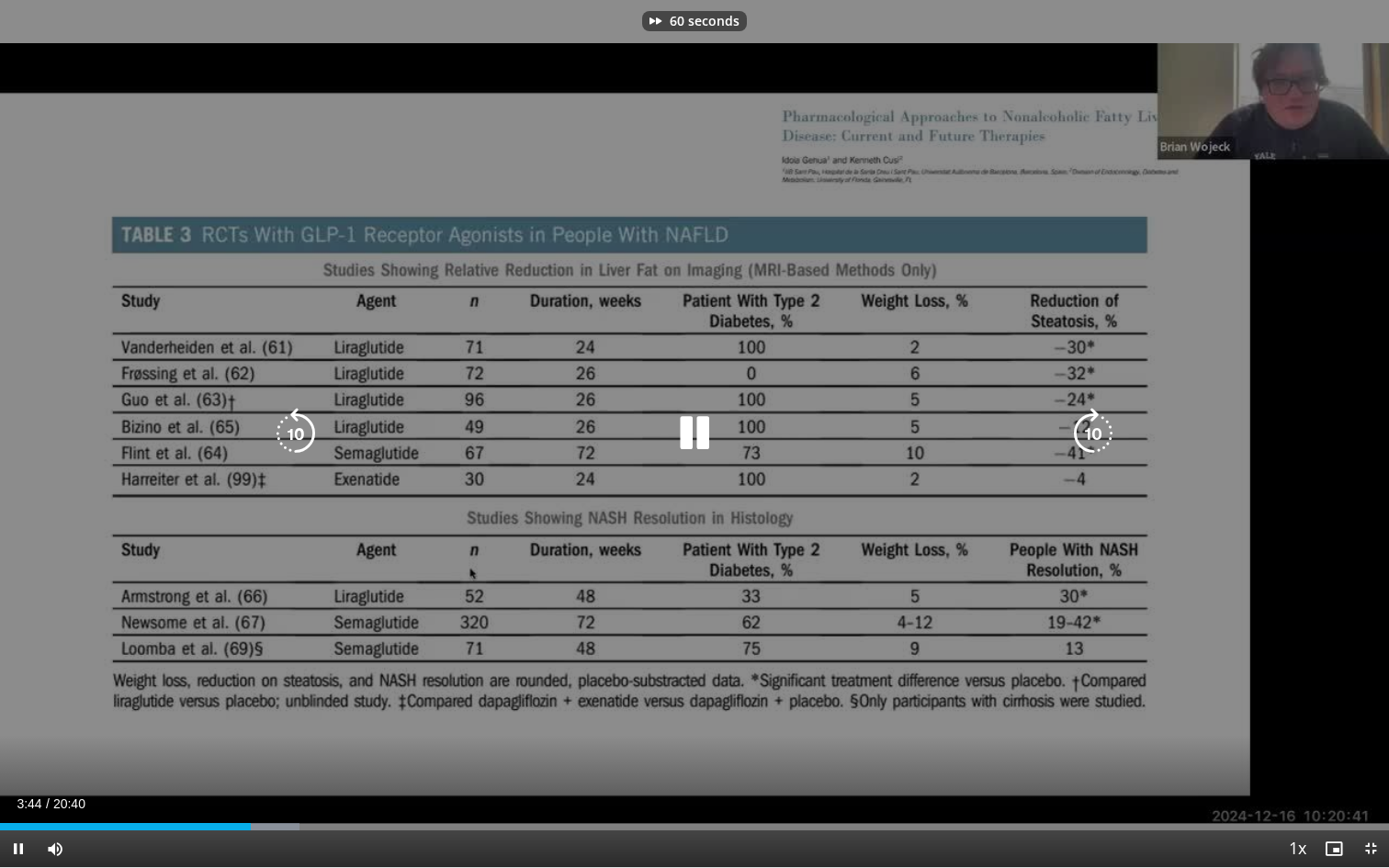 click at bounding box center [1093, 434] 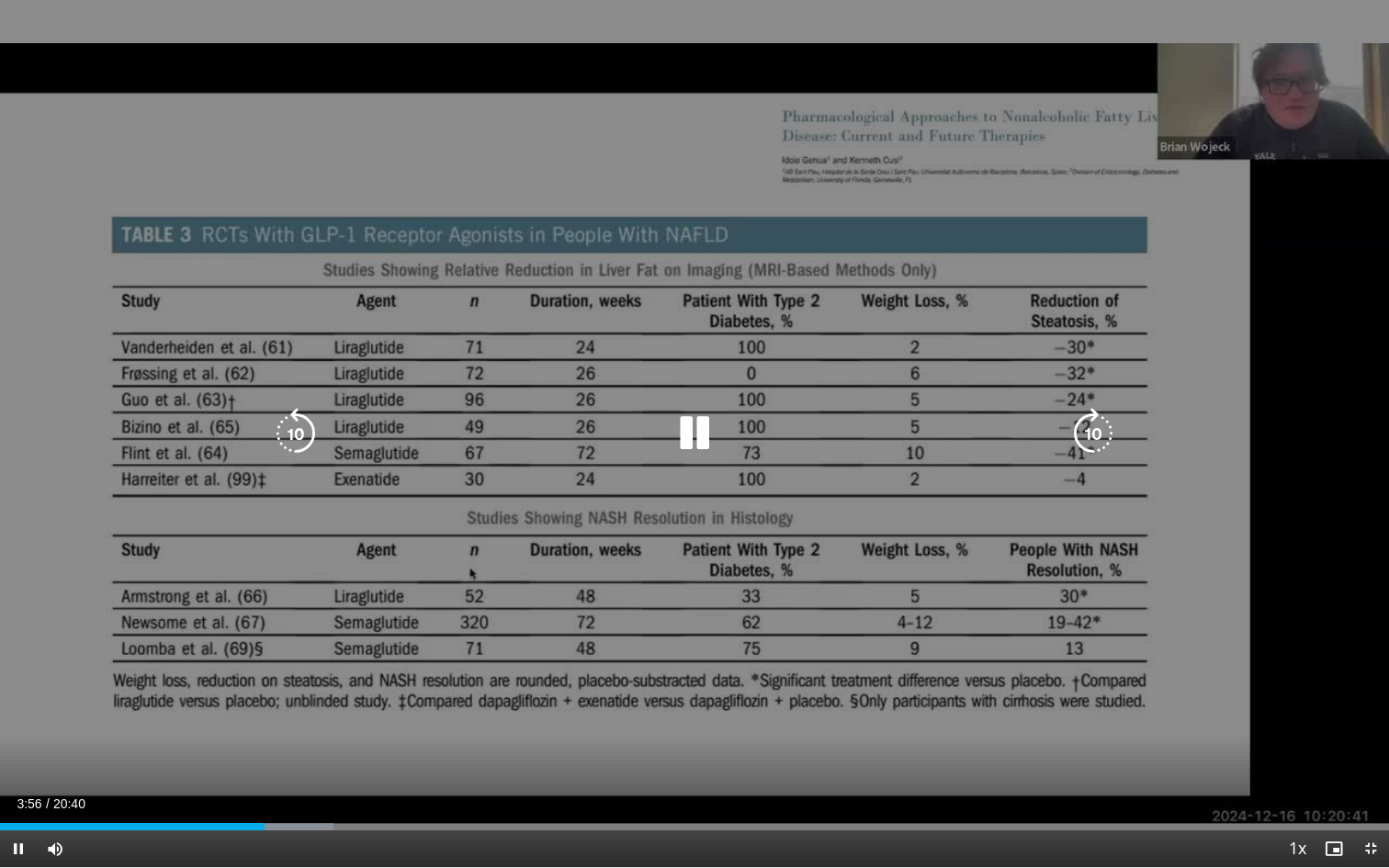 click at bounding box center (1093, 434) 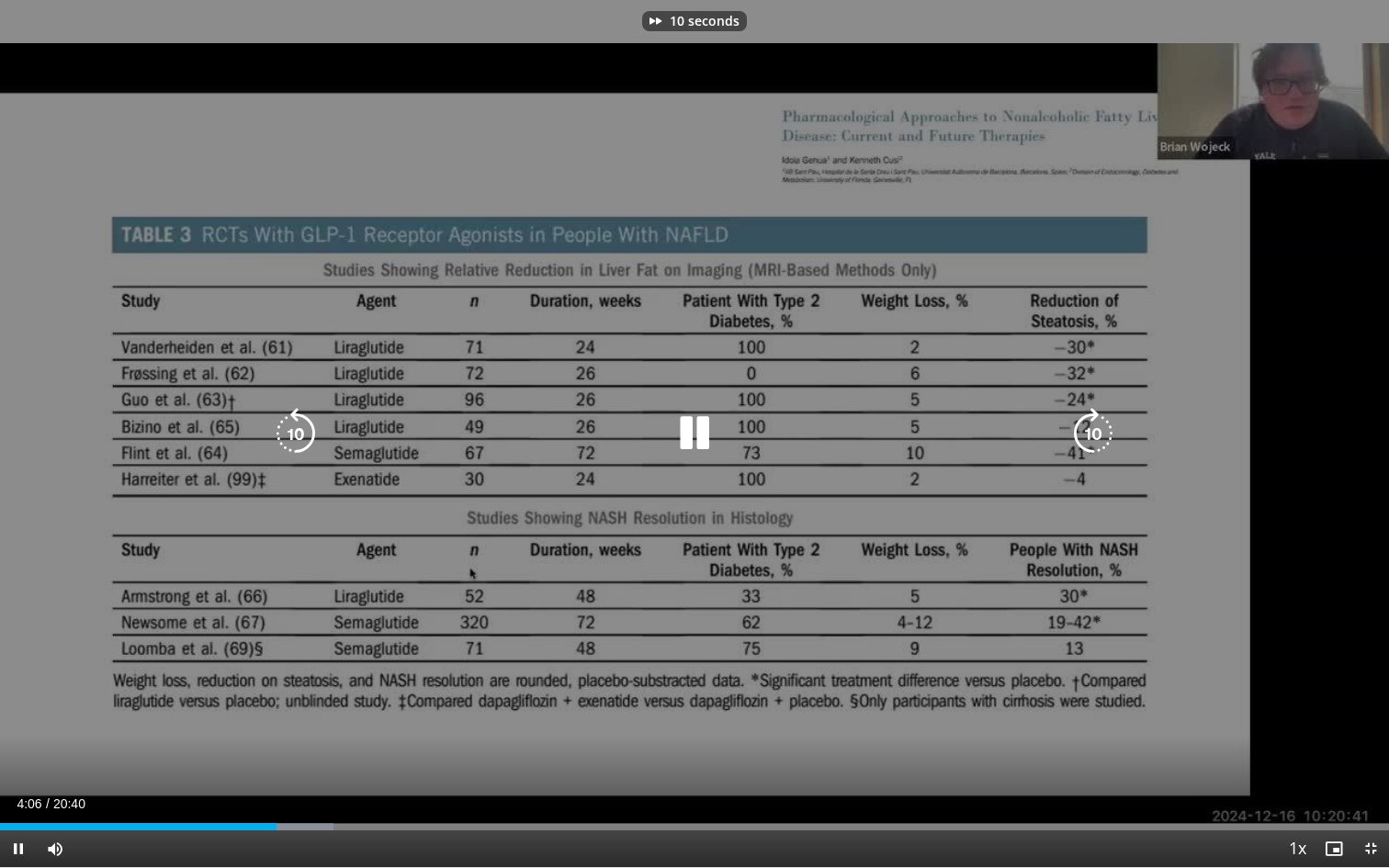 click at bounding box center [1093, 434] 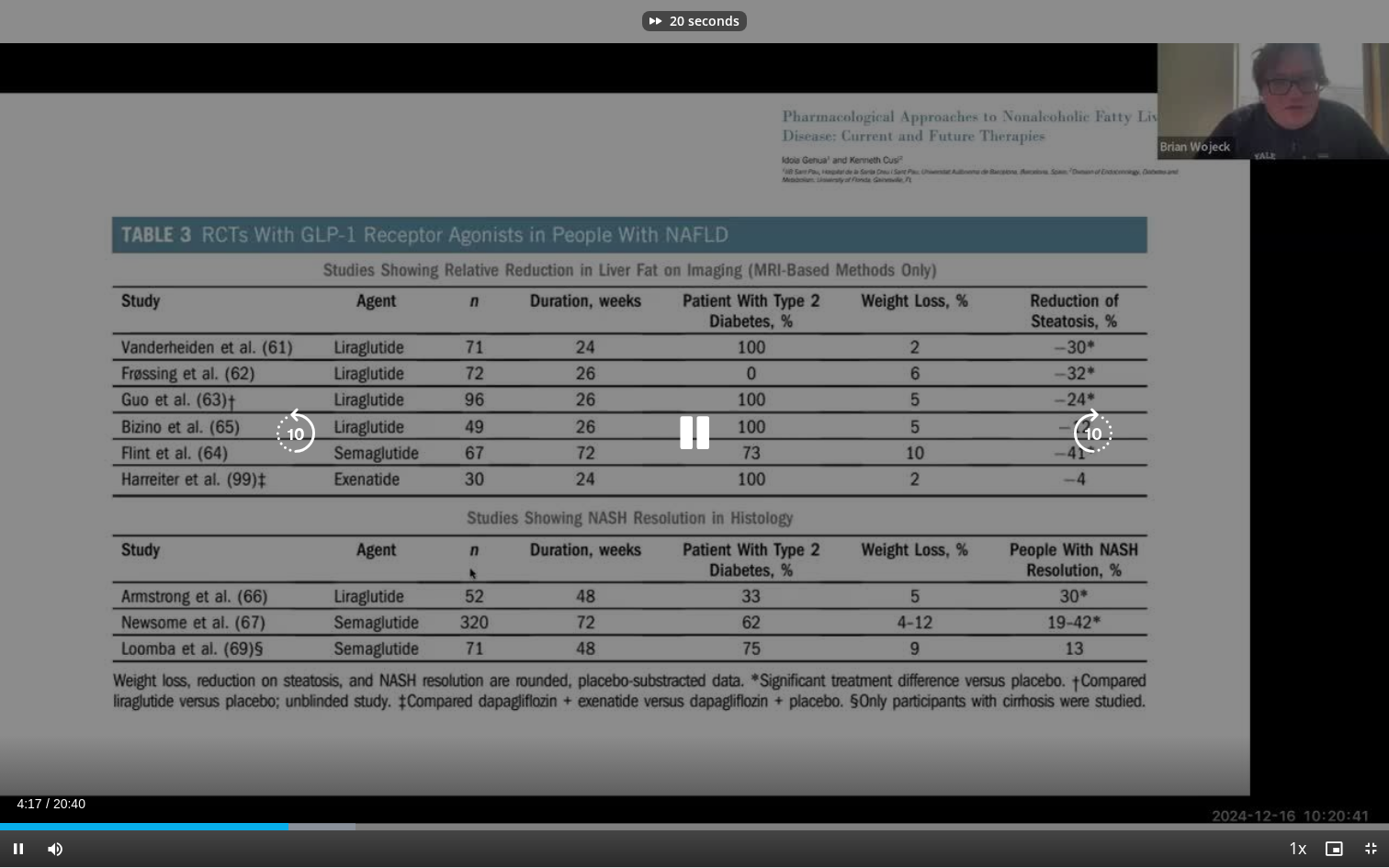 click at bounding box center [1093, 434] 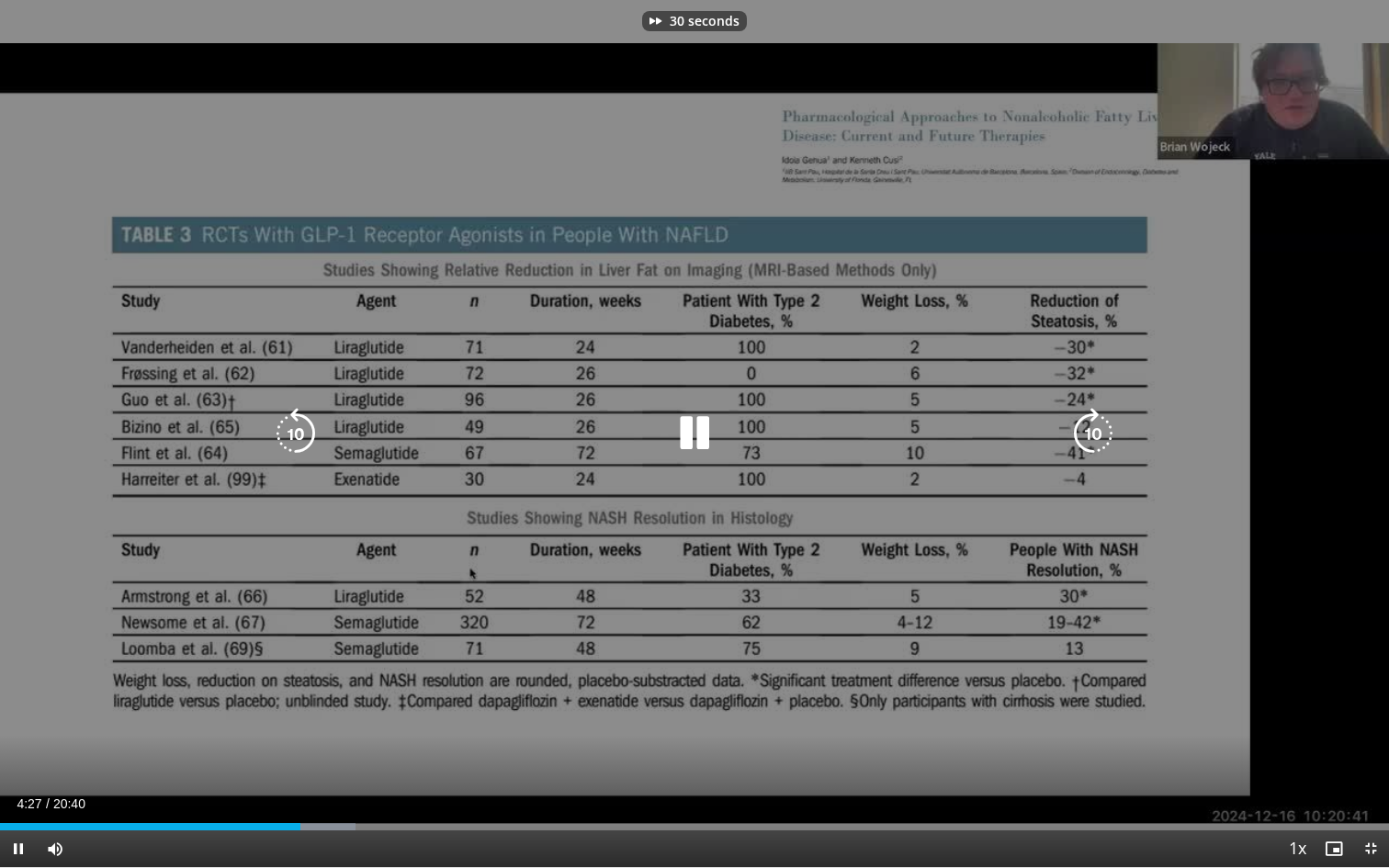 click at bounding box center (1093, 434) 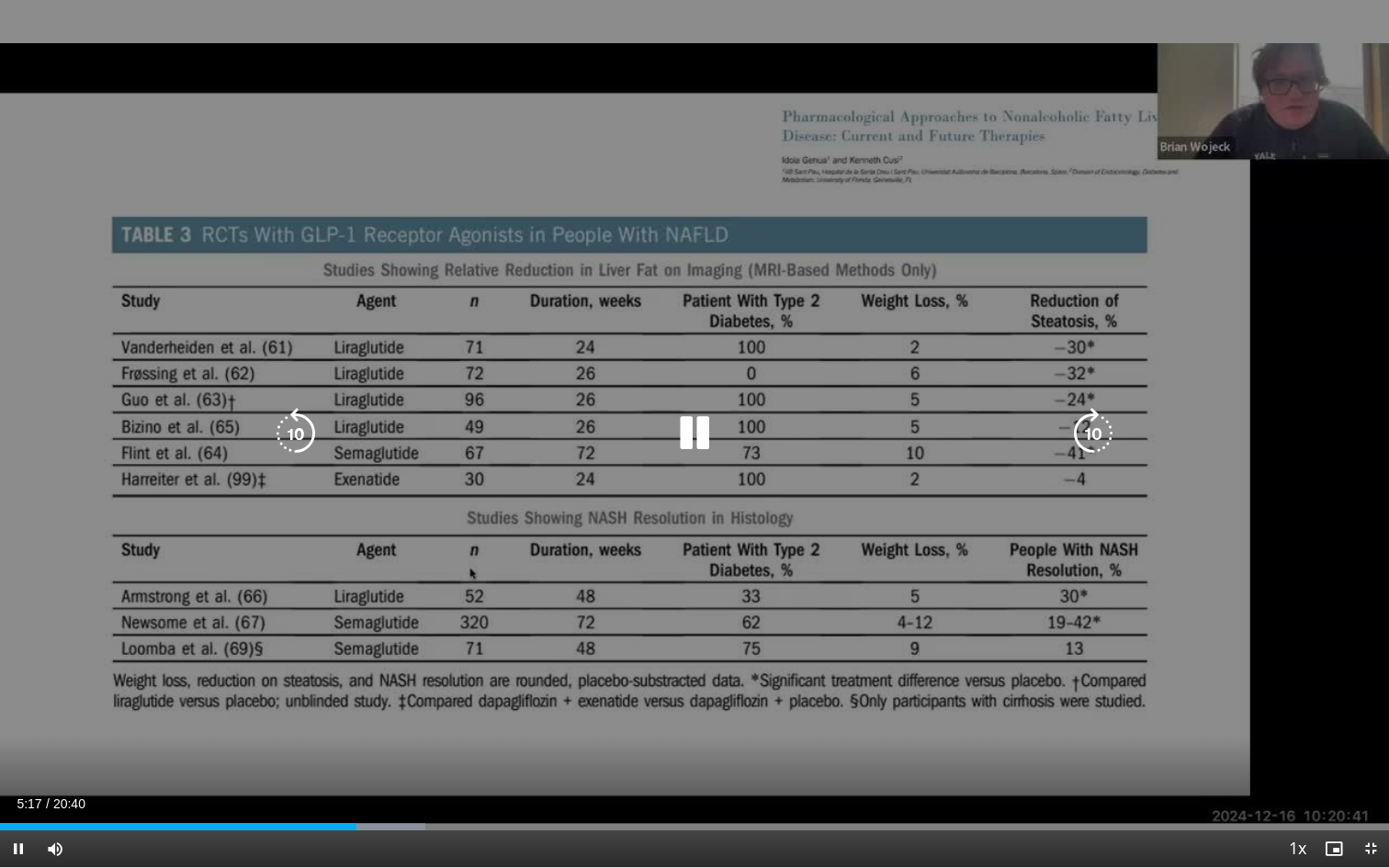click at bounding box center [1093, 434] 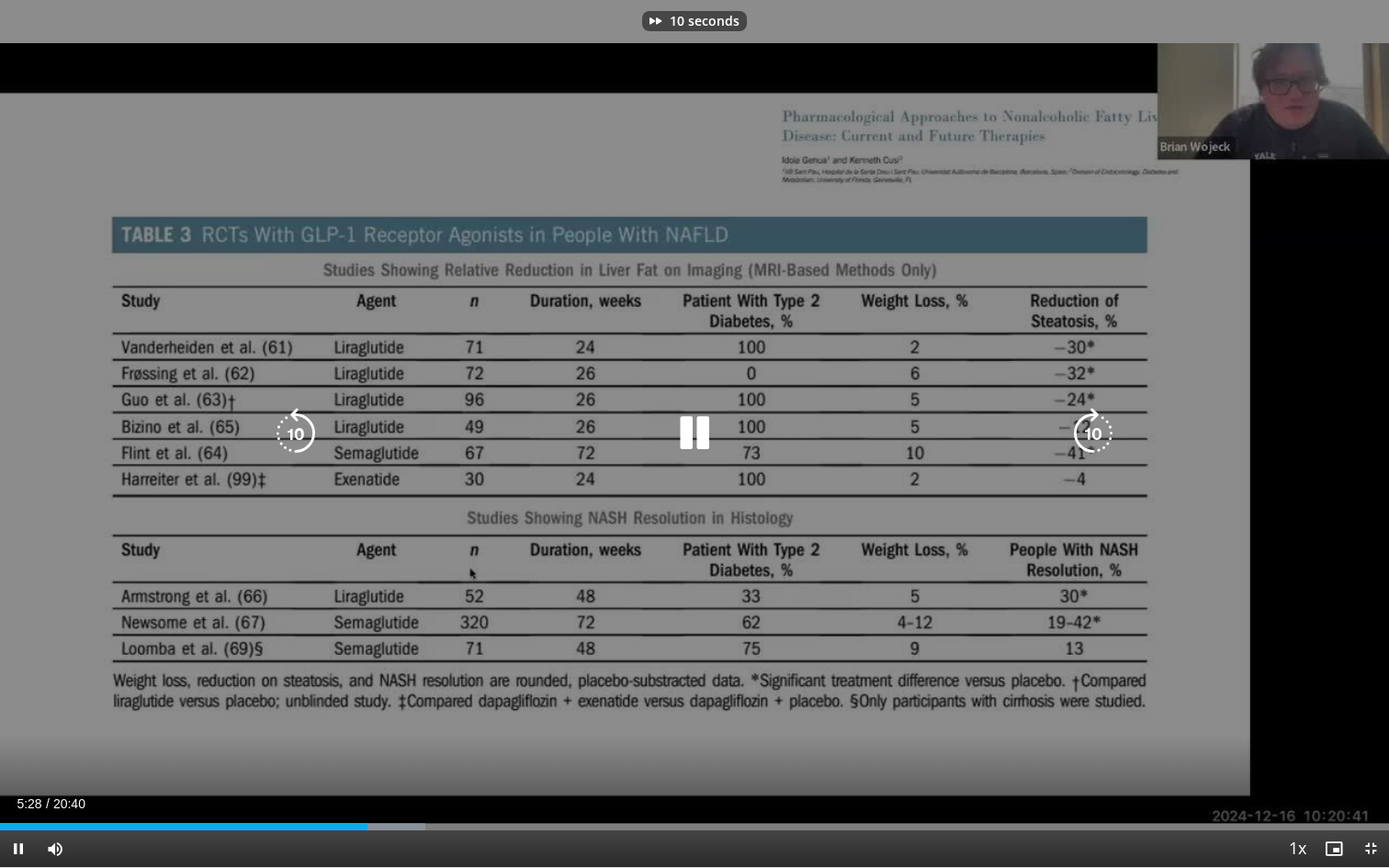 click at bounding box center (1093, 434) 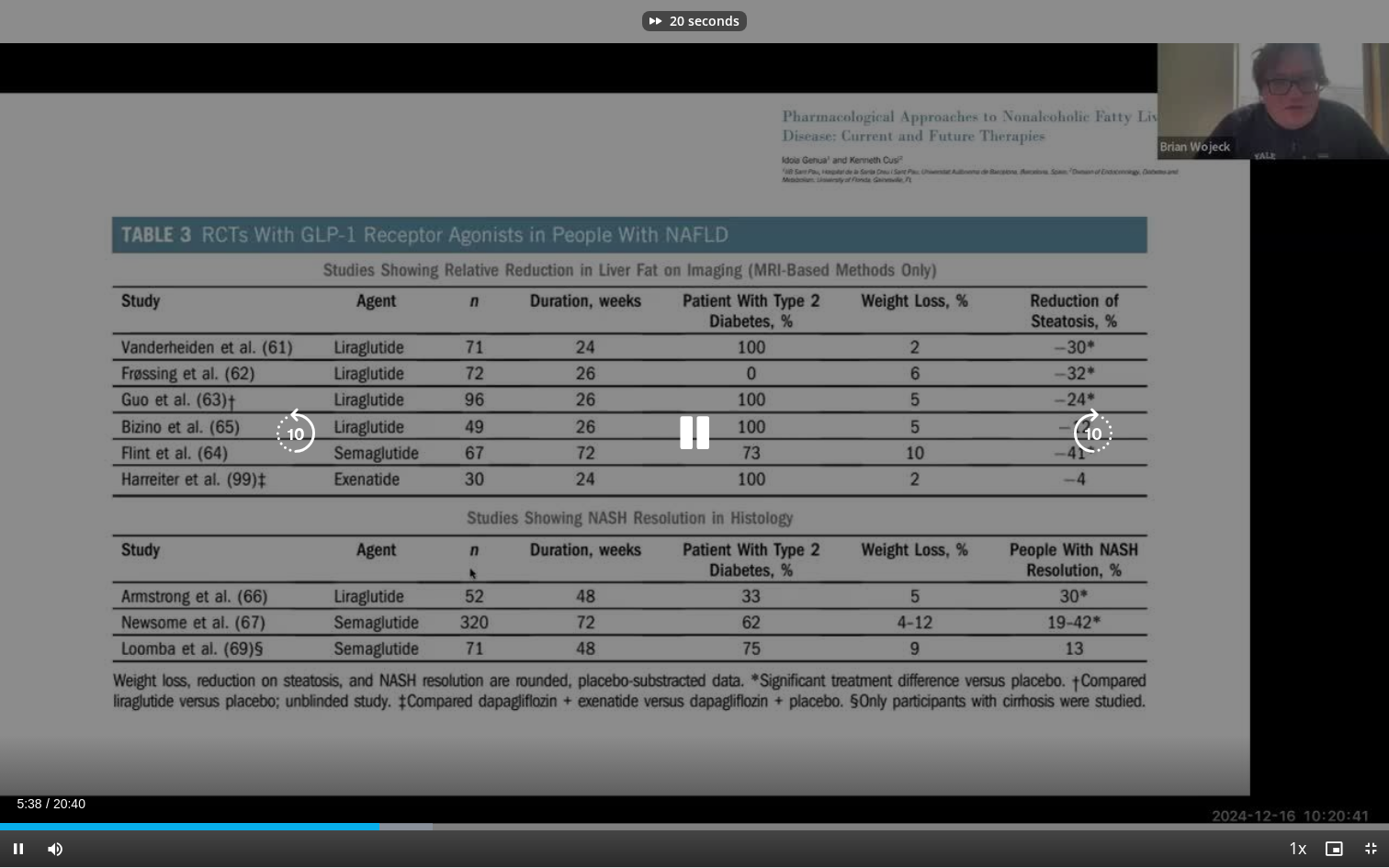 click at bounding box center [1093, 434] 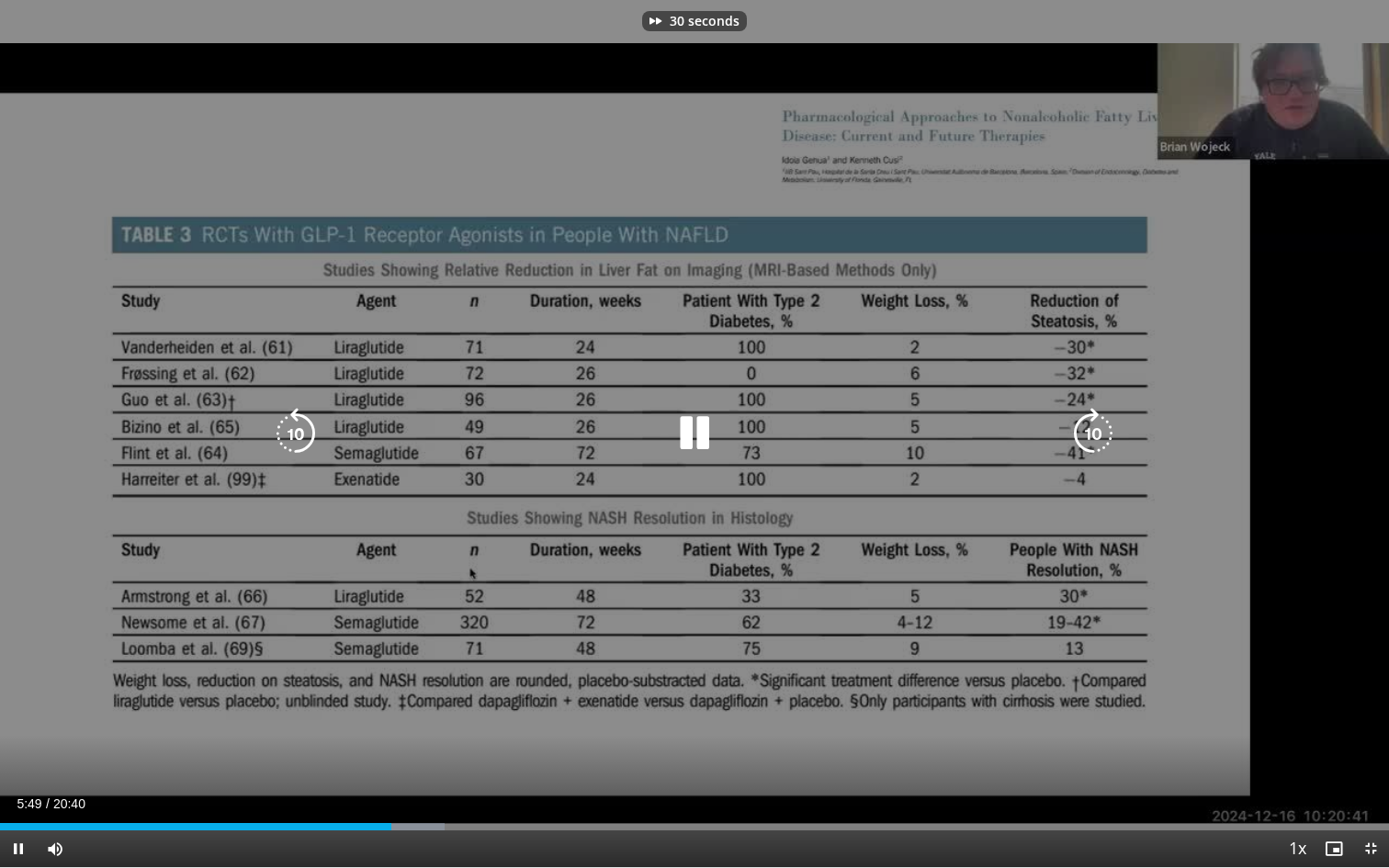 click at bounding box center [1093, 434] 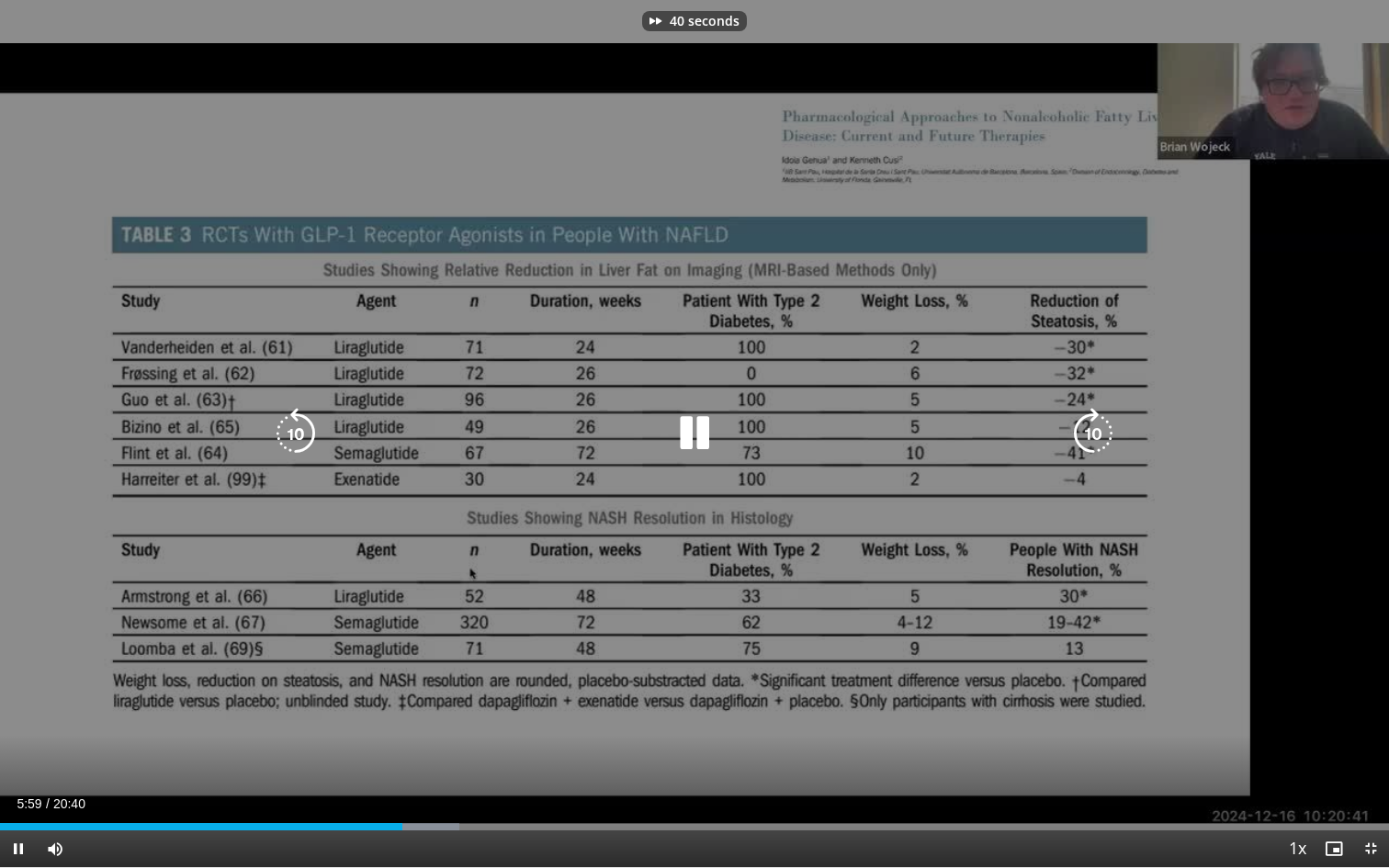 click at bounding box center [1093, 434] 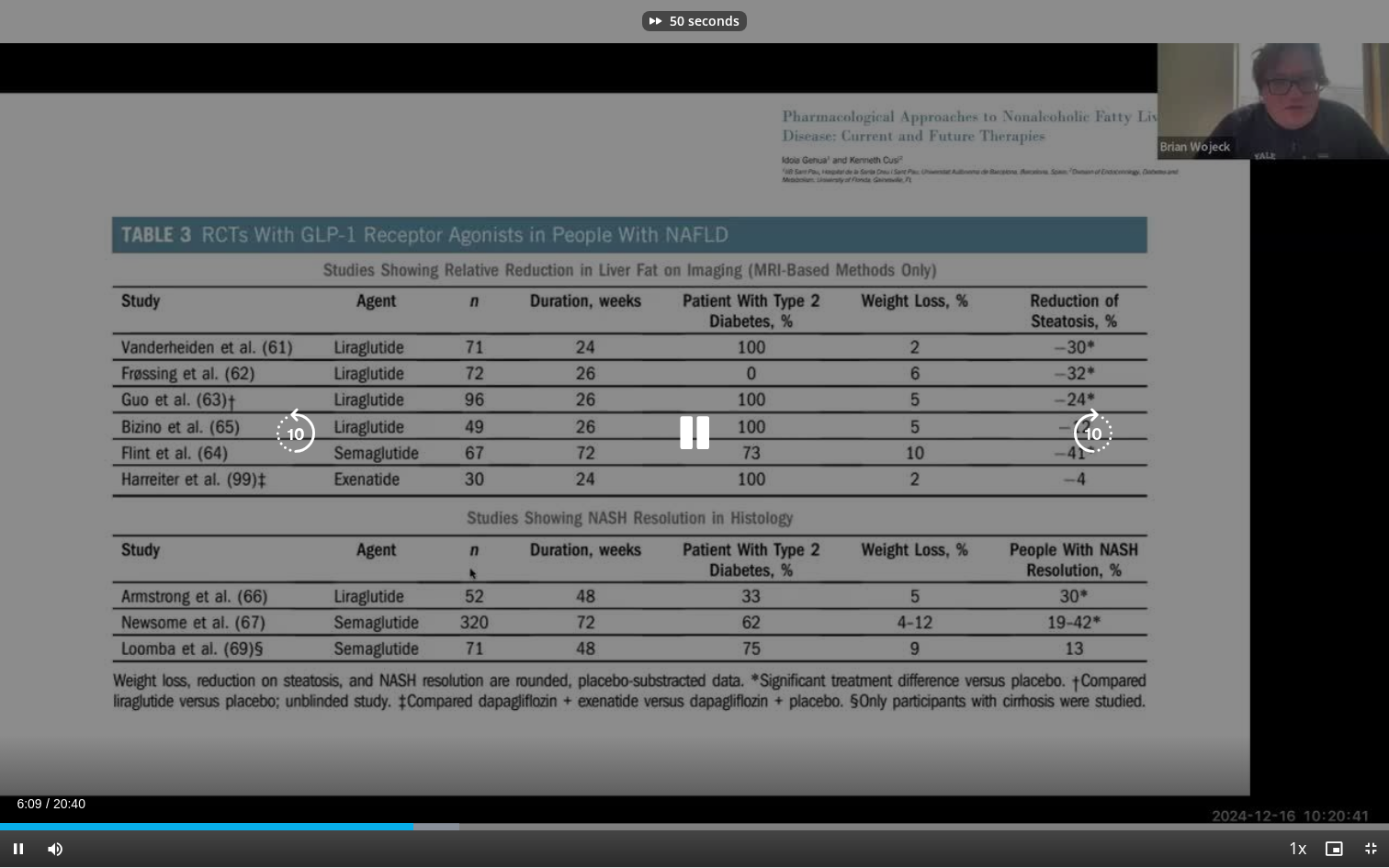 click at bounding box center (1093, 434) 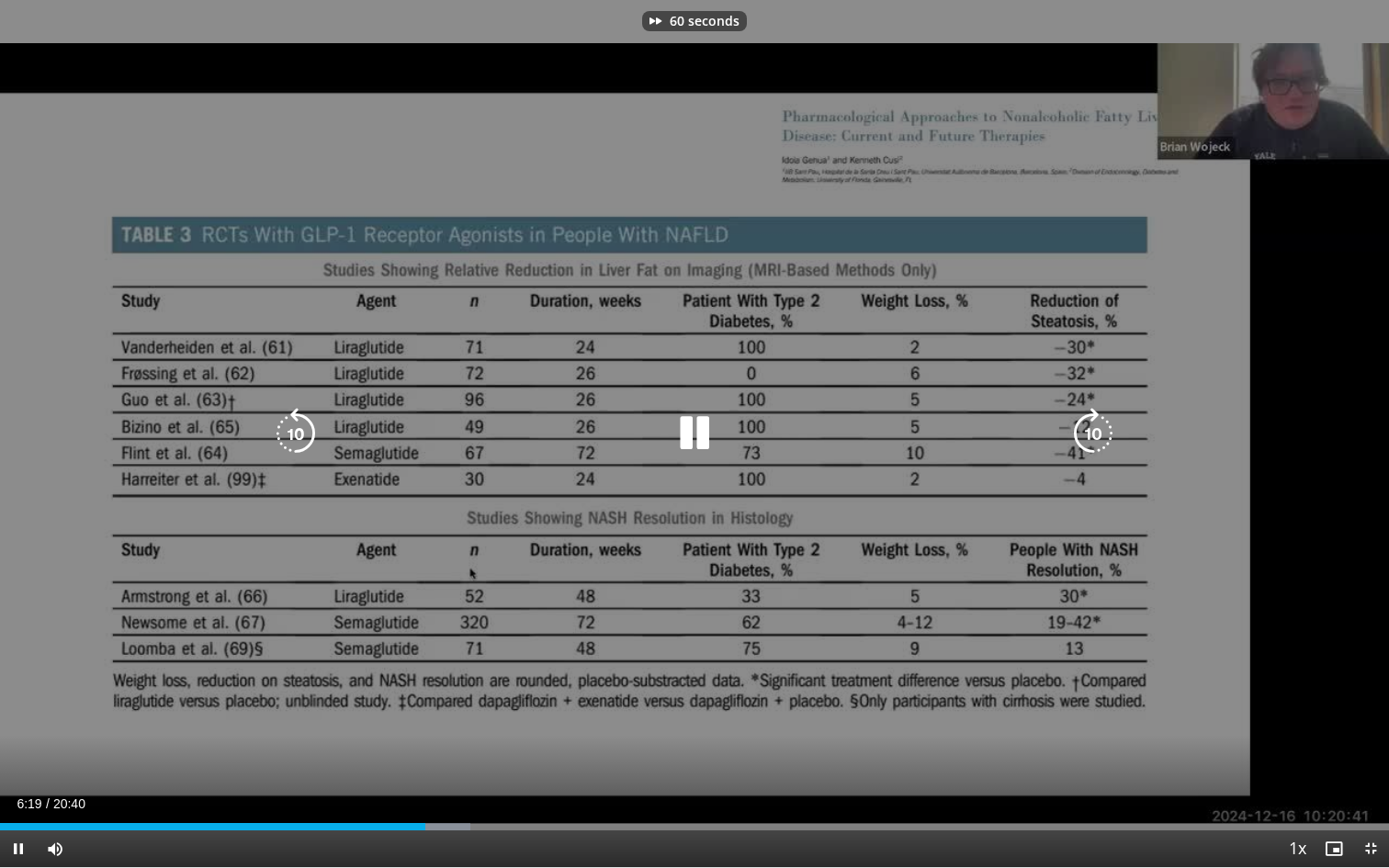 click at bounding box center [1093, 434] 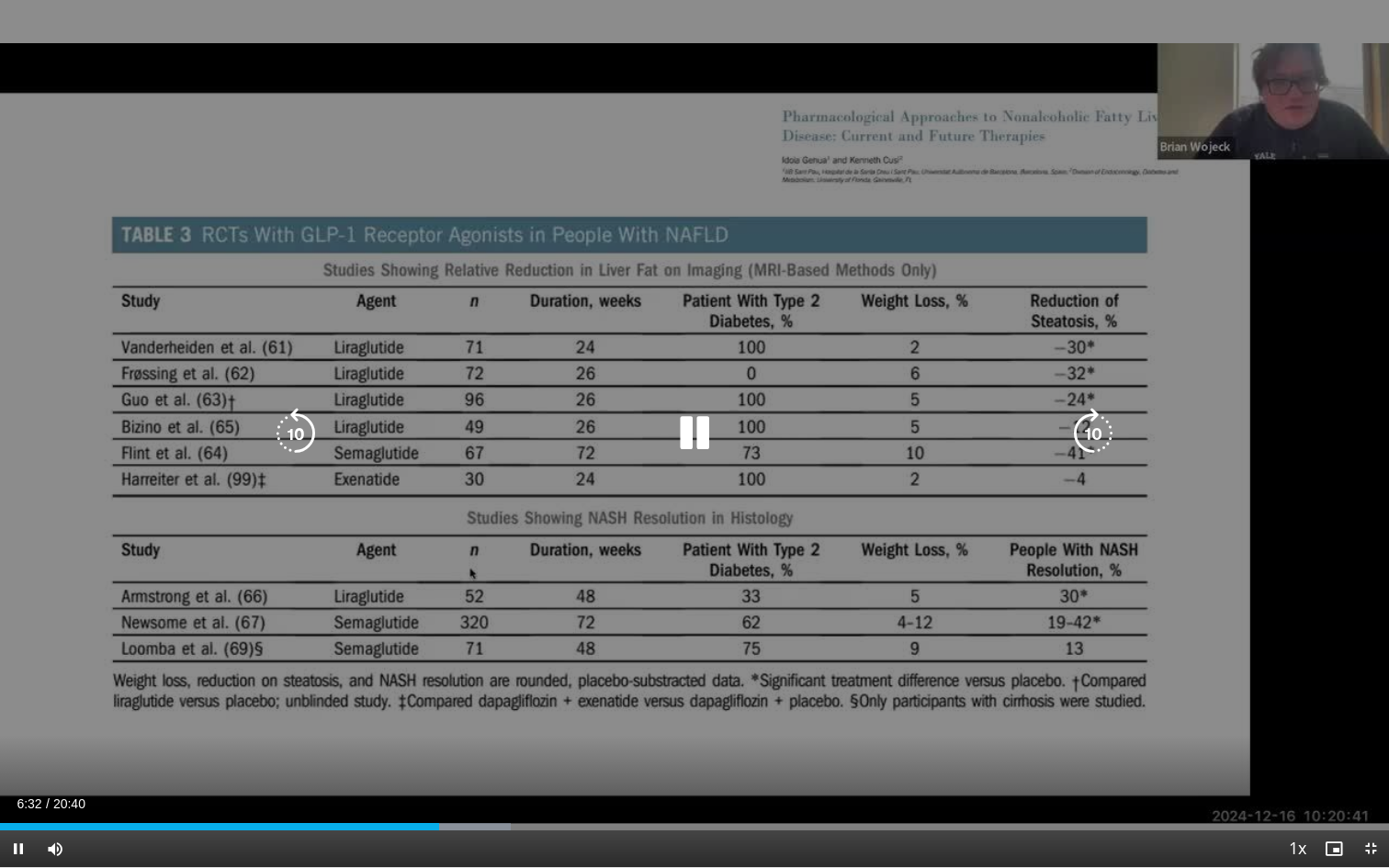 click at bounding box center (1093, 434) 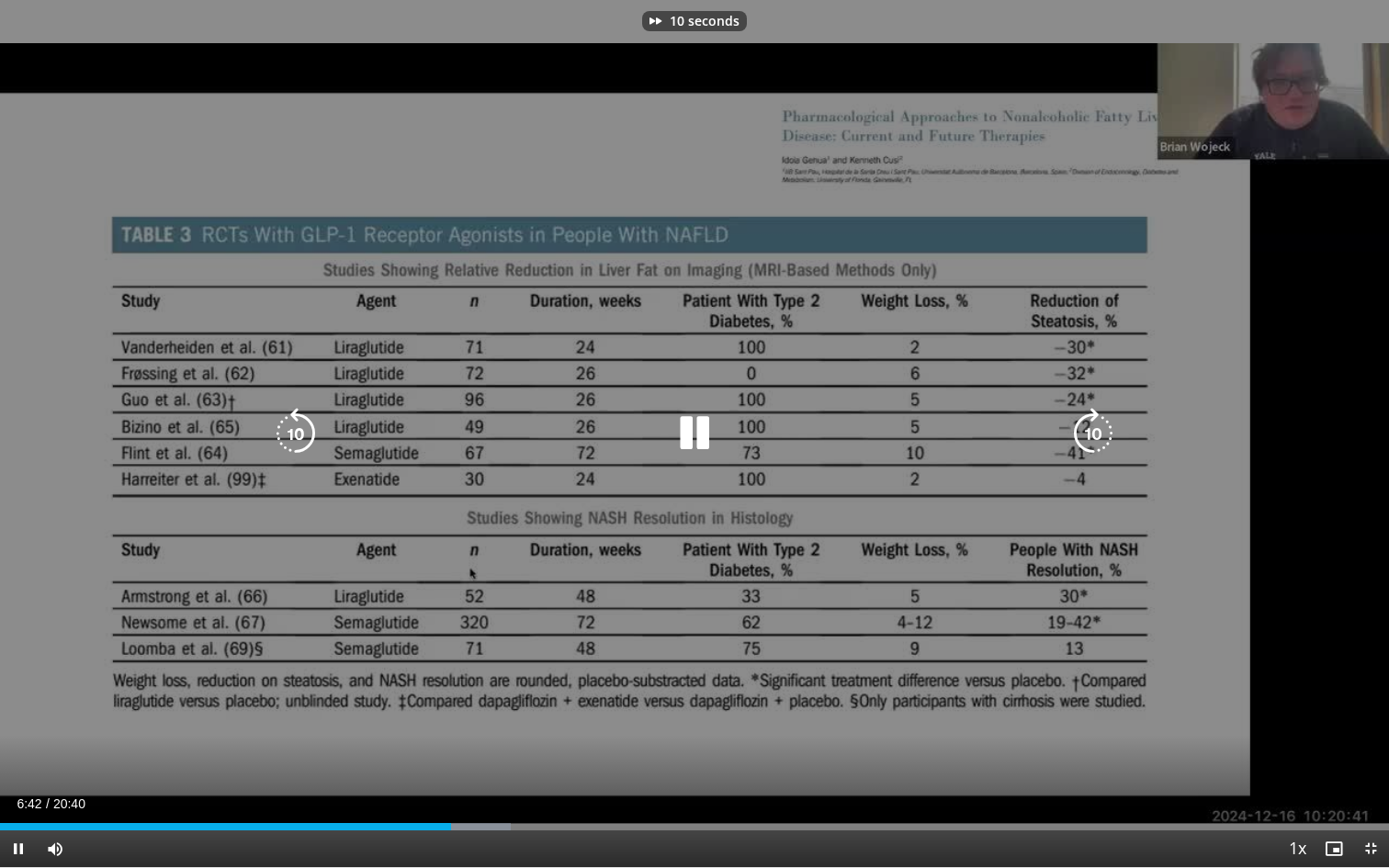 click at bounding box center (1093, 434) 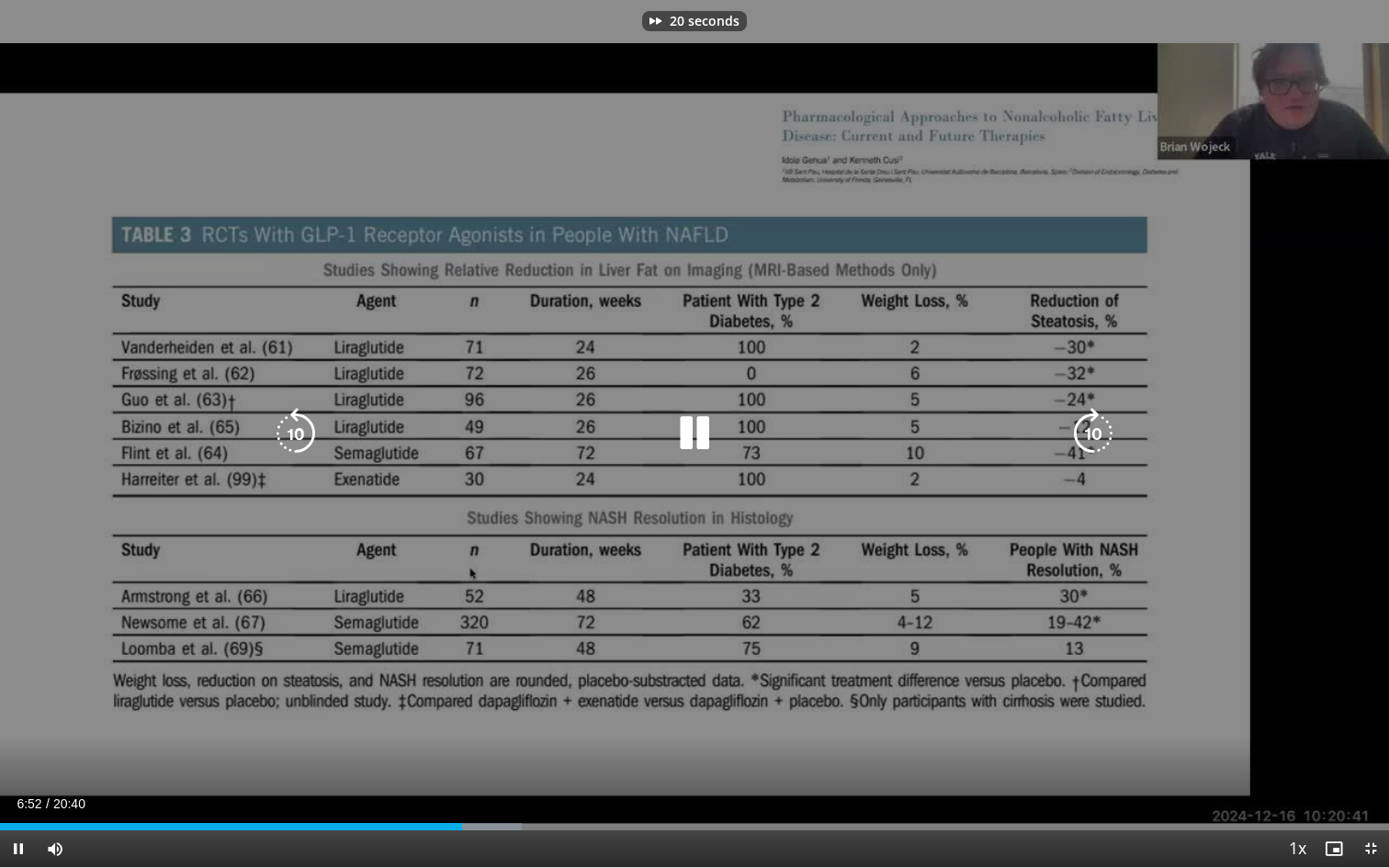 click at bounding box center [1093, 434] 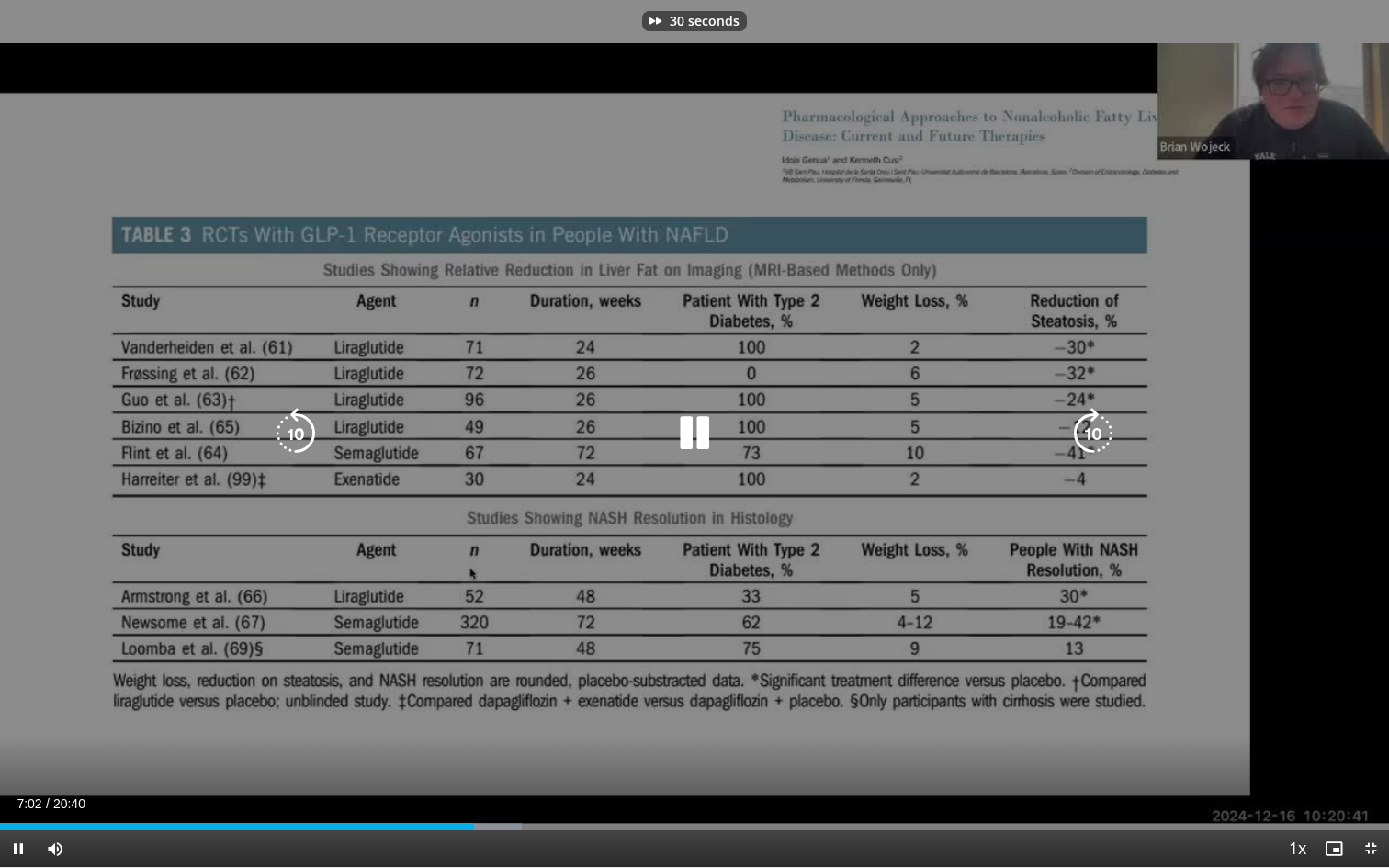 click at bounding box center [1093, 434] 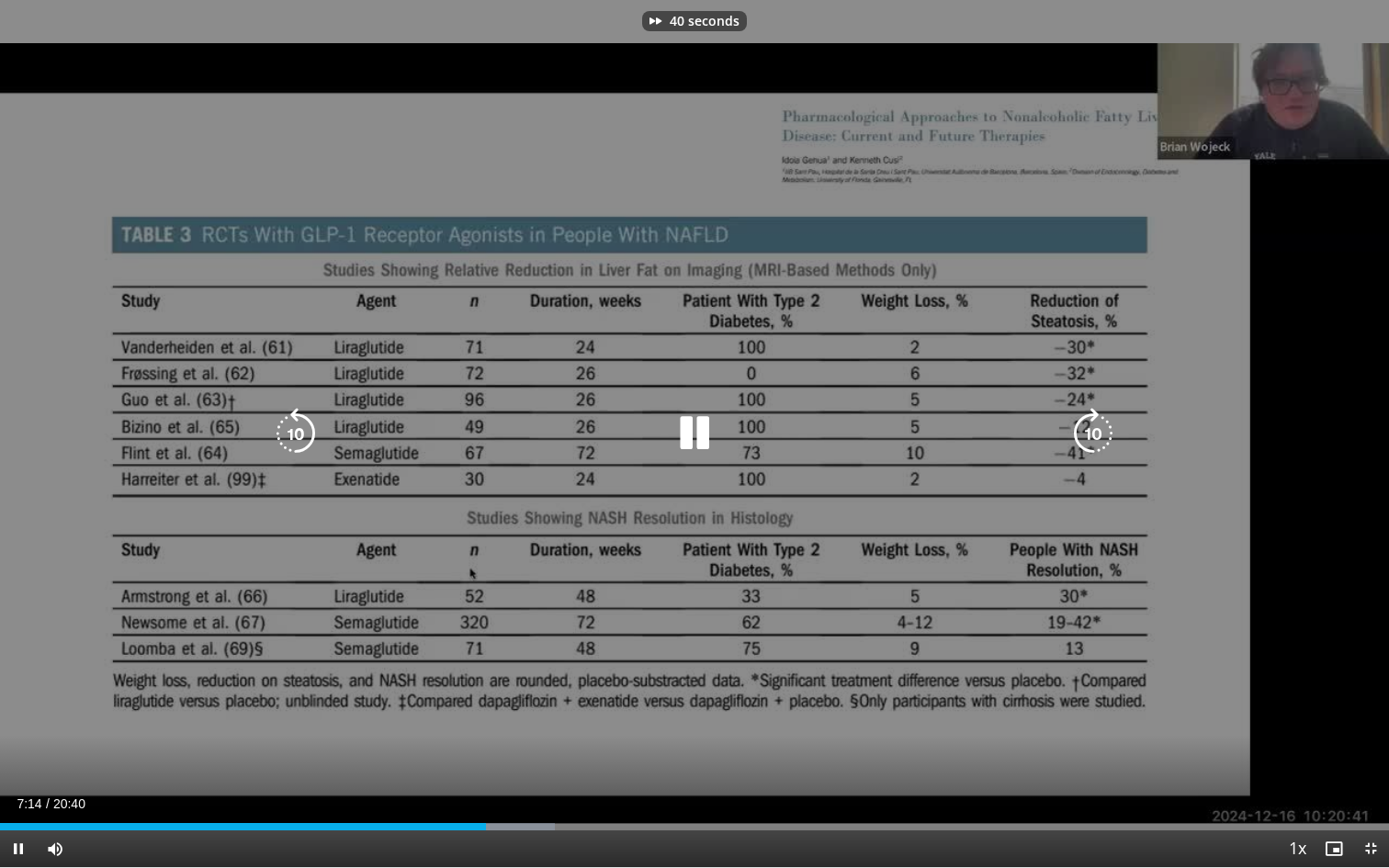 click at bounding box center (1093, 434) 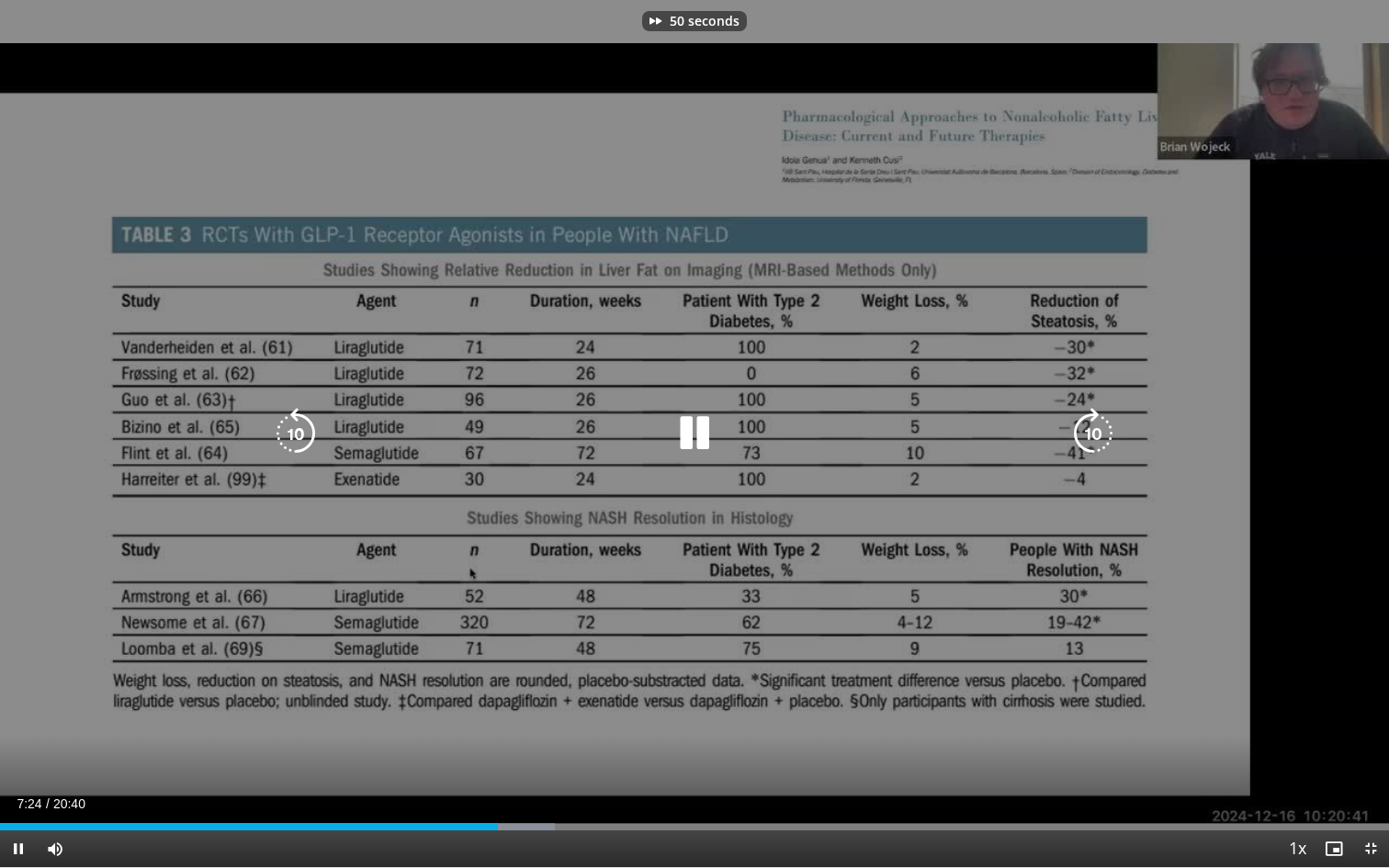 click at bounding box center [1093, 434] 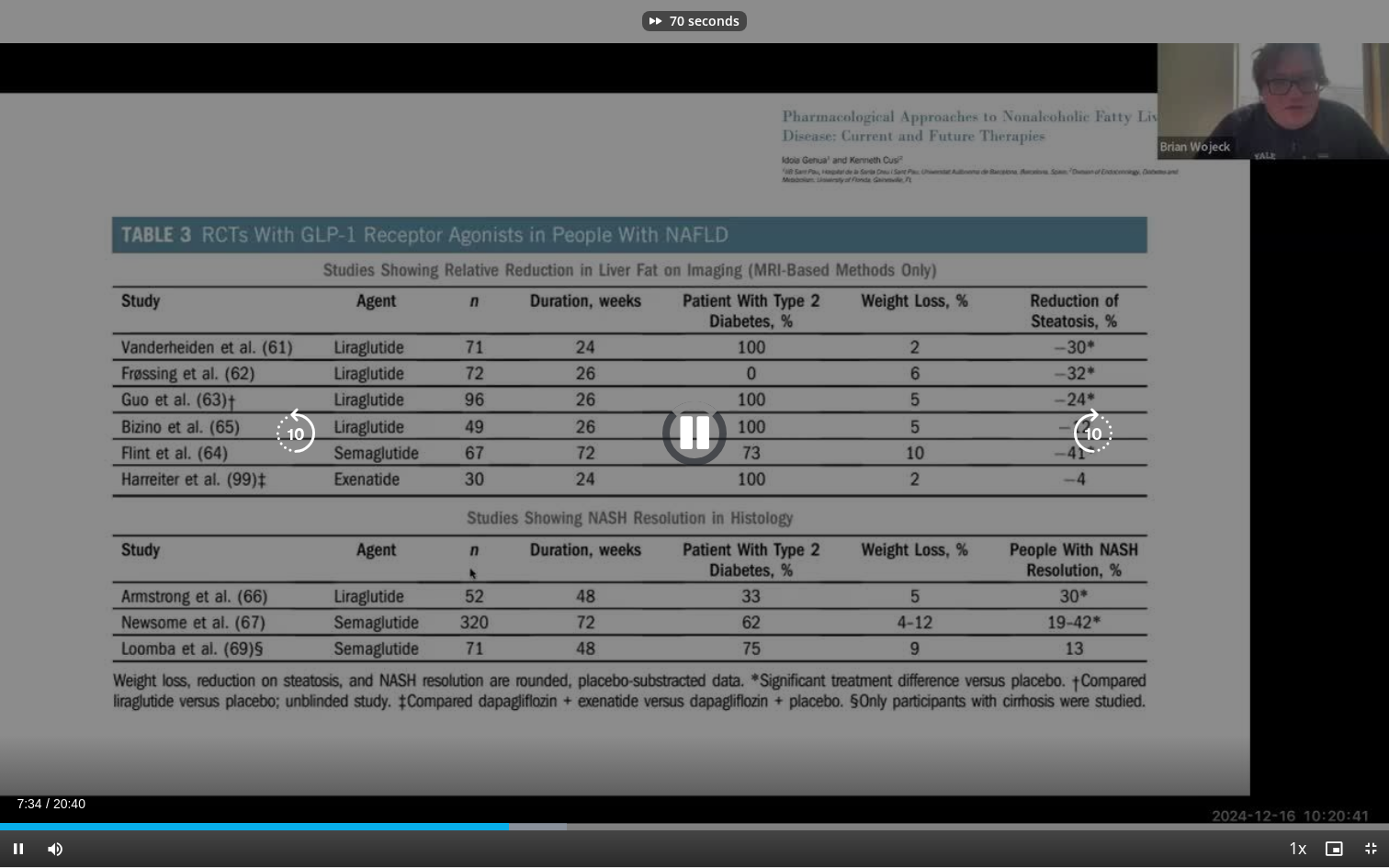 click at bounding box center (1093, 434) 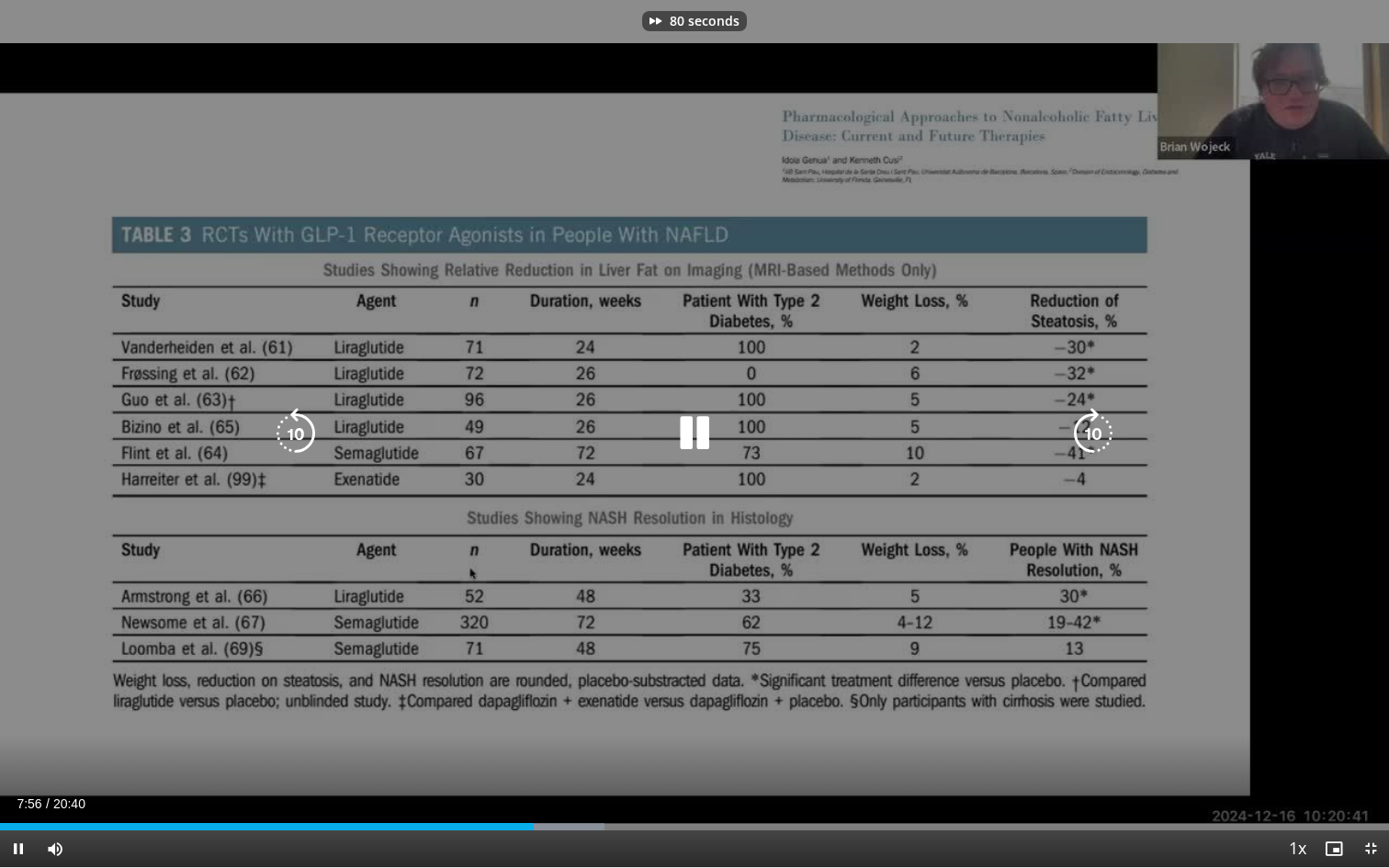 click at bounding box center [1093, 434] 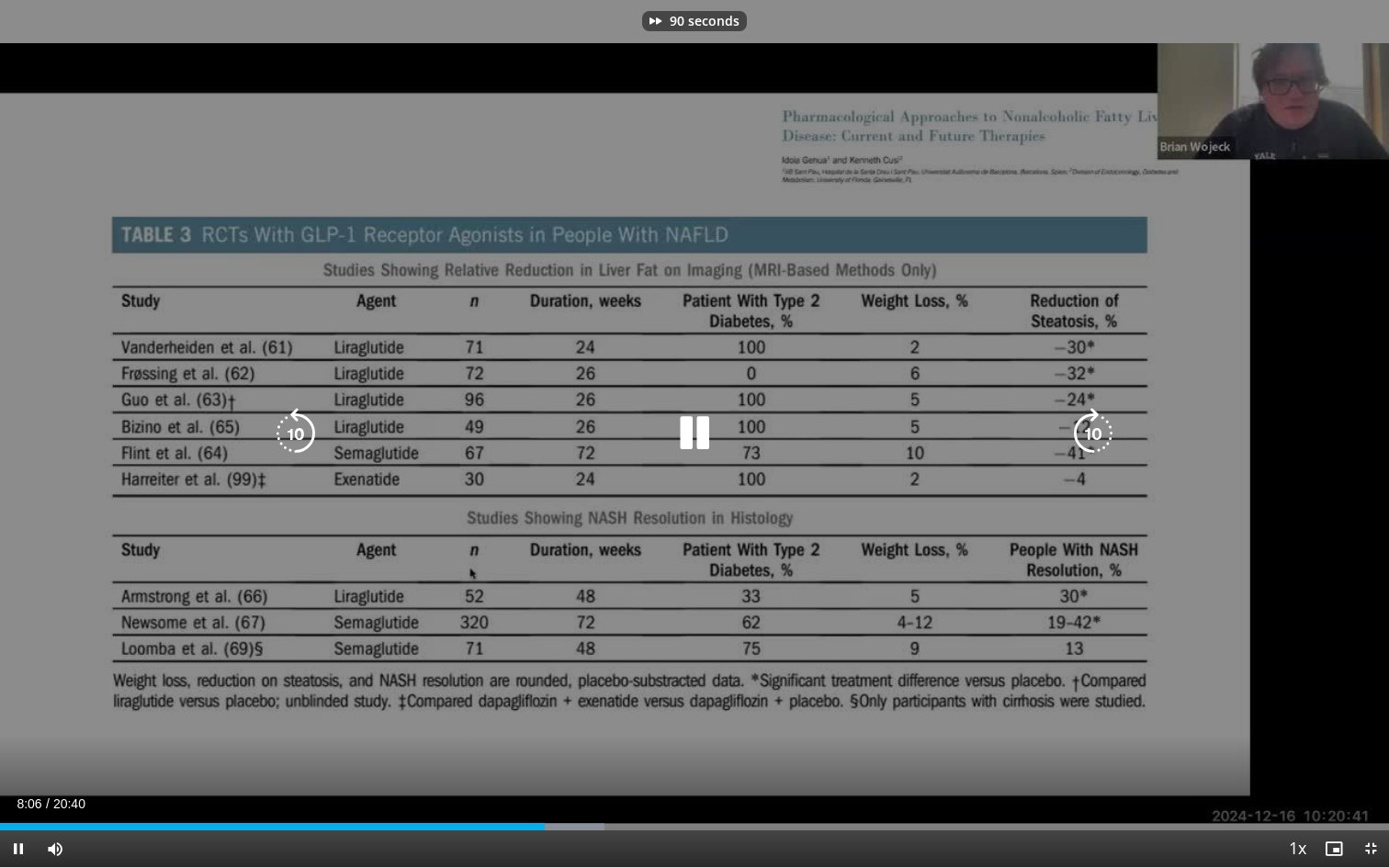 click at bounding box center (1093, 434) 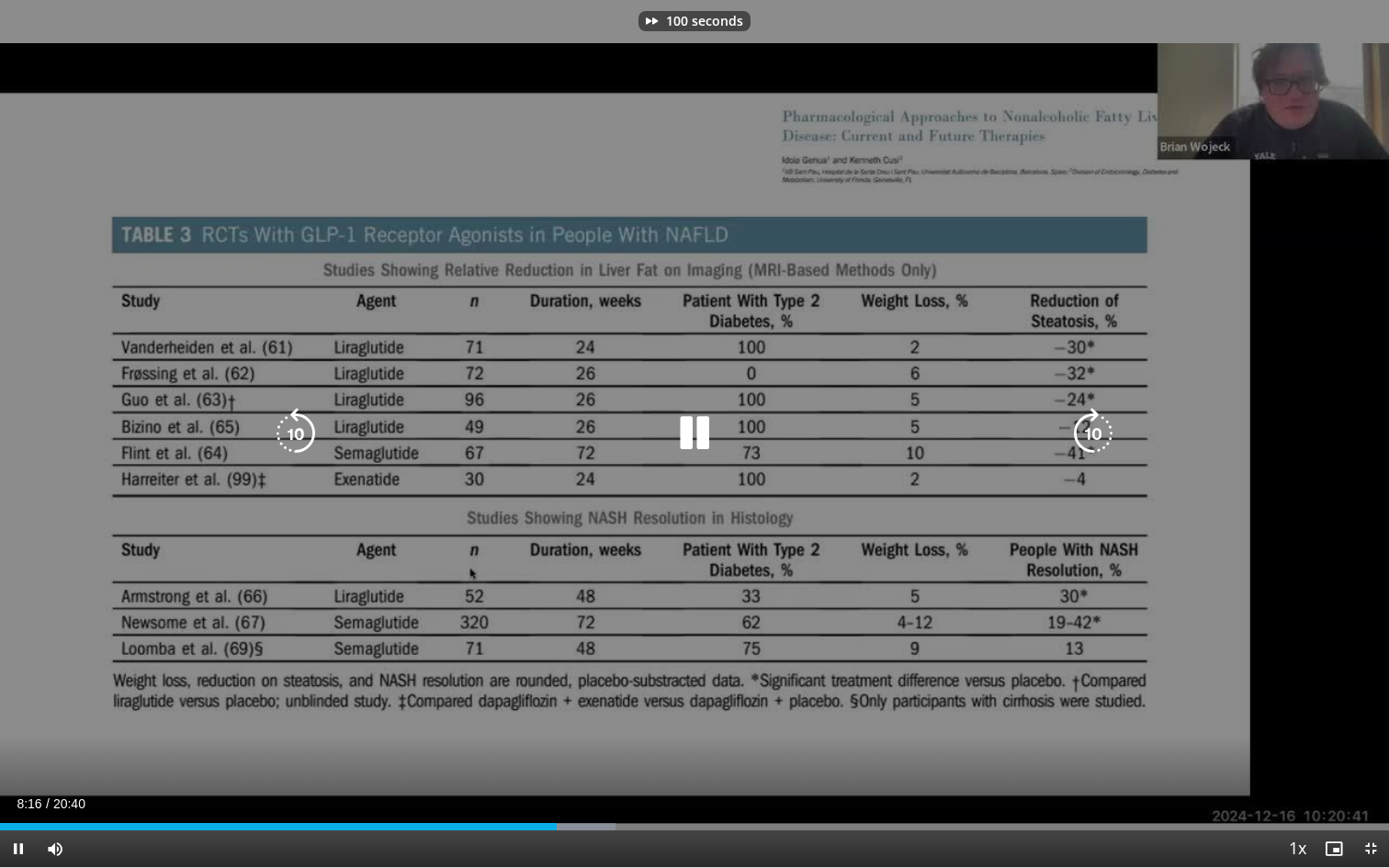 click at bounding box center [1093, 434] 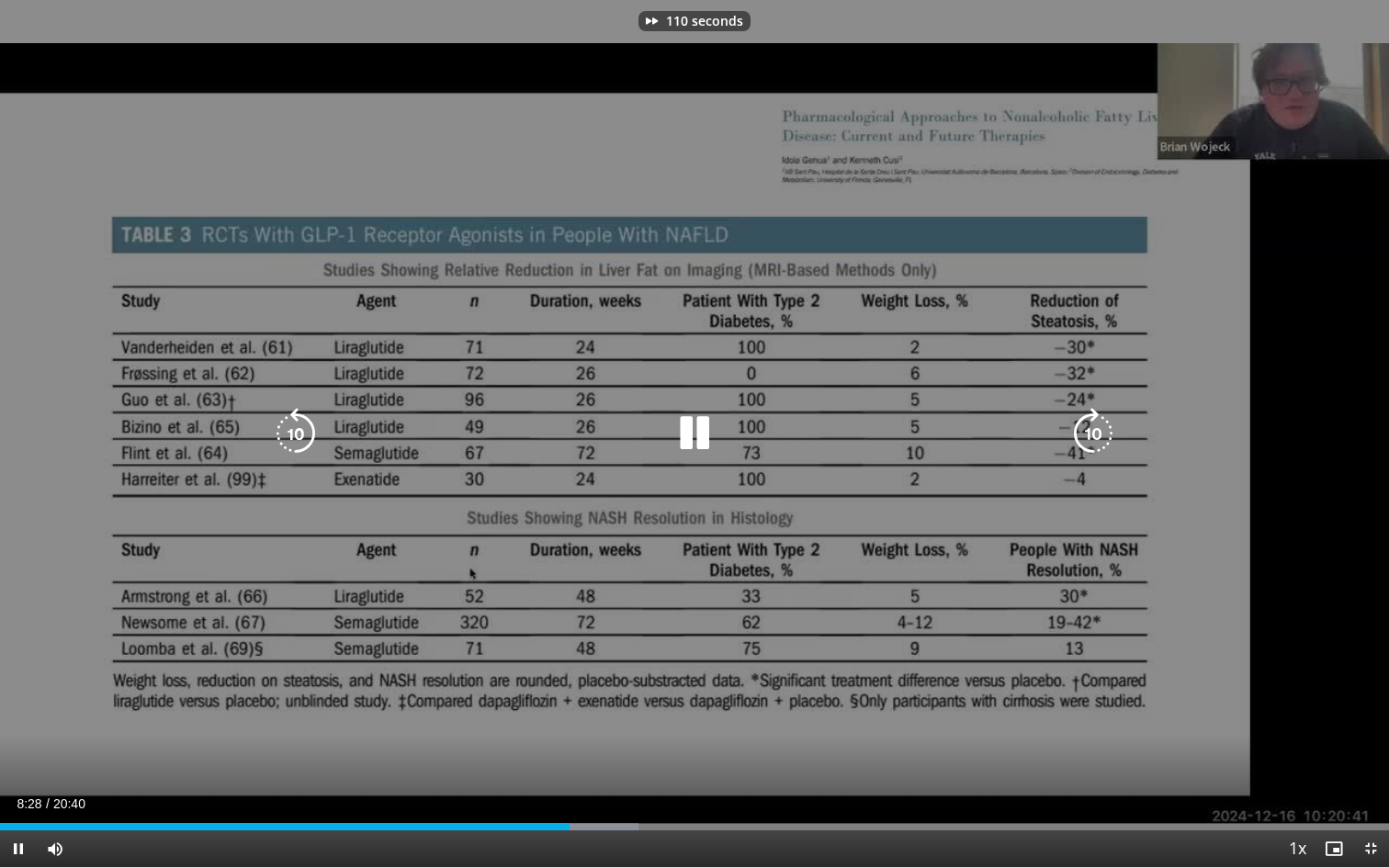 click at bounding box center [1093, 434] 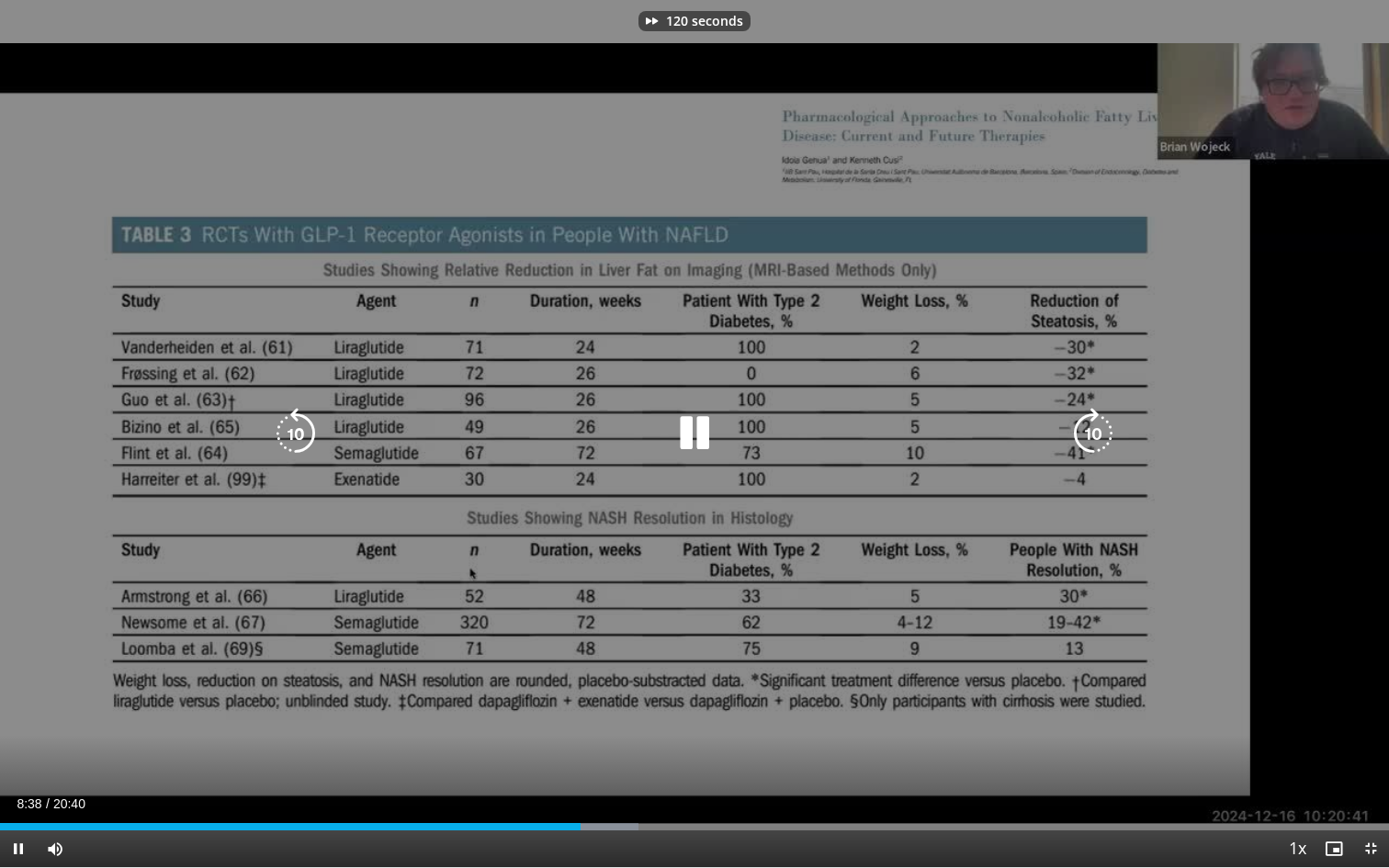 click at bounding box center (1093, 434) 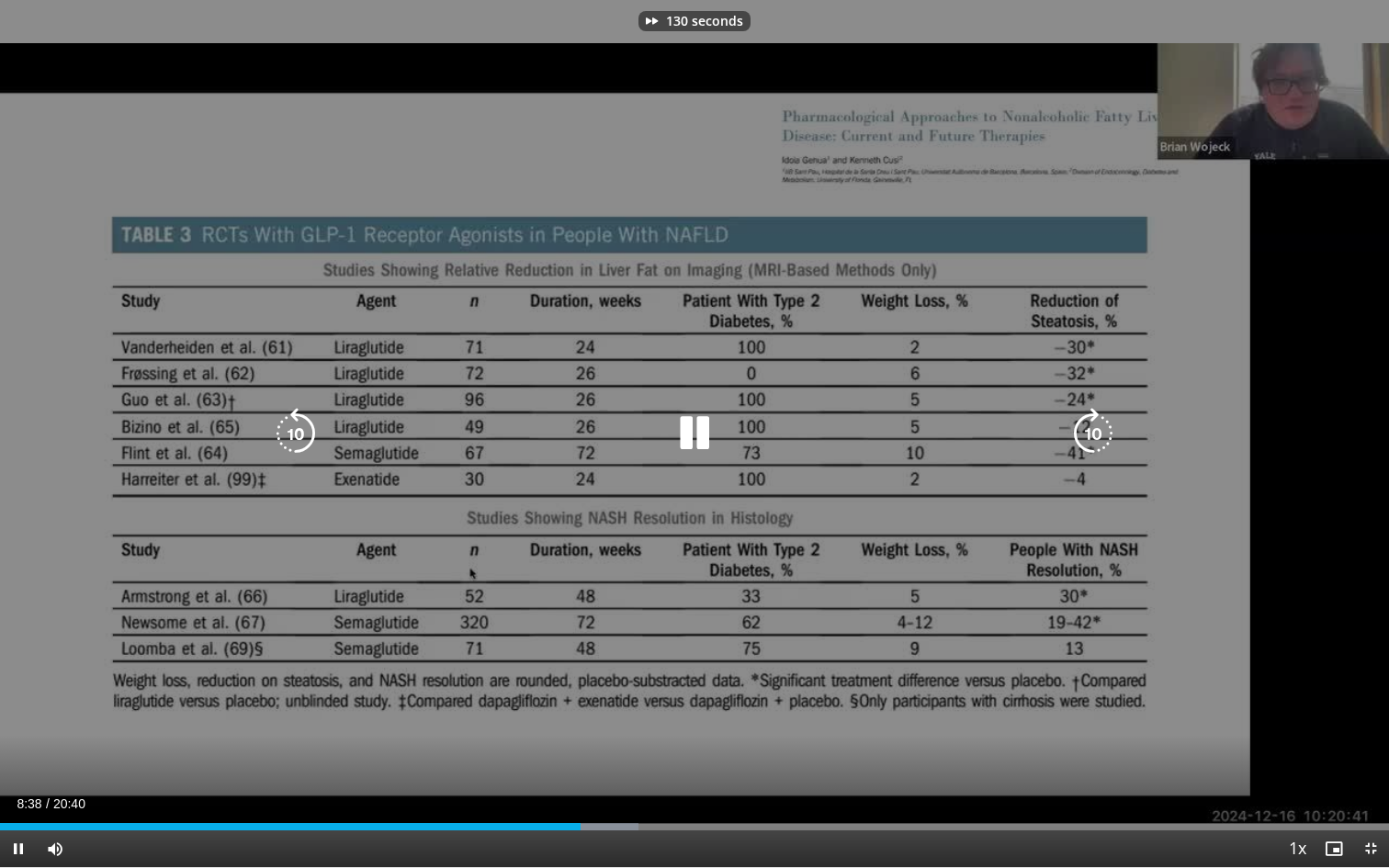 click at bounding box center (1093, 434) 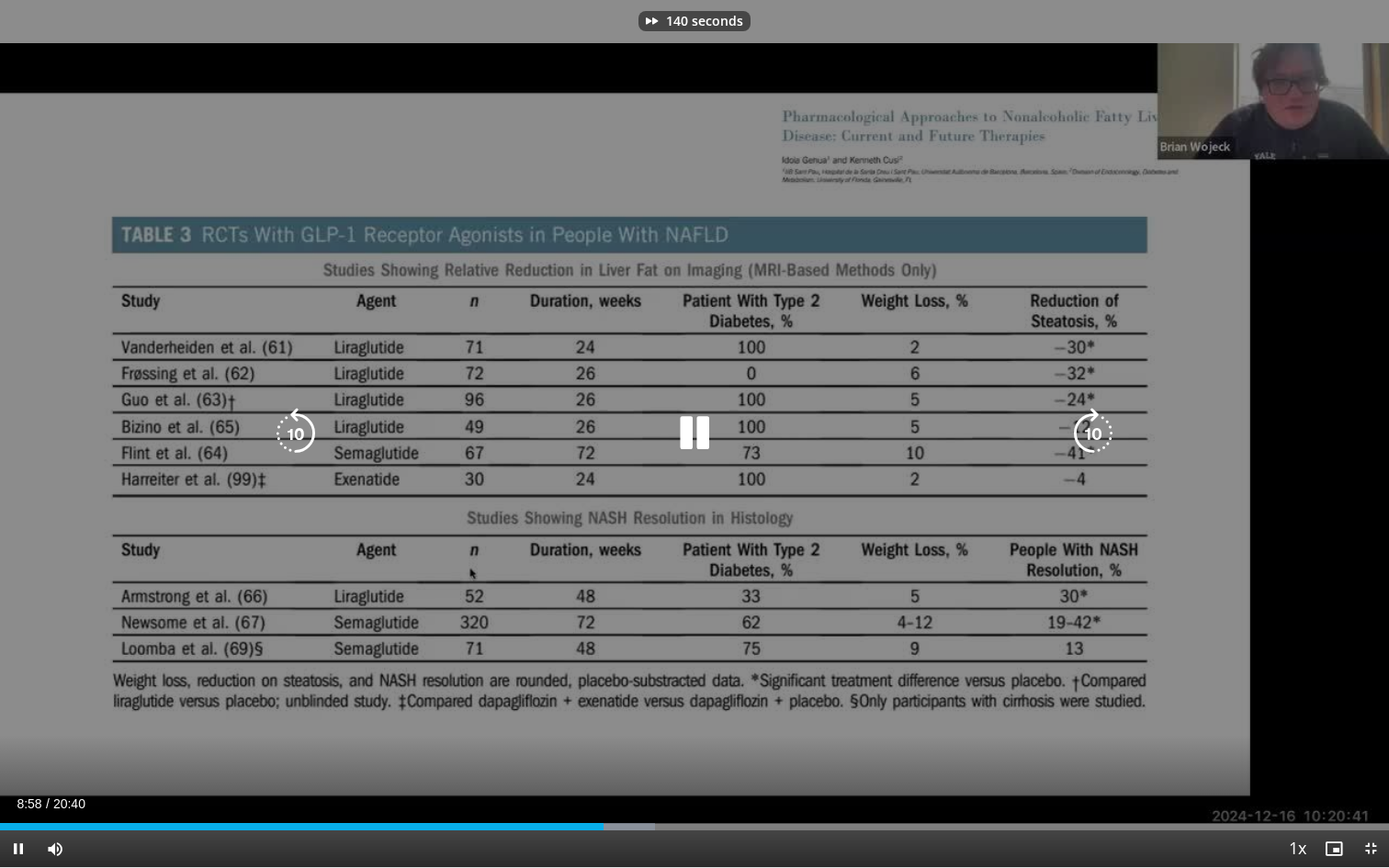 click at bounding box center (1093, 434) 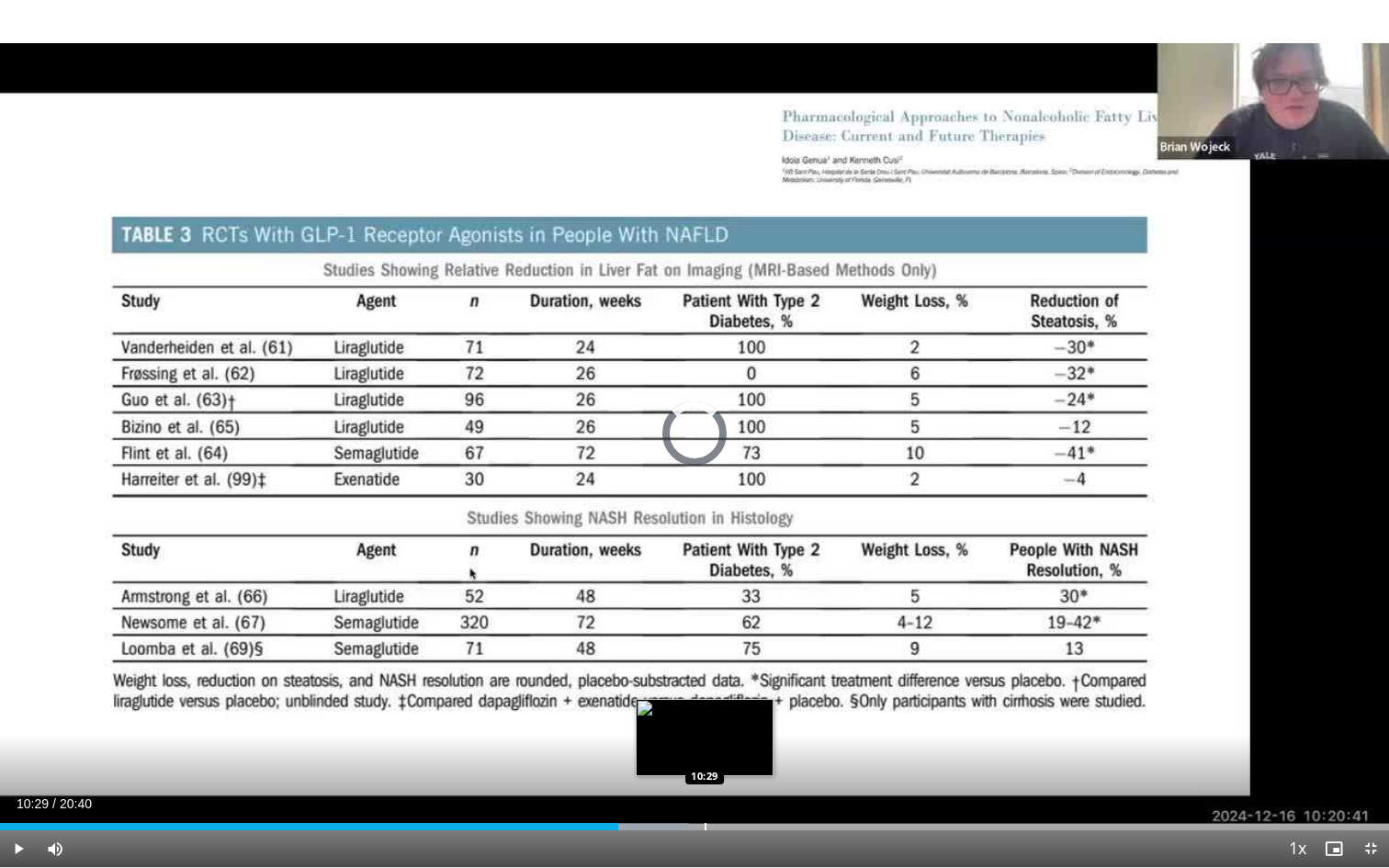 click at bounding box center (706, 827) 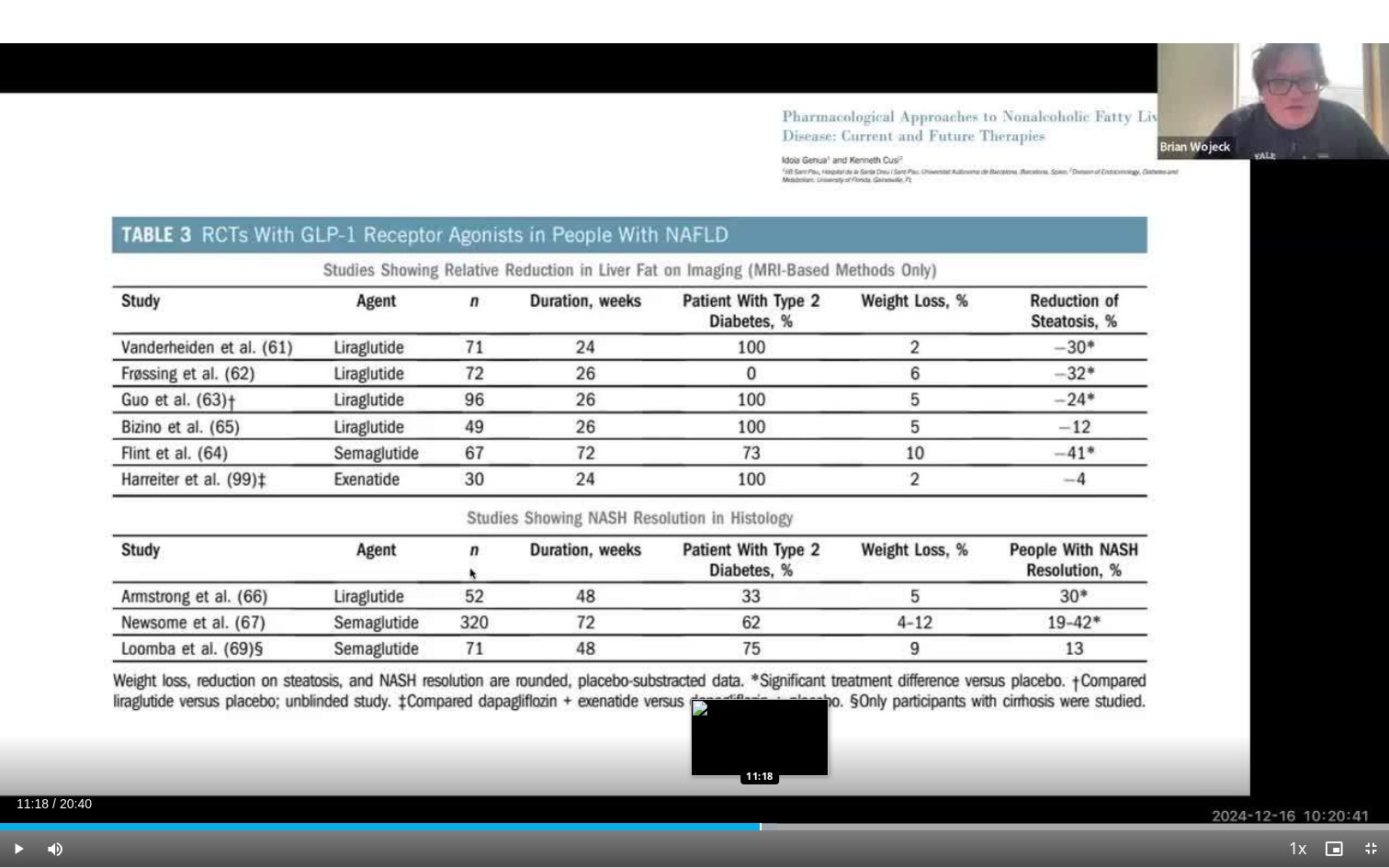 click at bounding box center (761, 827) 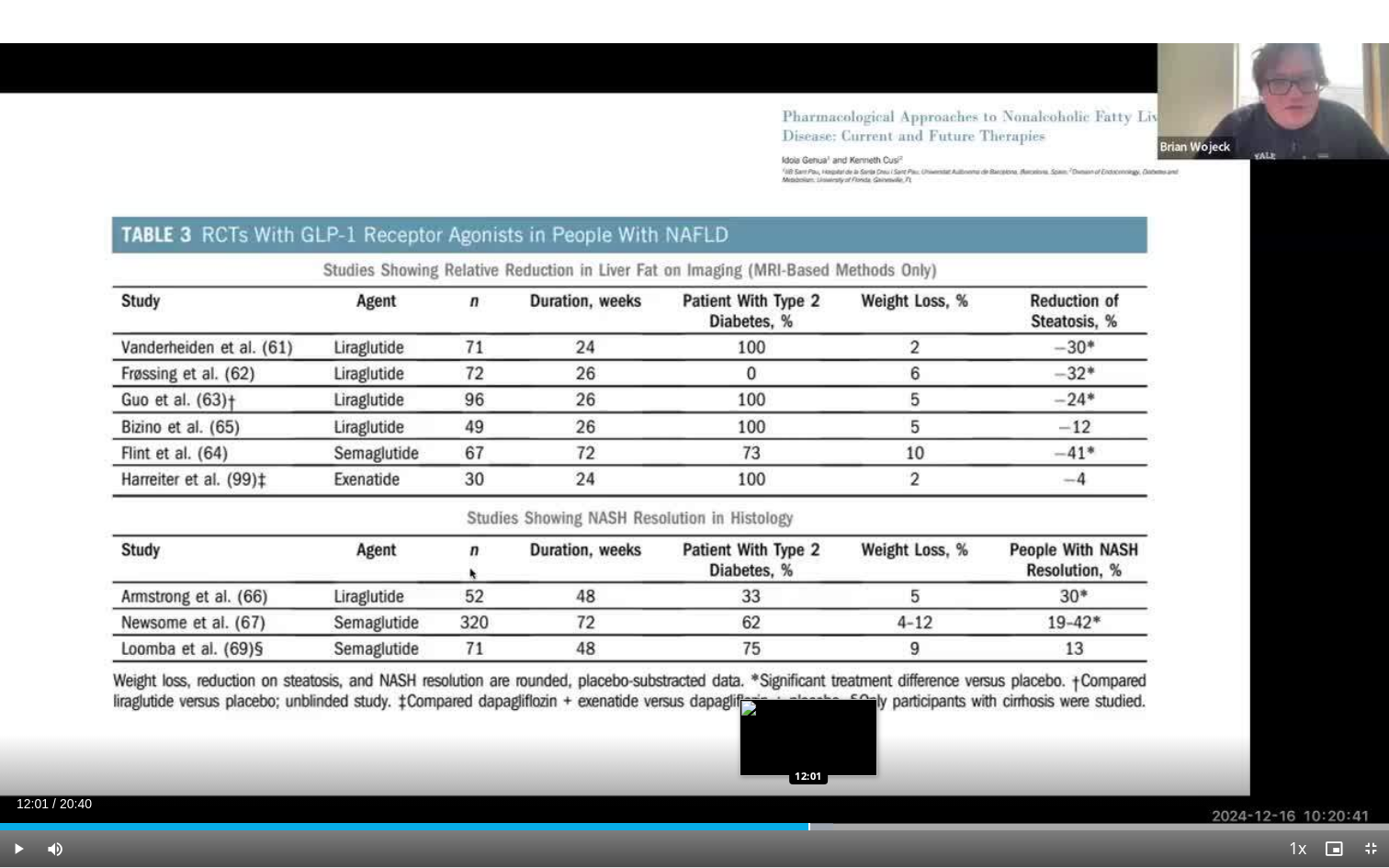 click at bounding box center (809, 827) 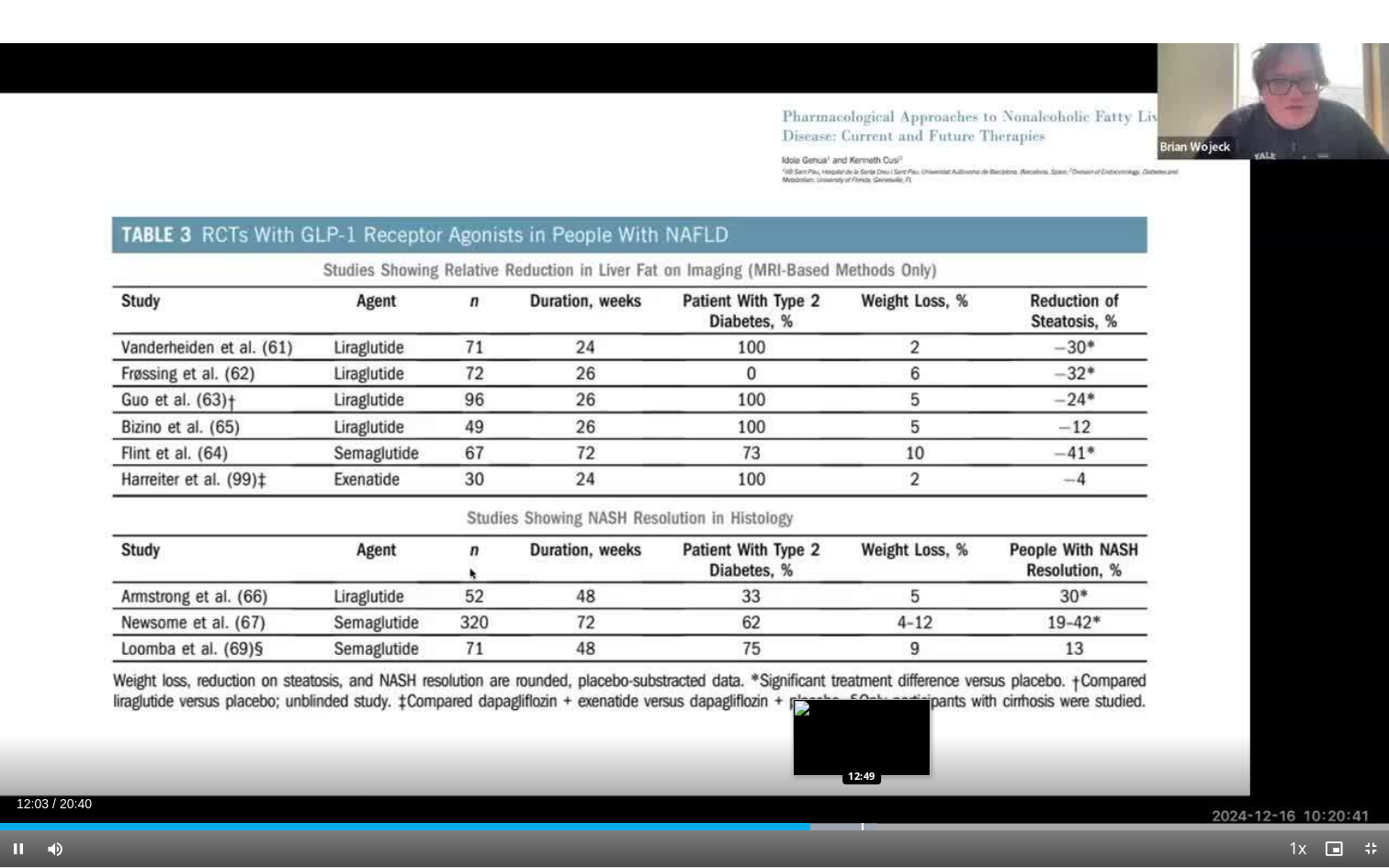 click at bounding box center (863, 827) 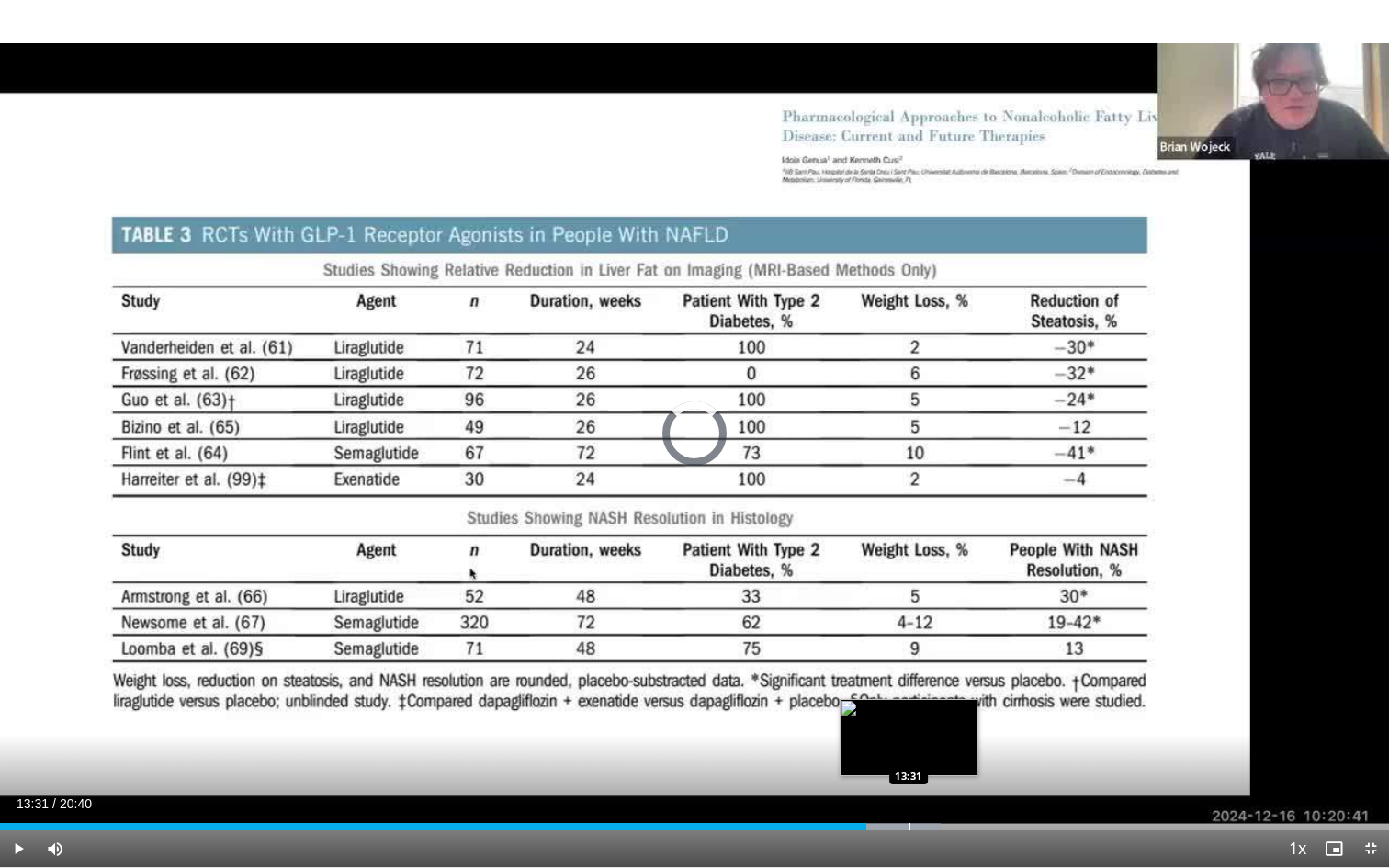 click at bounding box center (909, 827) 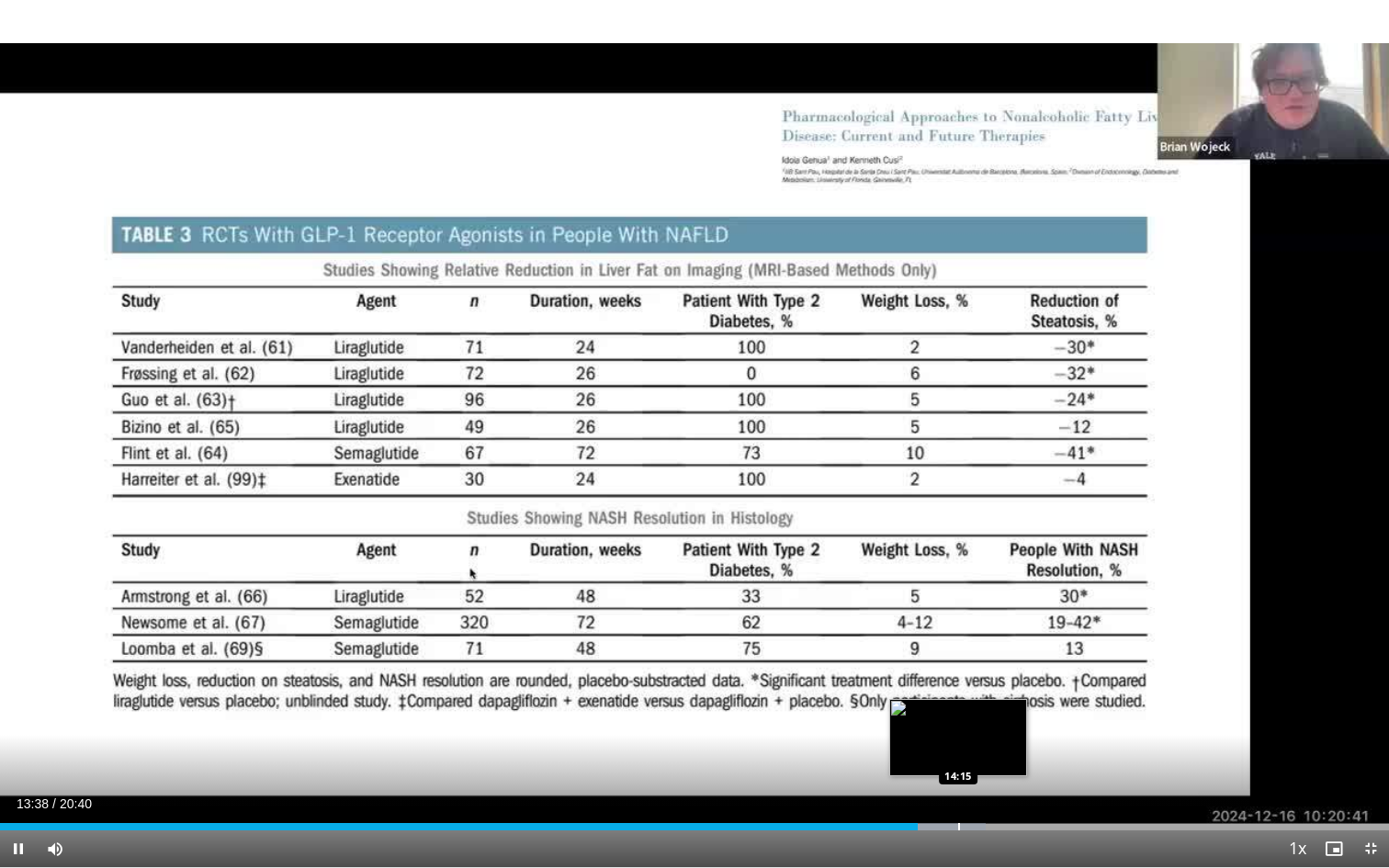 click at bounding box center (959, 827) 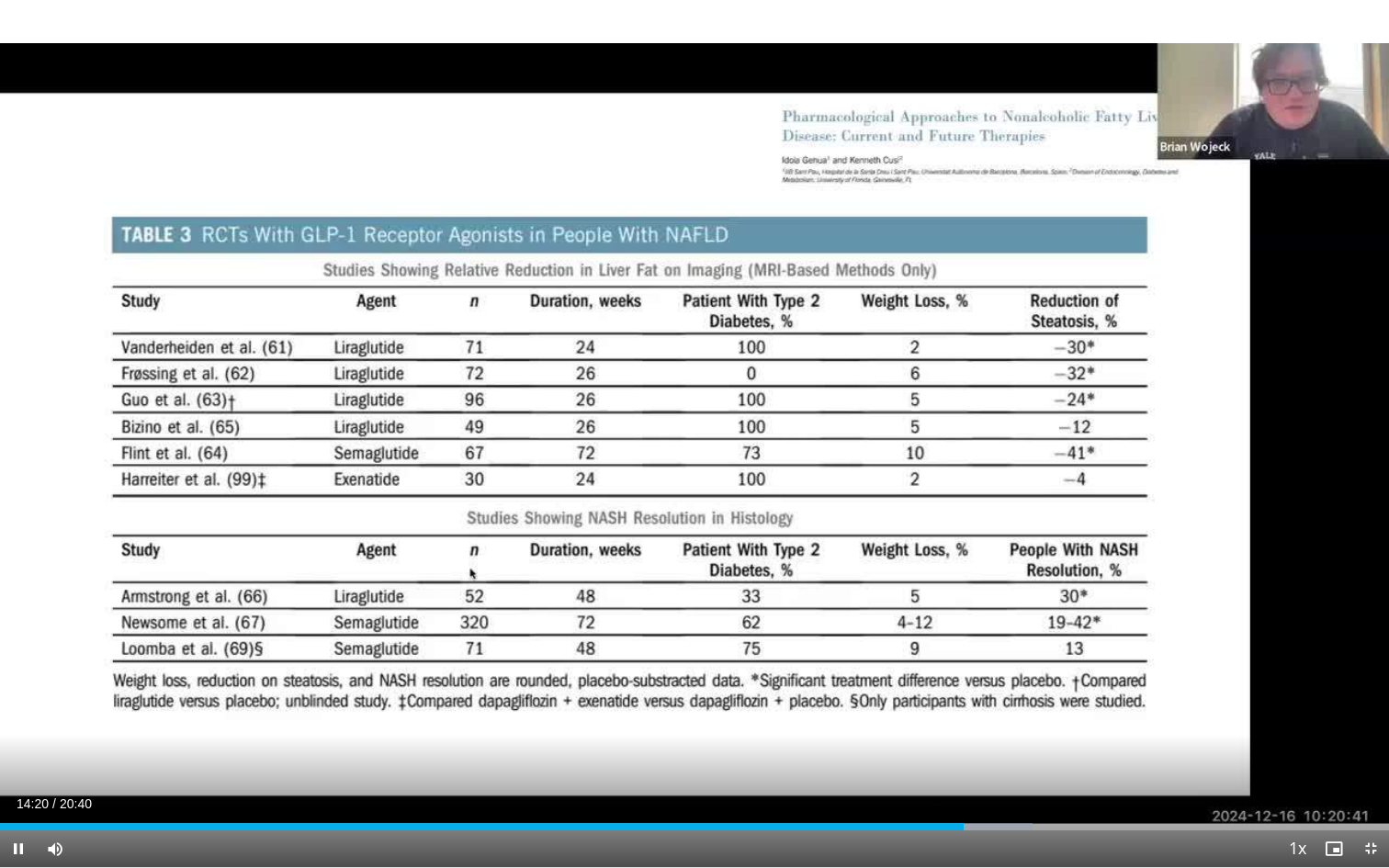 click on "Current Time  14:20 / Duration  20:40 Pause Skip Backward Skip Forward Mute Loaded :  74.37% 14:20 14:49 Stream Type  LIVE Seek to live, currently behind live LIVE   1x Playback Rate 0.5x 0.75x 1x , selected 1.25x 1.5x 1.75x 2x Chapters Chapters Descriptions descriptions off , selected Captions captions settings , opens captions settings dialog captions off , selected Audio Track en (Main) , selected Exit Fullscreen Enable picture-in-picture mode" at bounding box center (694, 849) 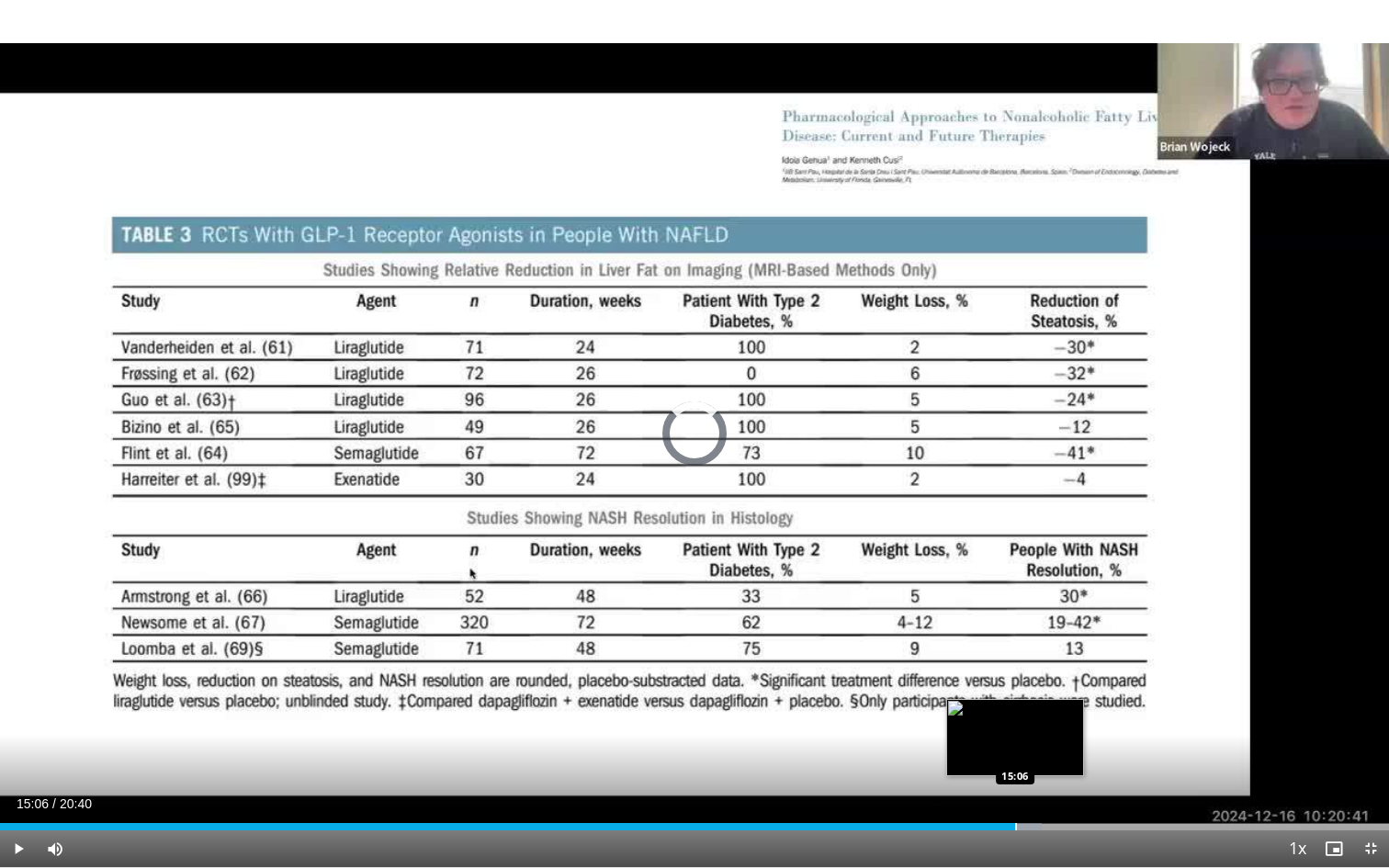 click at bounding box center (1016, 827) 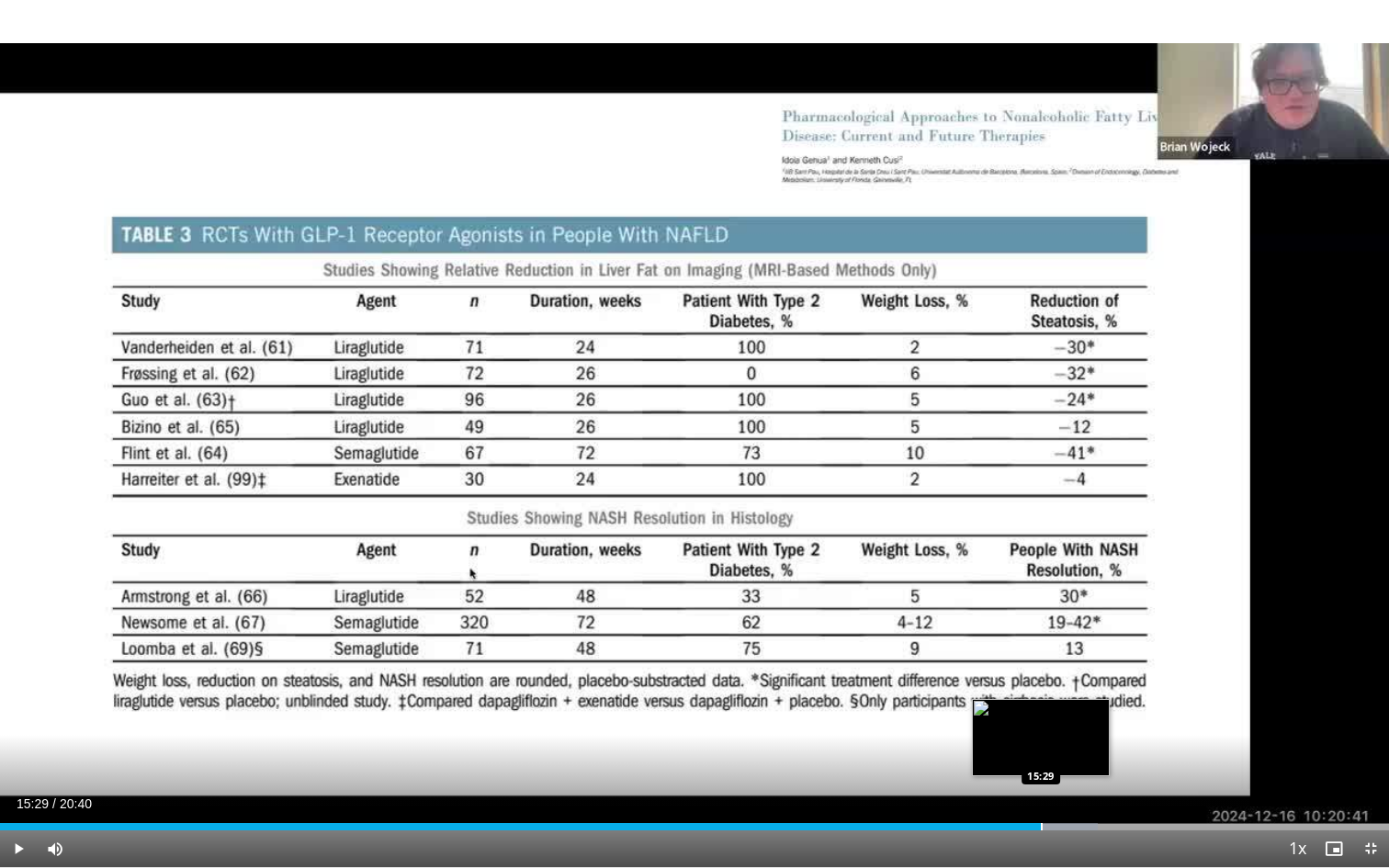 click at bounding box center [1042, 827] 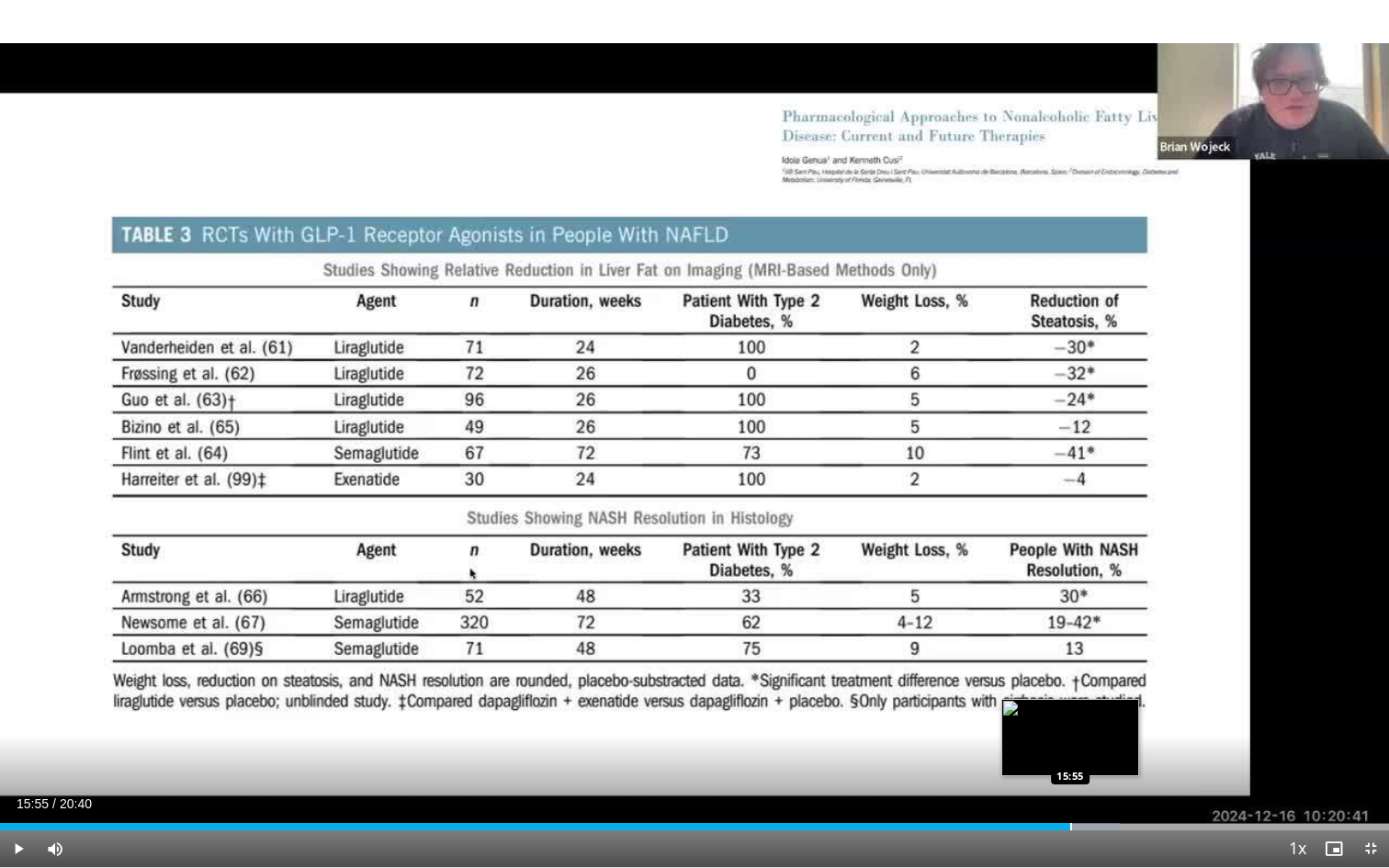 click on "Loaded :  80.62% 15:32 15:55" at bounding box center [694, 821] 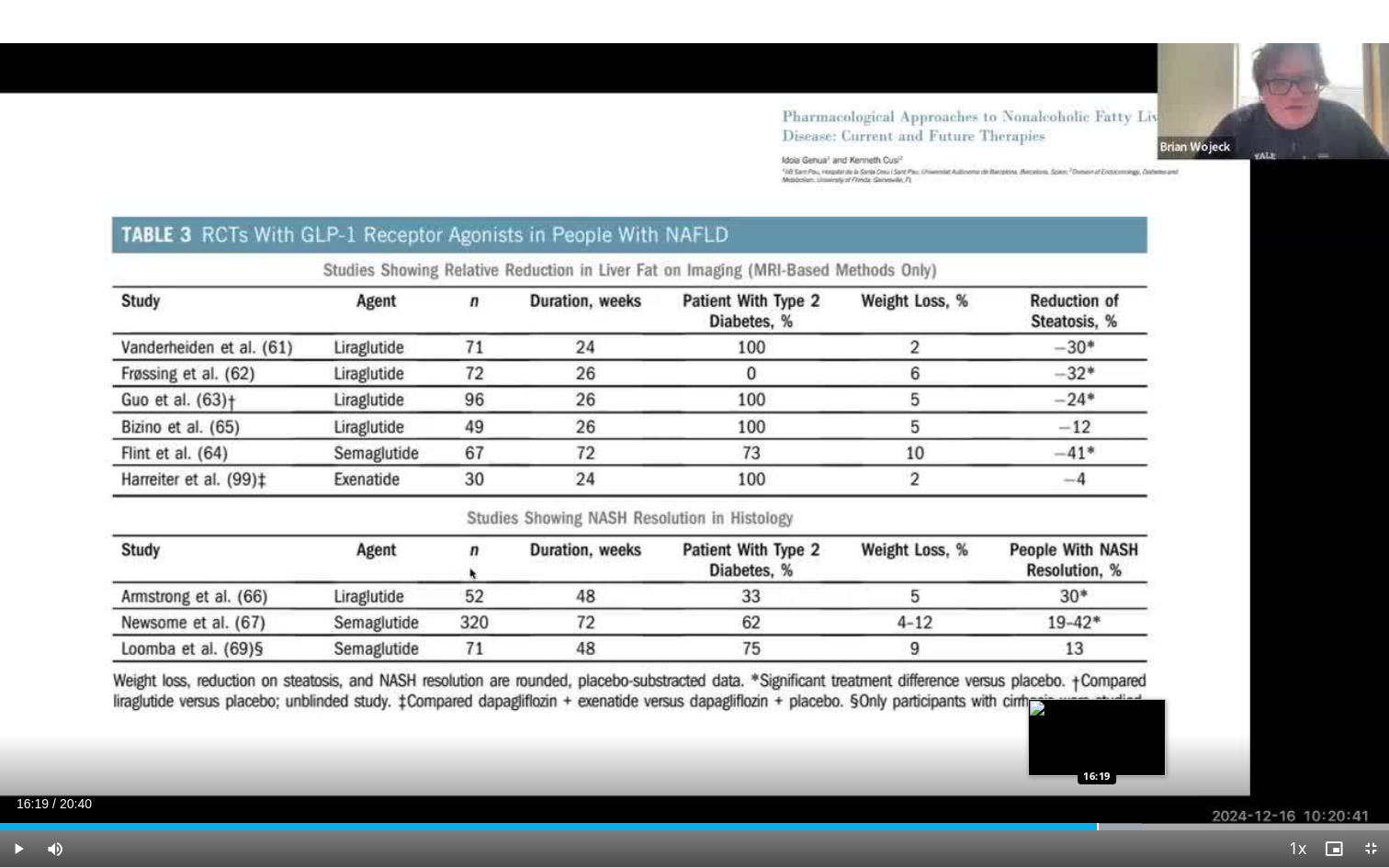 click at bounding box center [1098, 827] 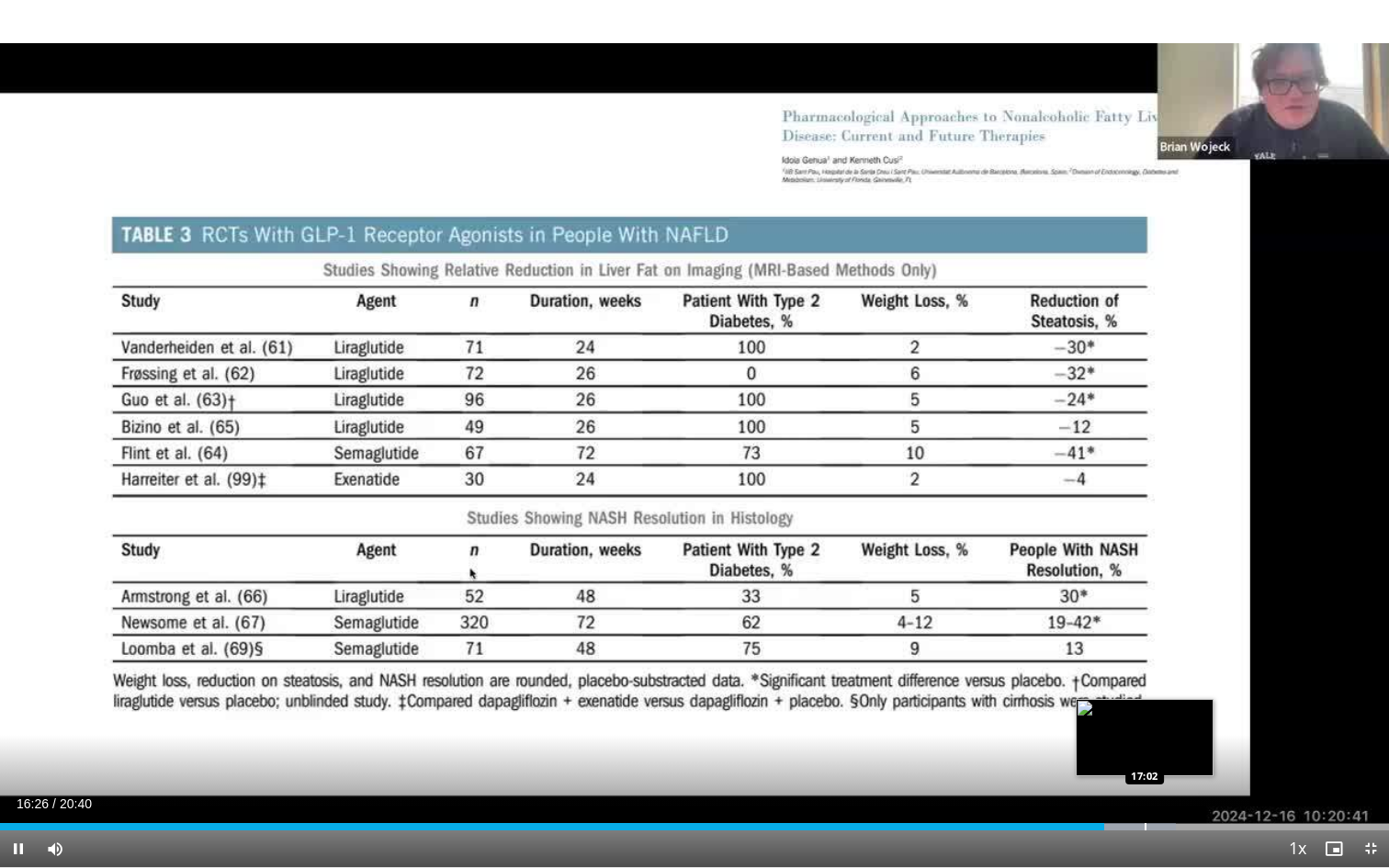 click at bounding box center [1146, 827] 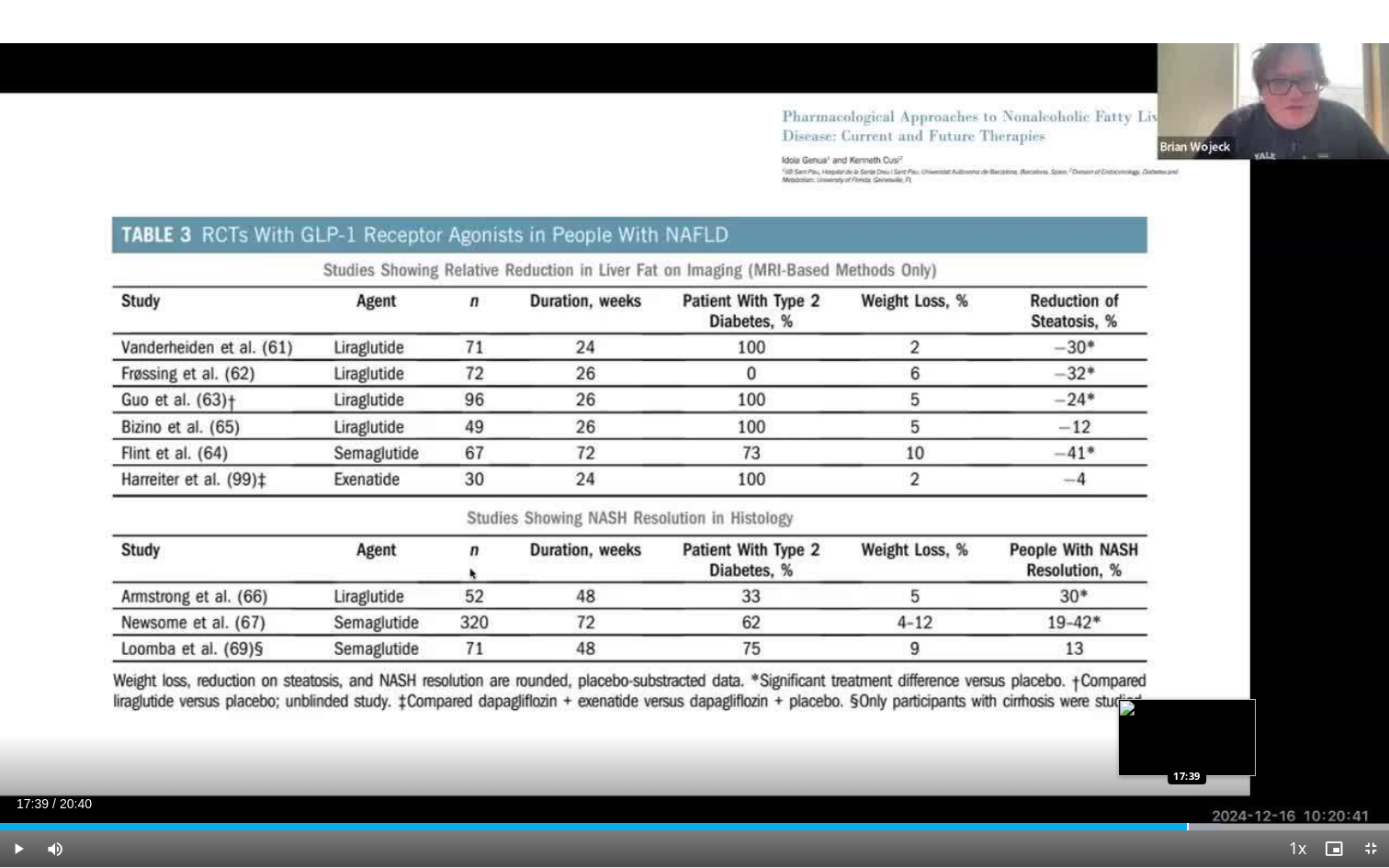 click at bounding box center [1188, 827] 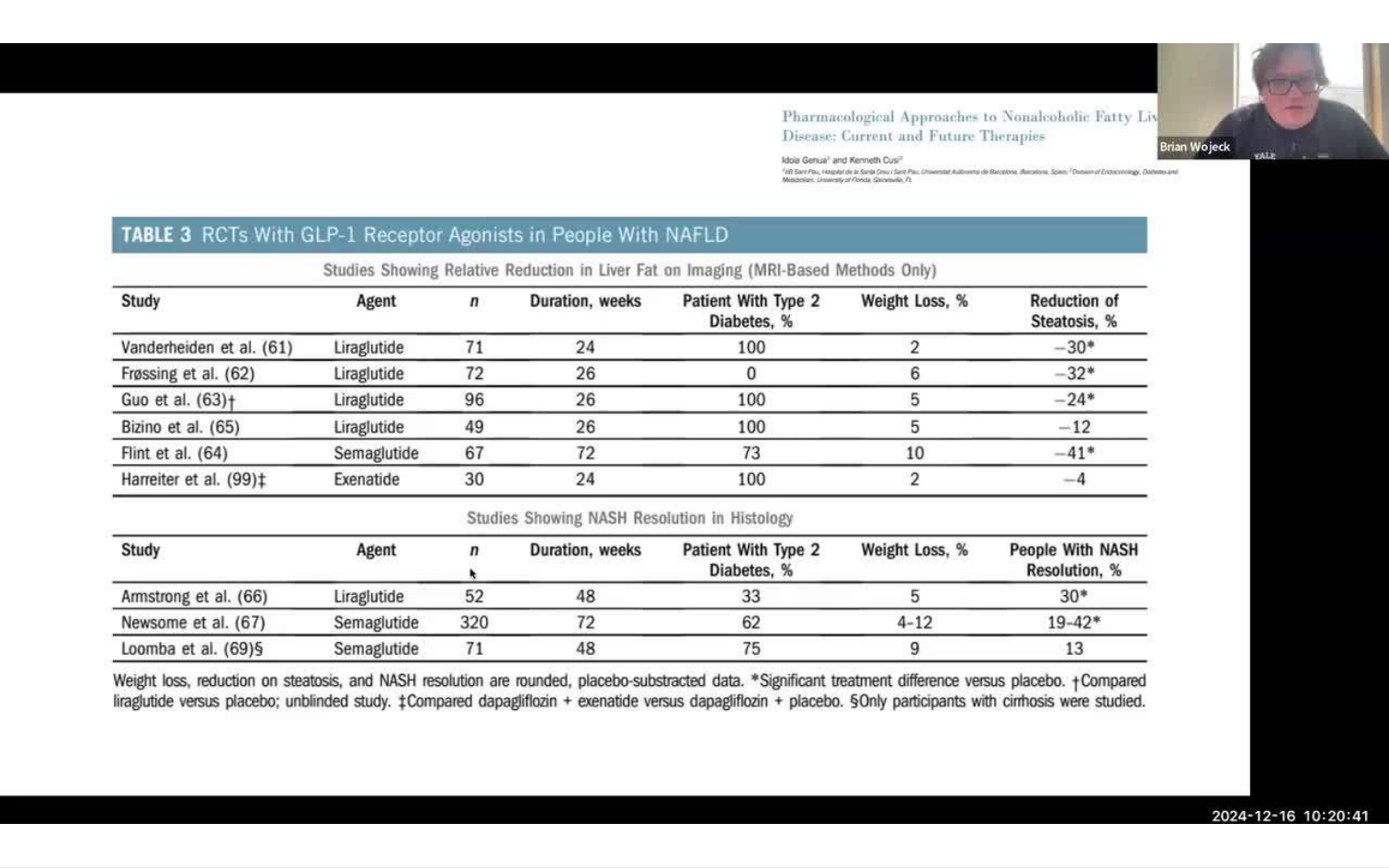 click on "**********" at bounding box center (694, 434) 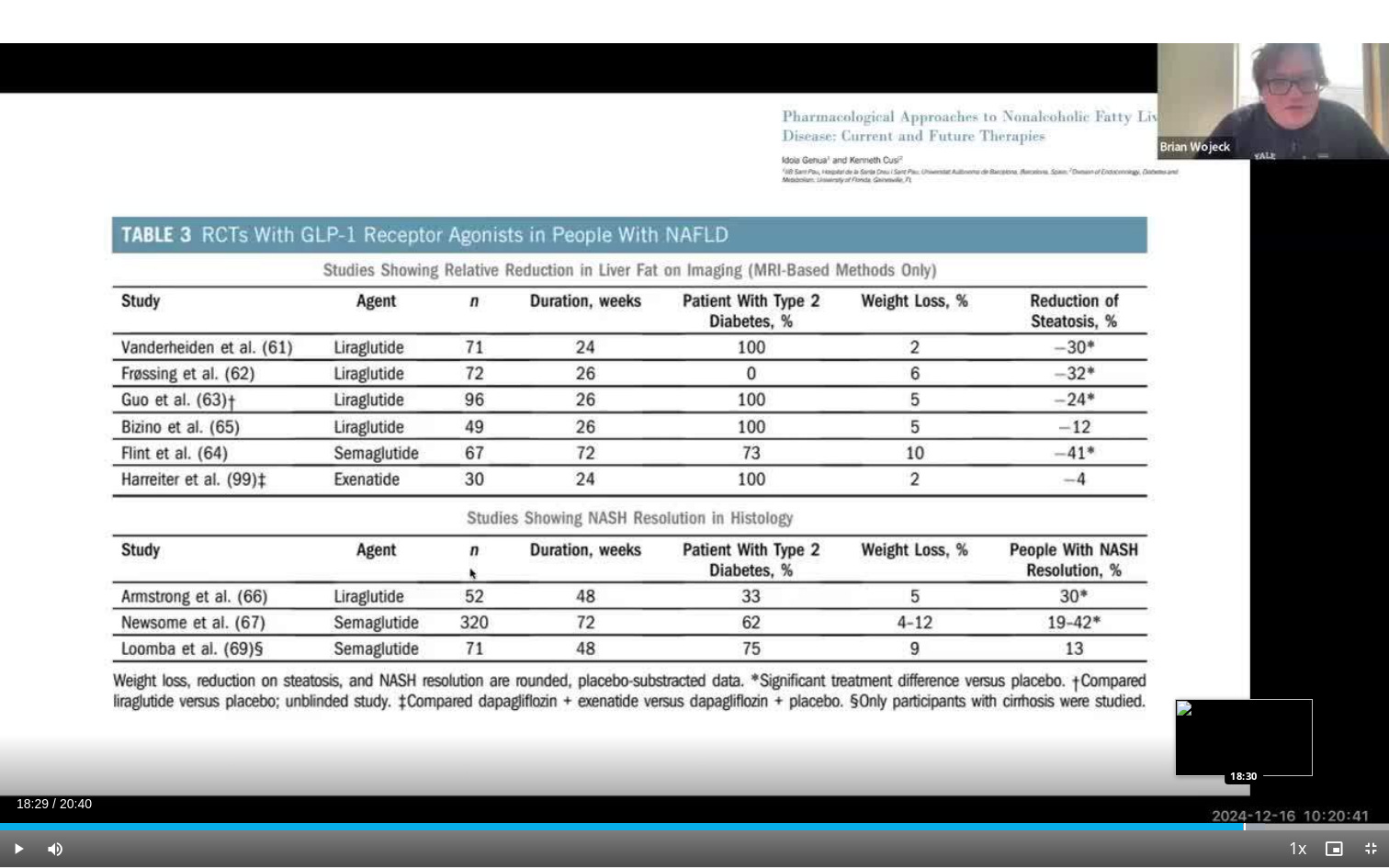 click at bounding box center [1210, 827] 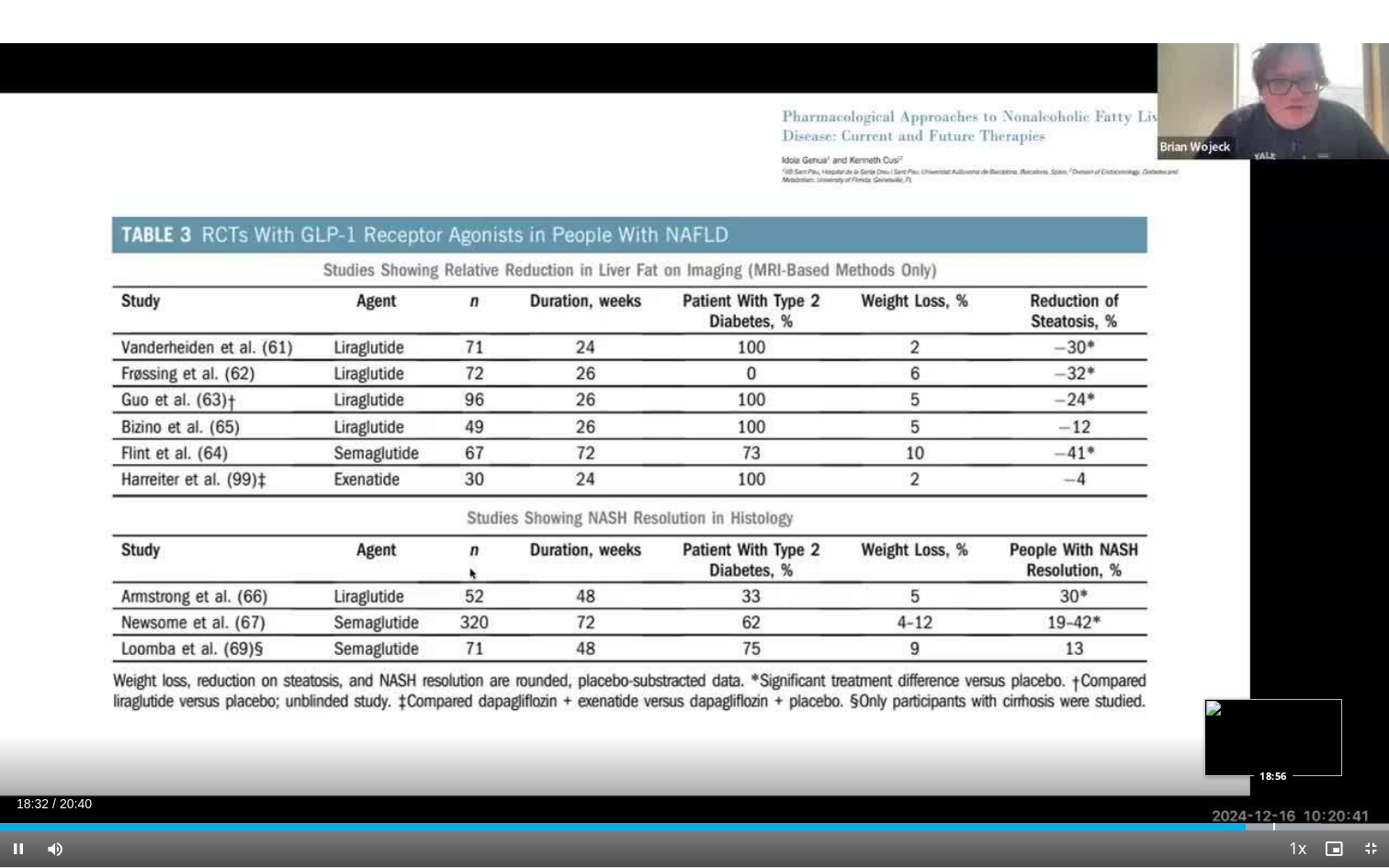 click on "Loaded :  95.13% 18:32 18:56" at bounding box center [694, 821] 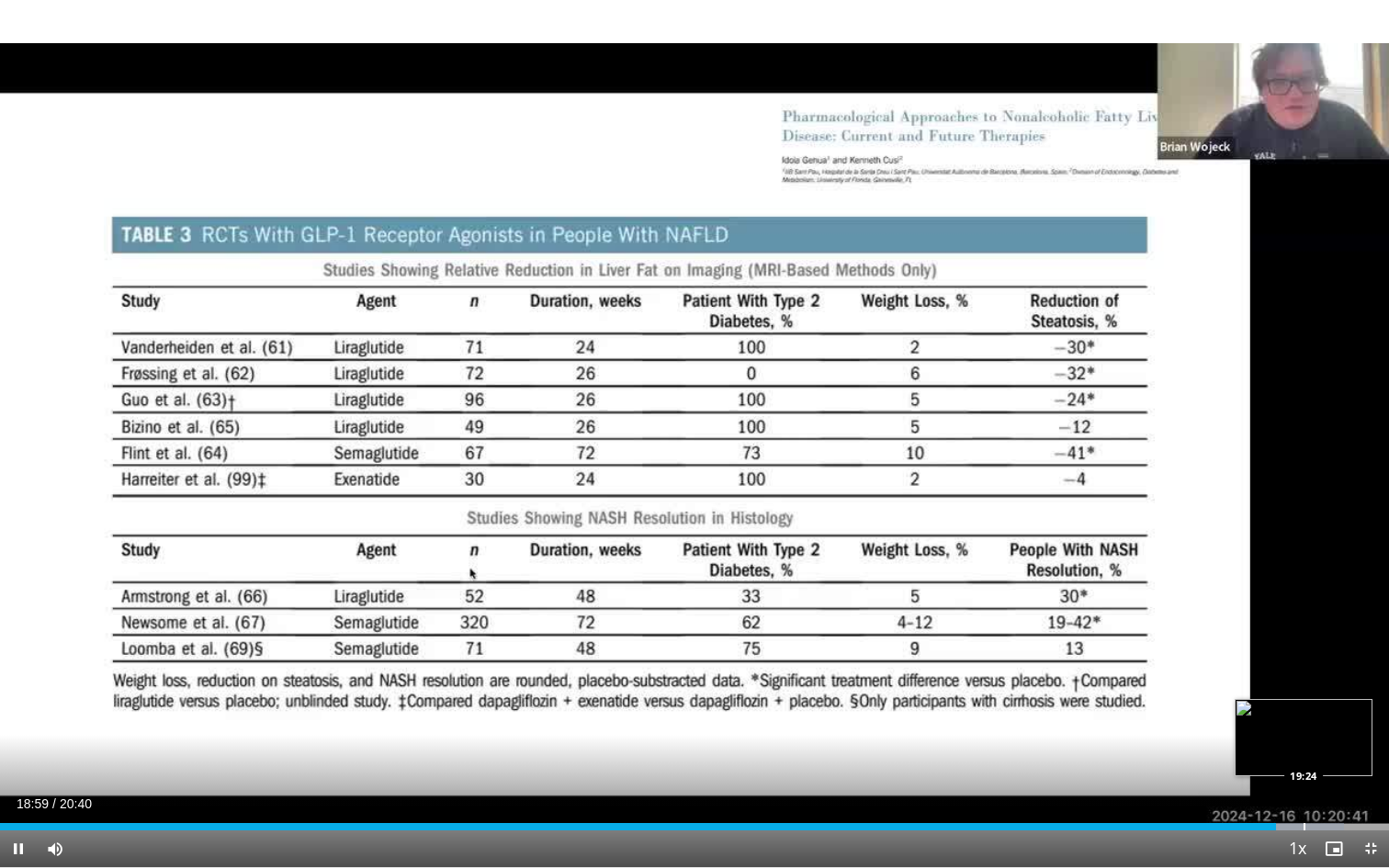 click on "Loaded :  96.75% 18:59 19:24" at bounding box center [694, 821] 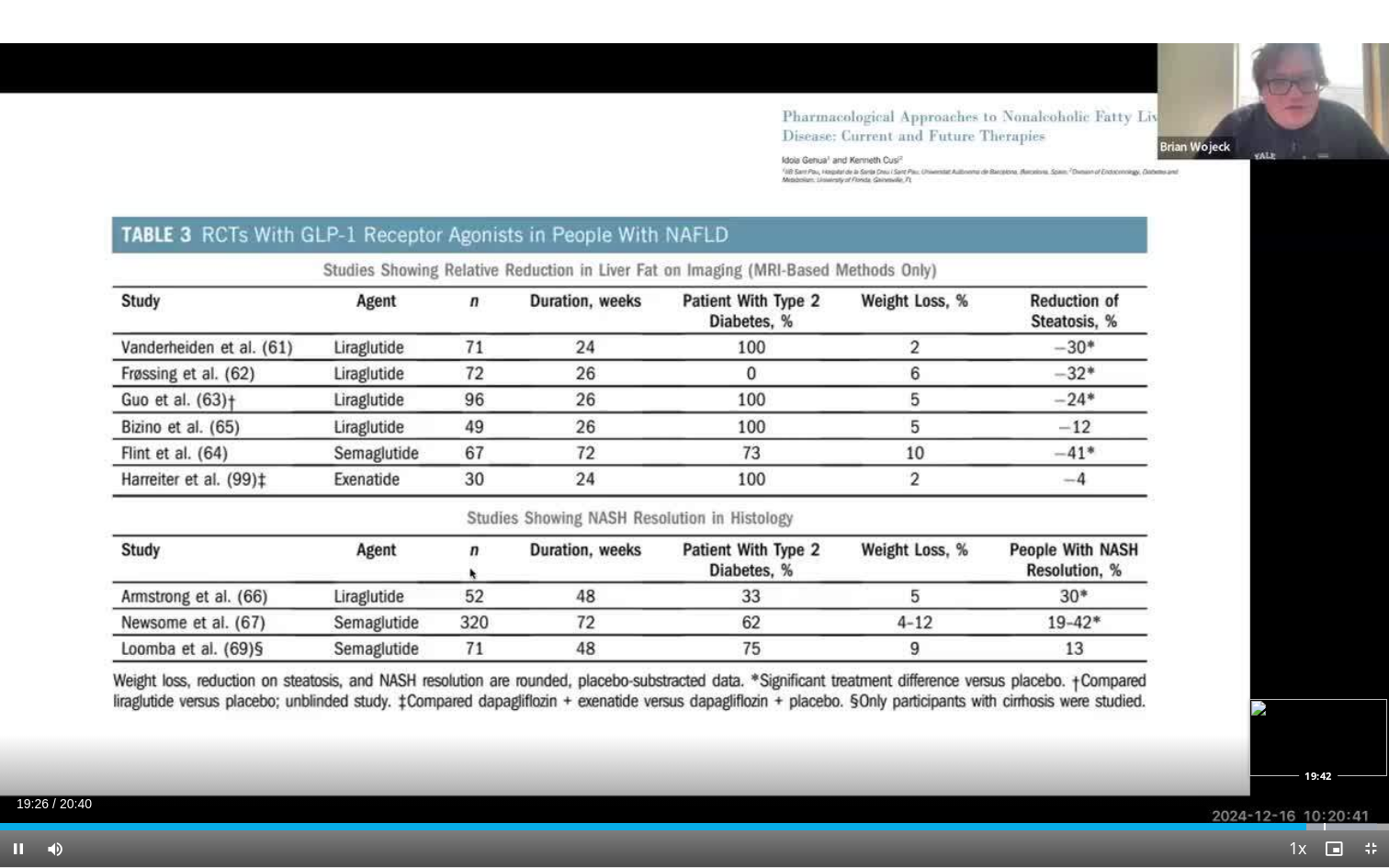 click at bounding box center [1325, 827] 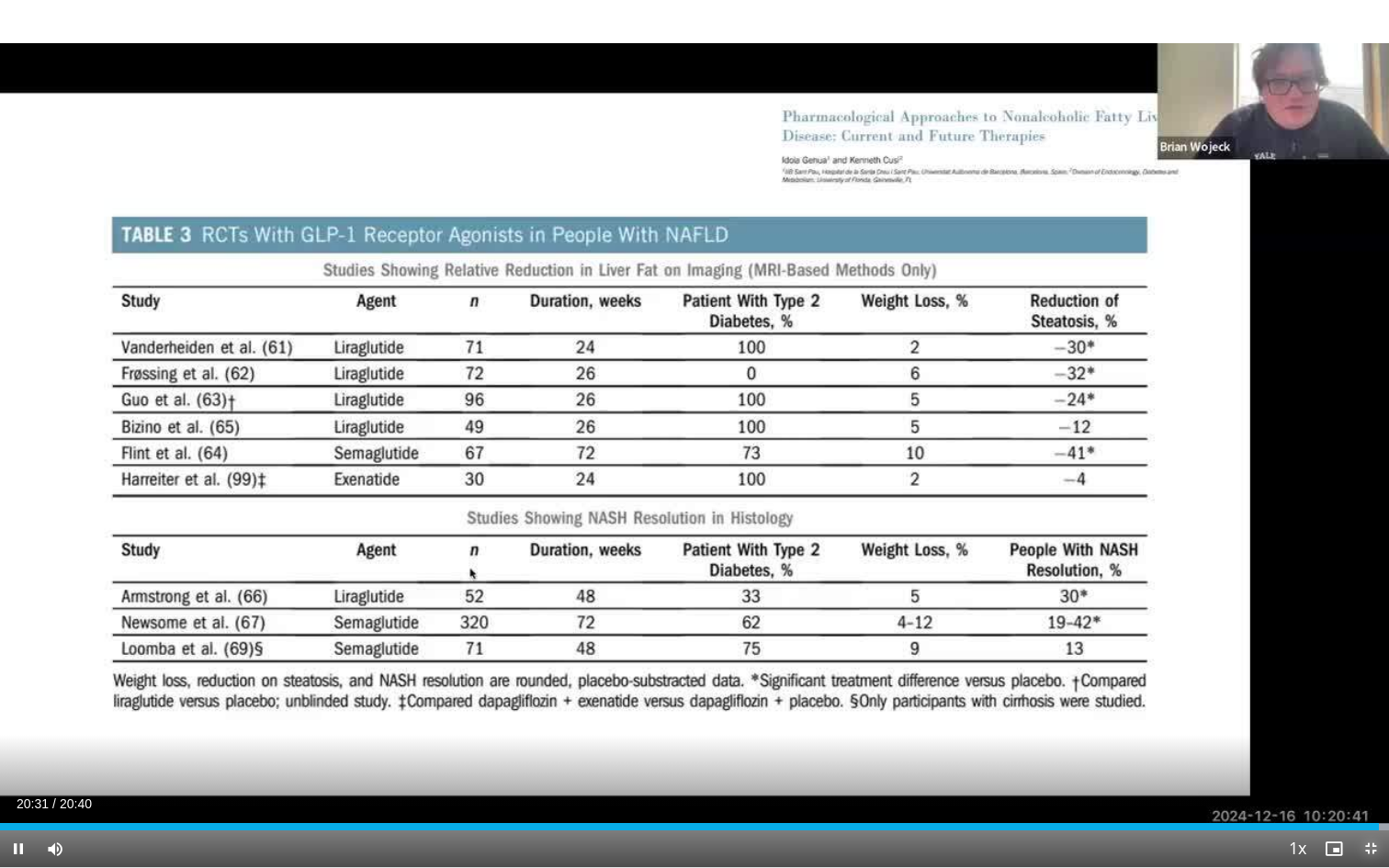 click at bounding box center (1371, 849) 